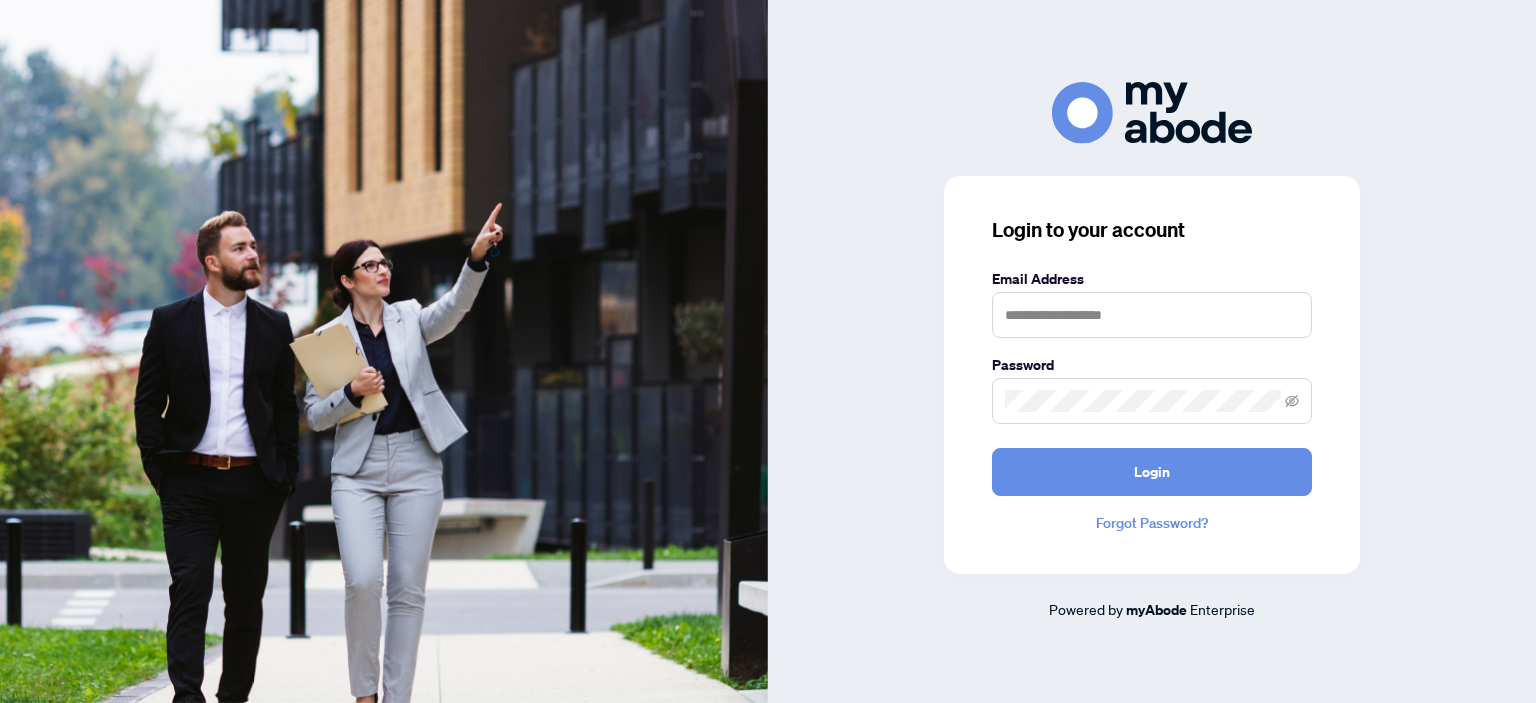 scroll, scrollTop: 0, scrollLeft: 0, axis: both 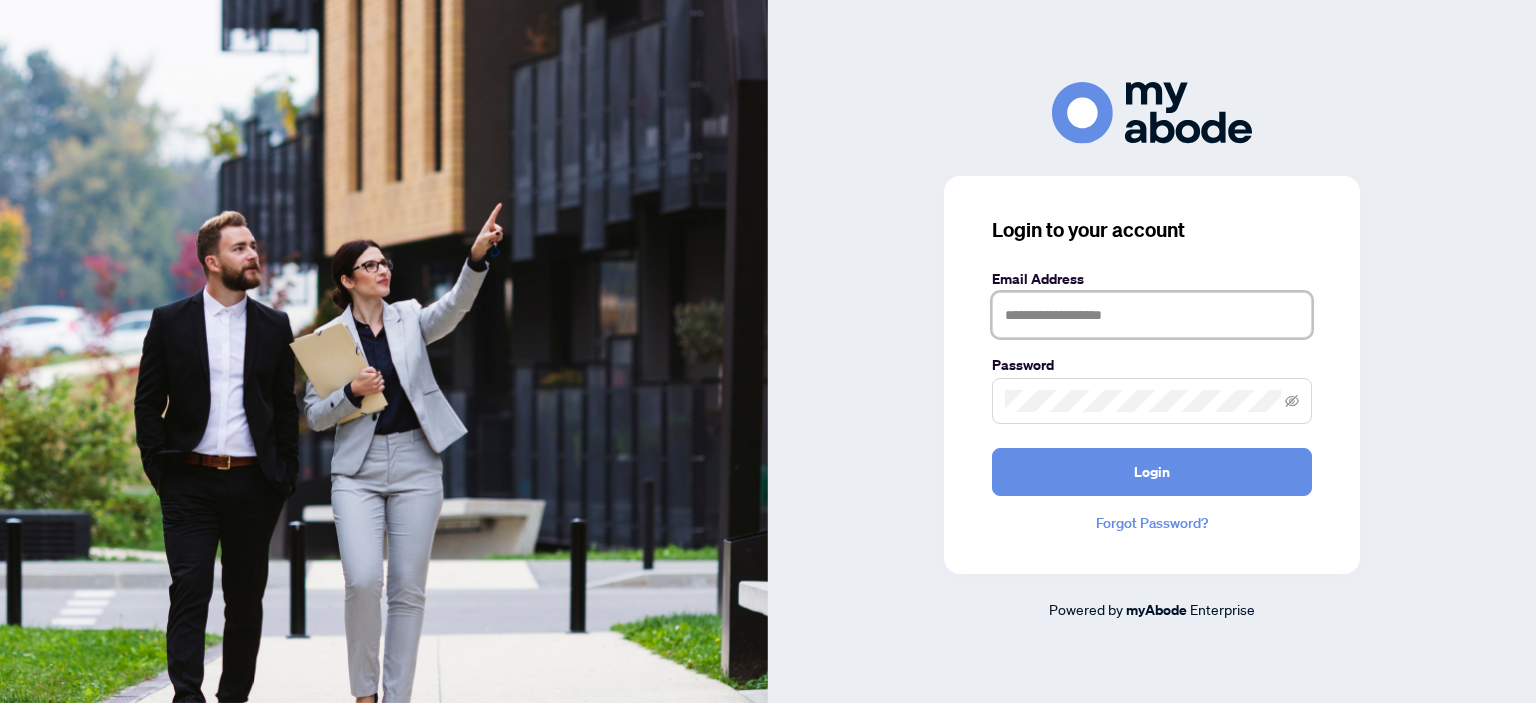 click at bounding box center [1152, 315] 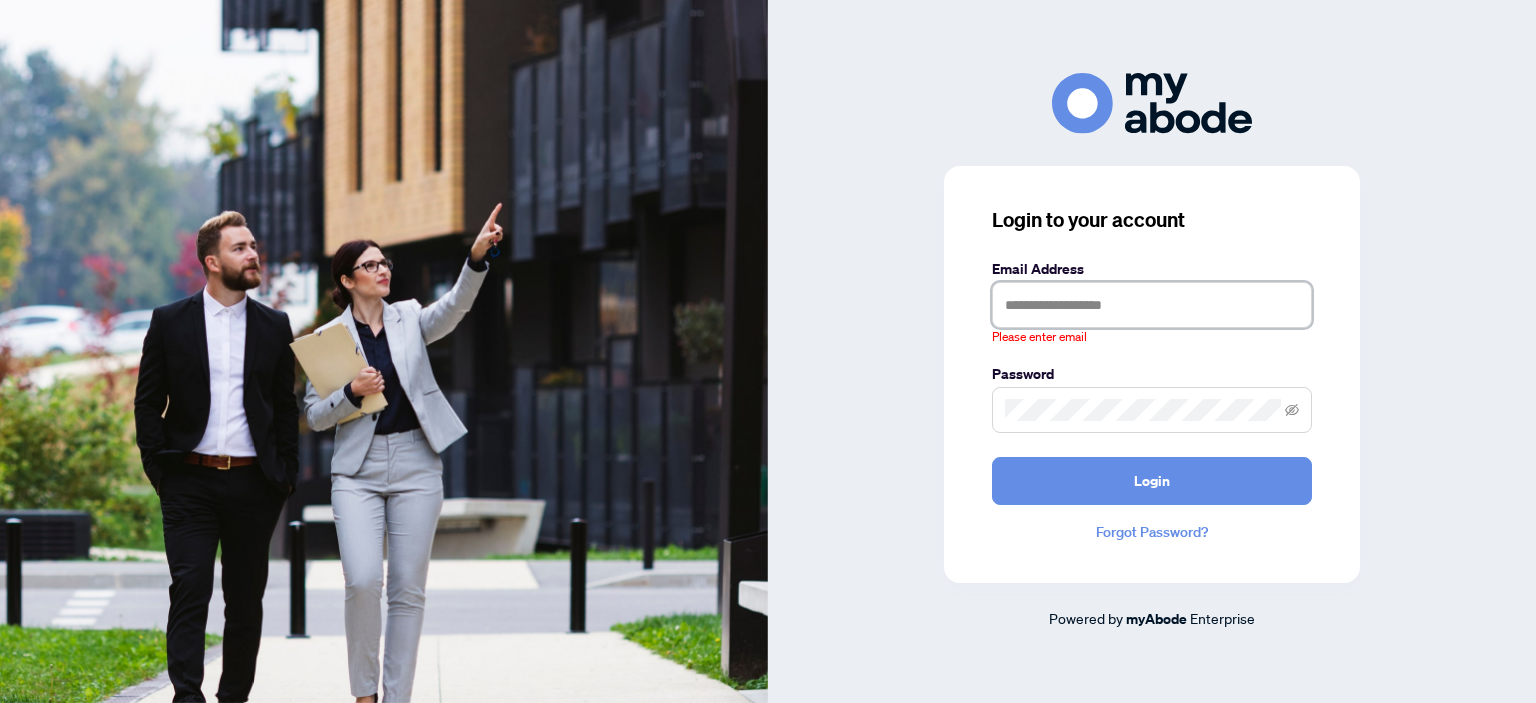 type on "**********" 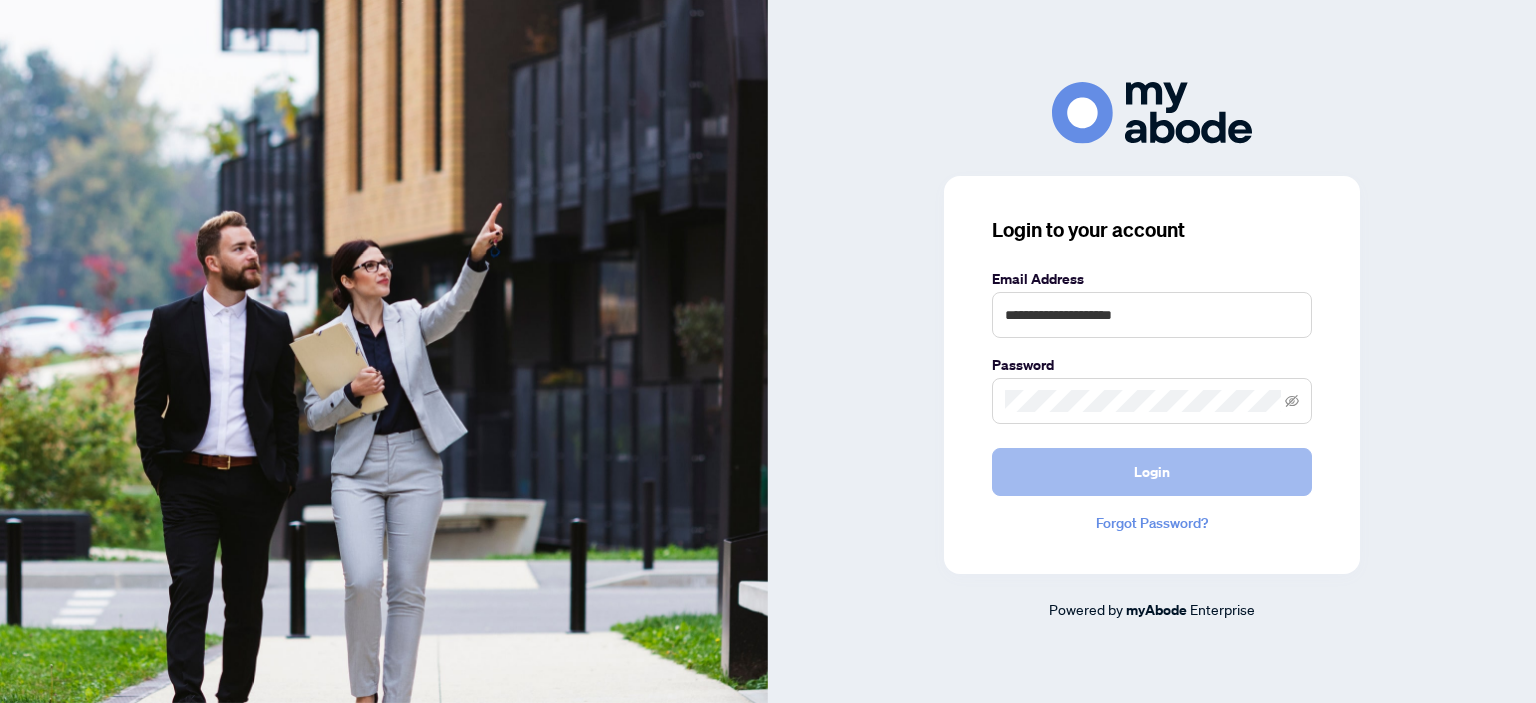 click on "Login" at bounding box center (1152, 472) 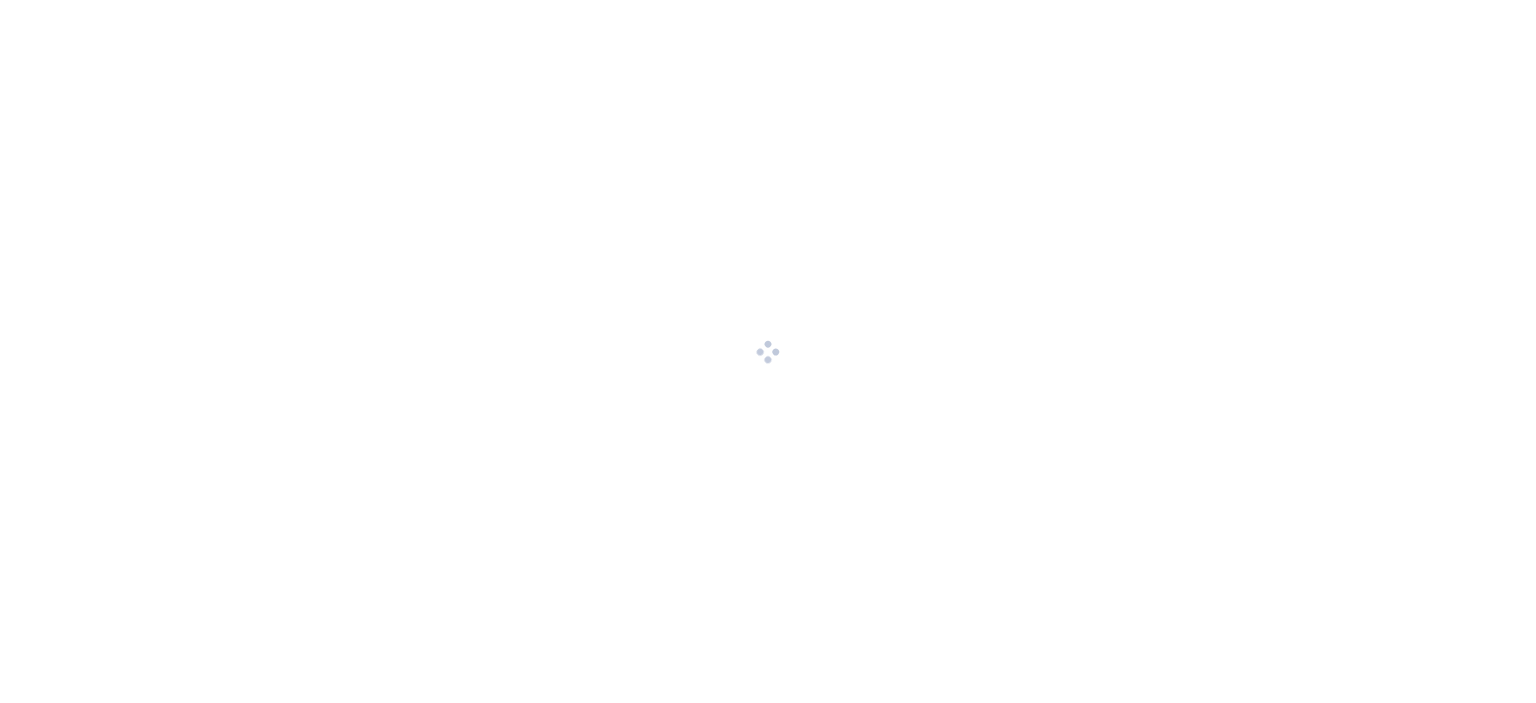 scroll, scrollTop: 0, scrollLeft: 0, axis: both 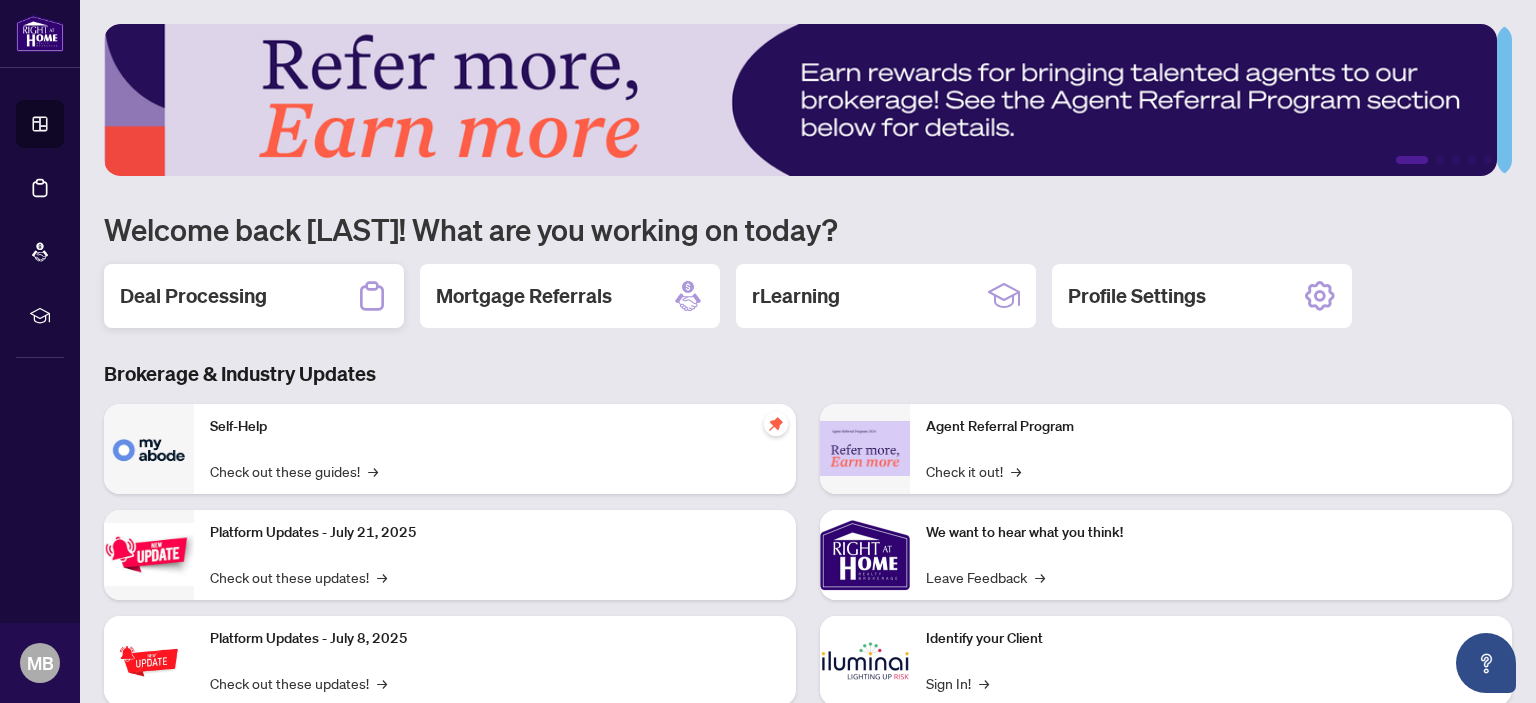 click on "Deal Processing" at bounding box center (193, 296) 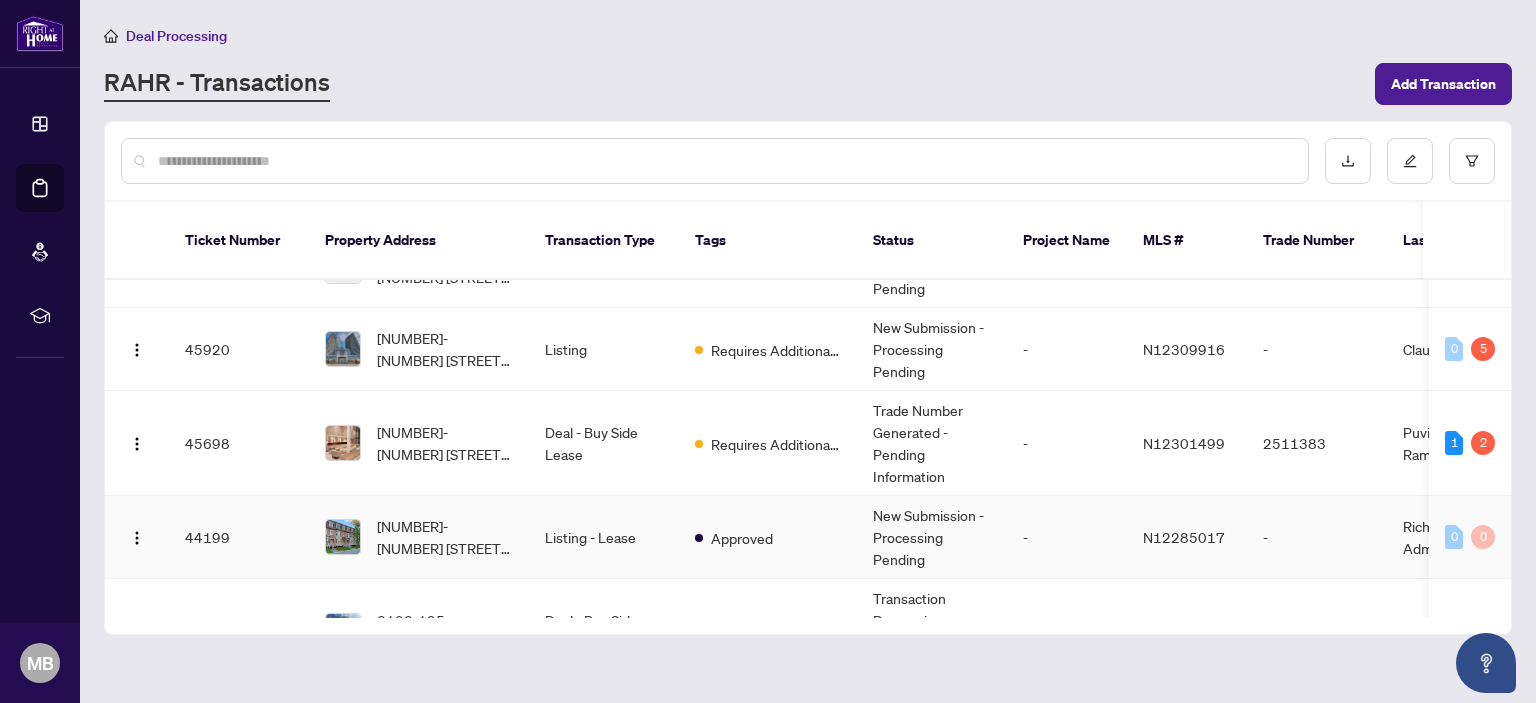 scroll, scrollTop: 100, scrollLeft: 0, axis: vertical 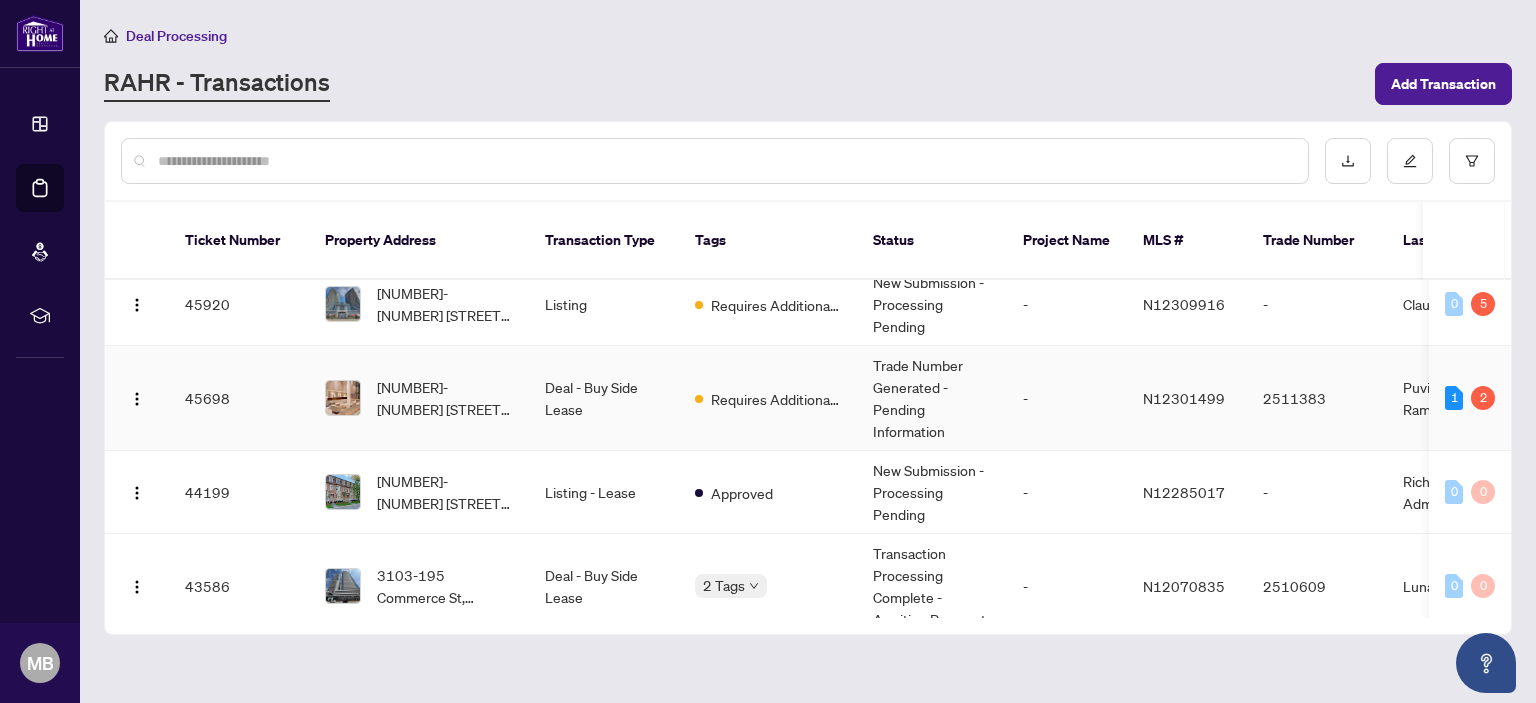 click on "Trade Number Generated - Pending Information" at bounding box center (932, 398) 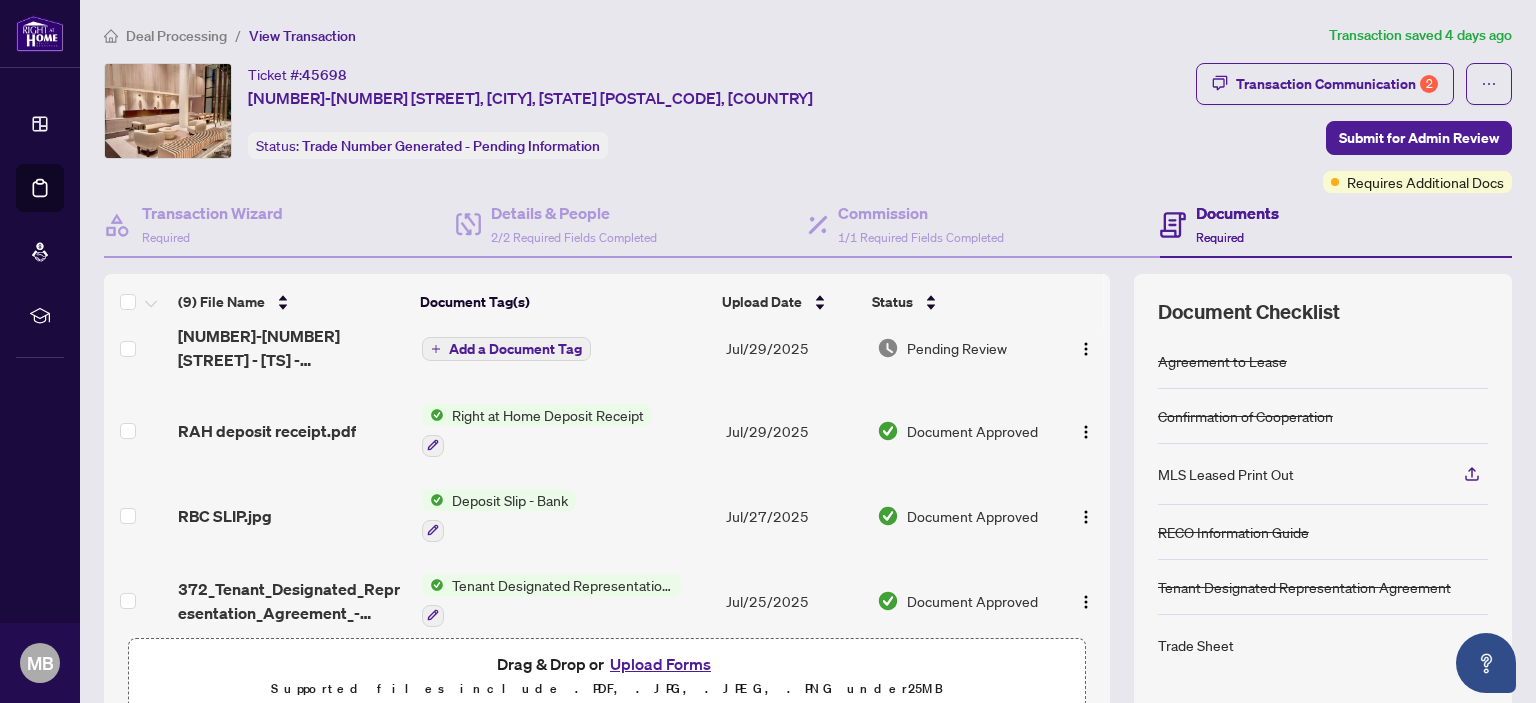 scroll, scrollTop: 0, scrollLeft: 0, axis: both 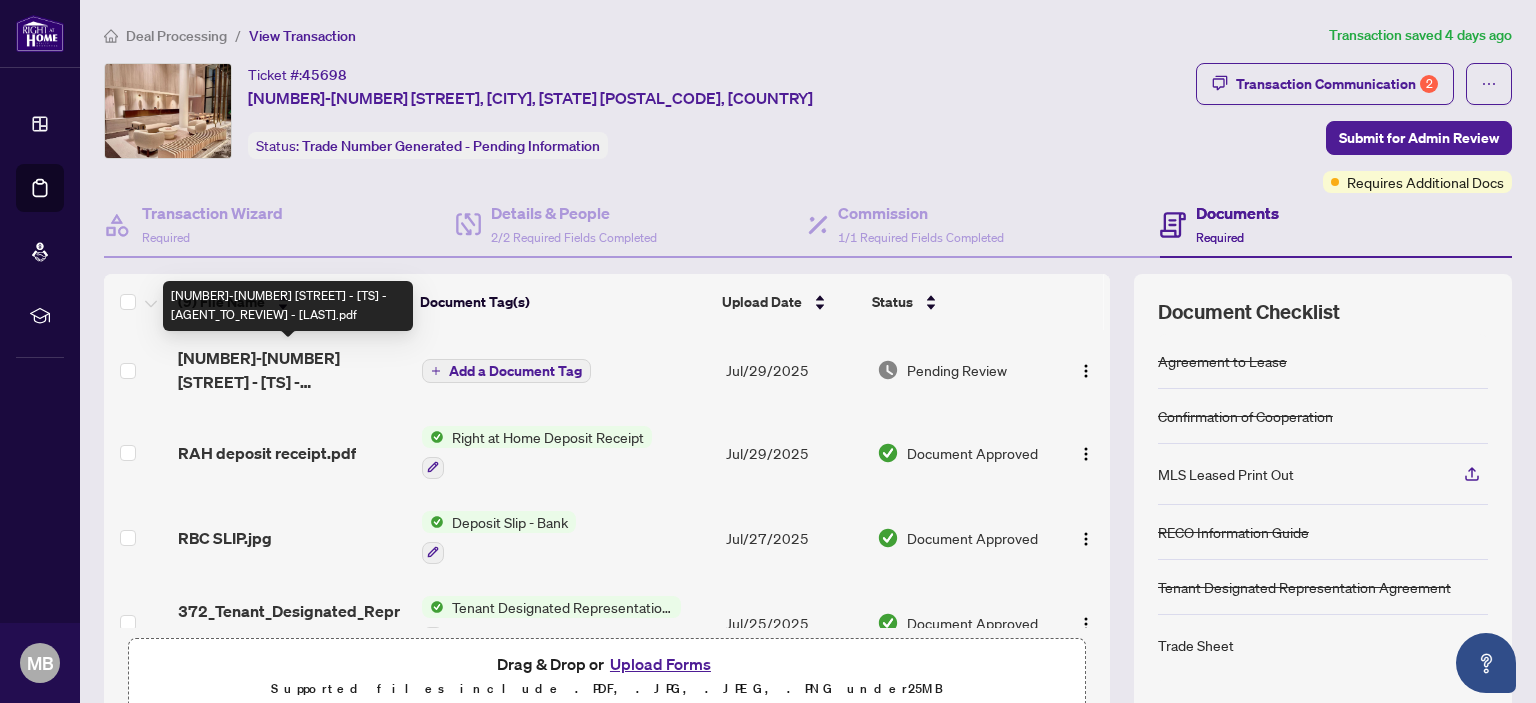 click on "[NUMBER]-[NUMBER] [STREET] - [TS] - [AGENT_TO_REVIEW] - [LAST].pdf" at bounding box center [291, 370] 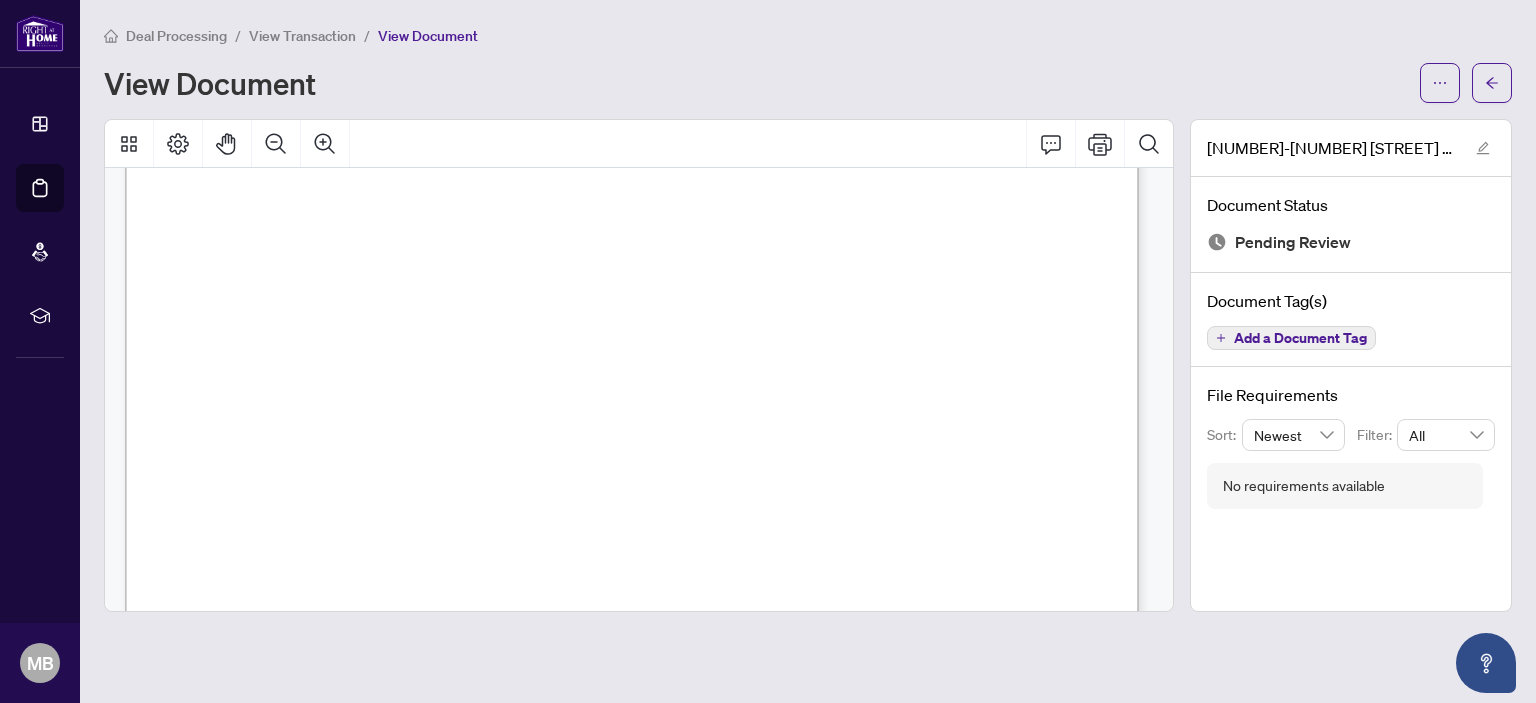 scroll, scrollTop: 400, scrollLeft: 0, axis: vertical 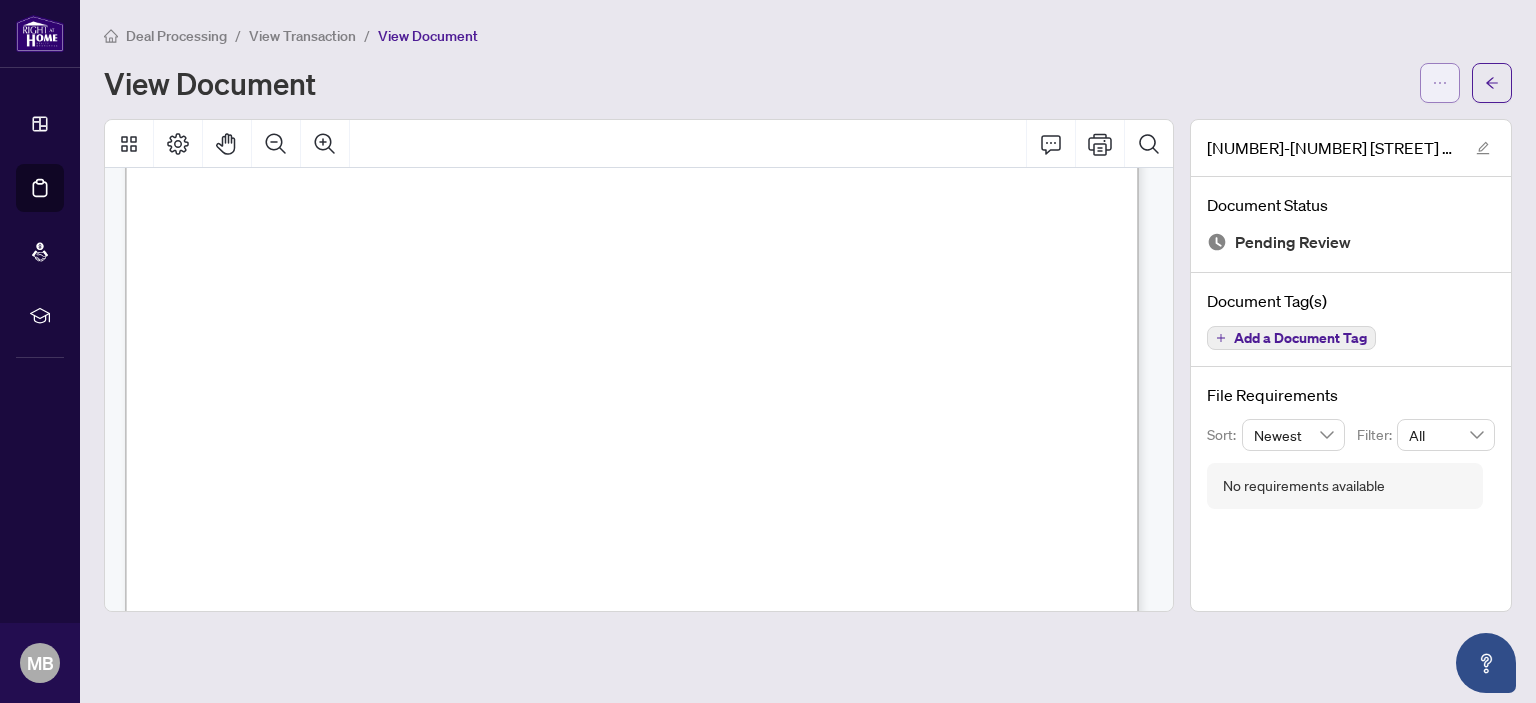 click 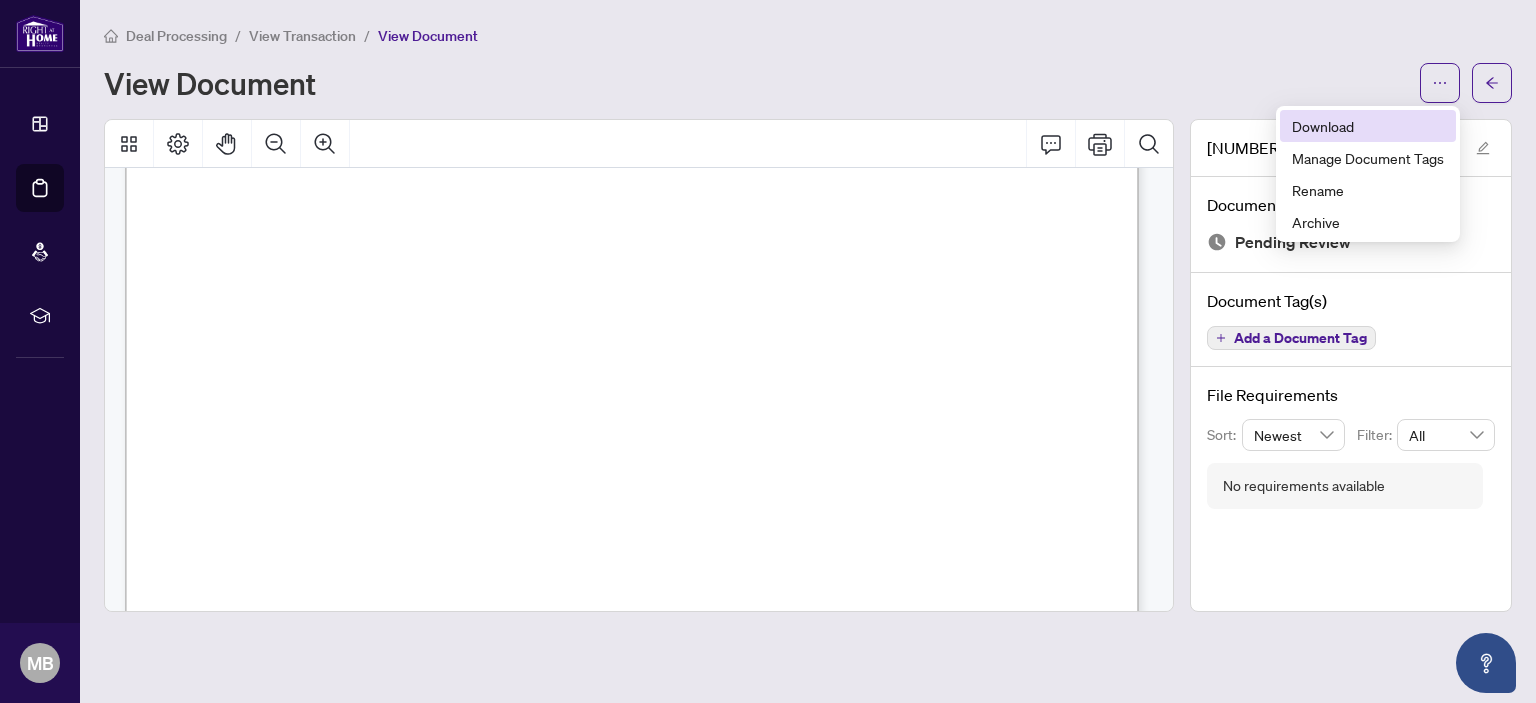 click on "Download" at bounding box center (1368, 126) 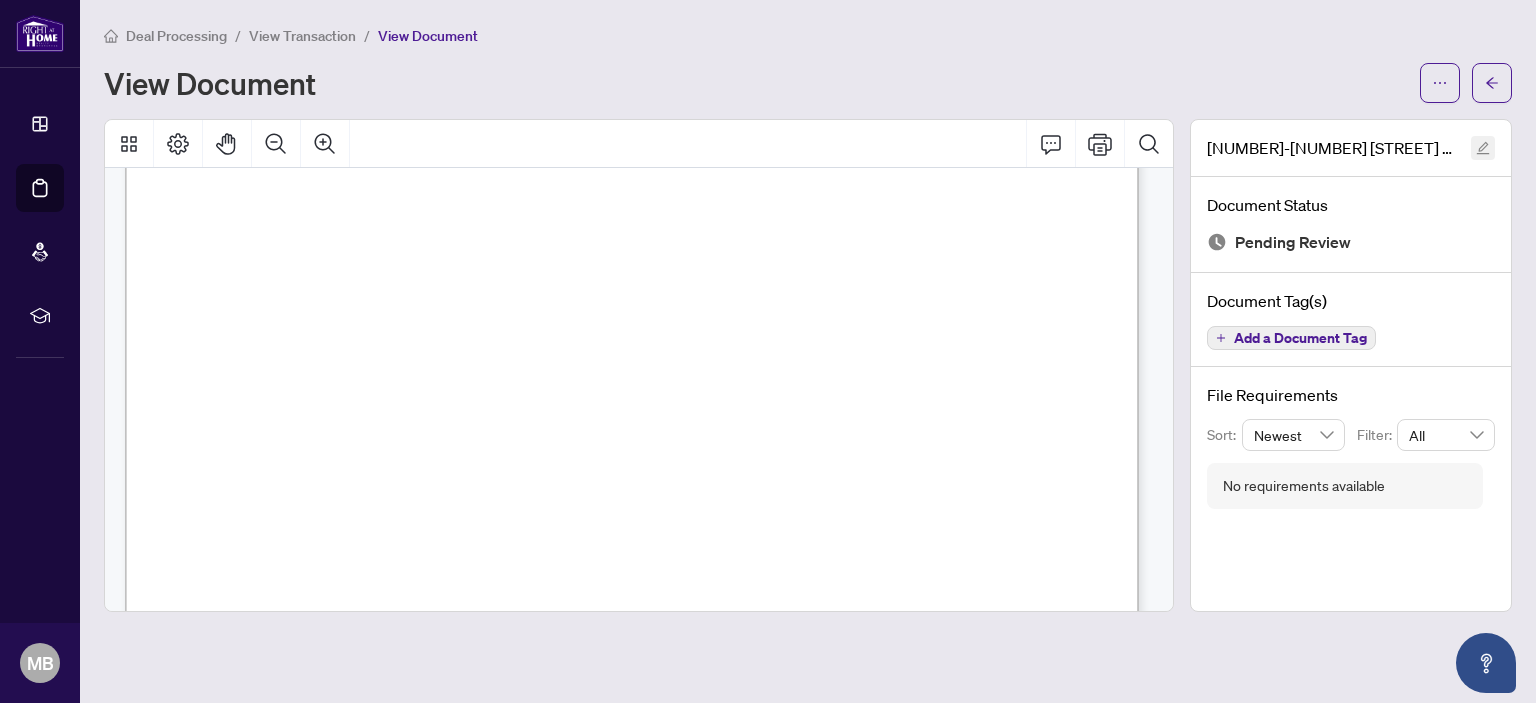 click at bounding box center [1483, 148] 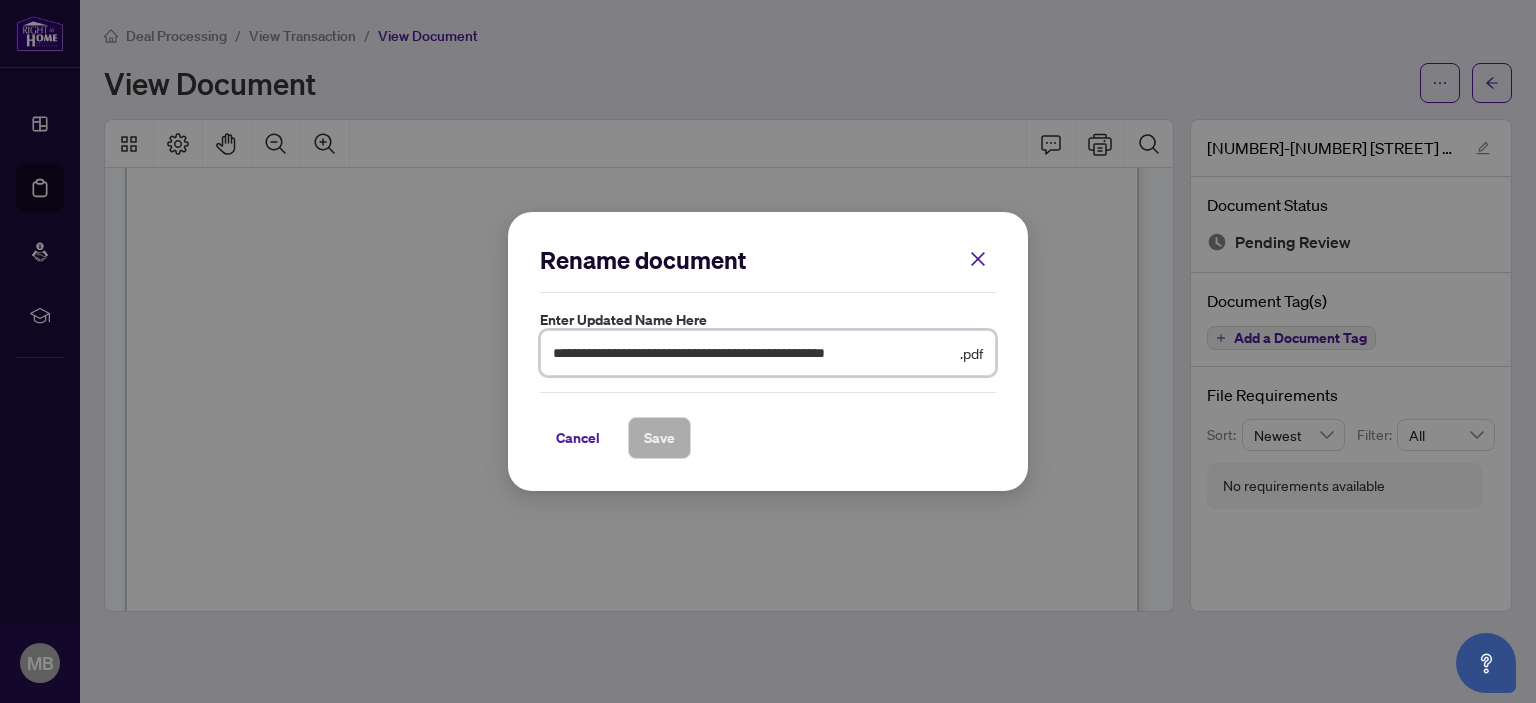 click on "**********" at bounding box center (754, 353) 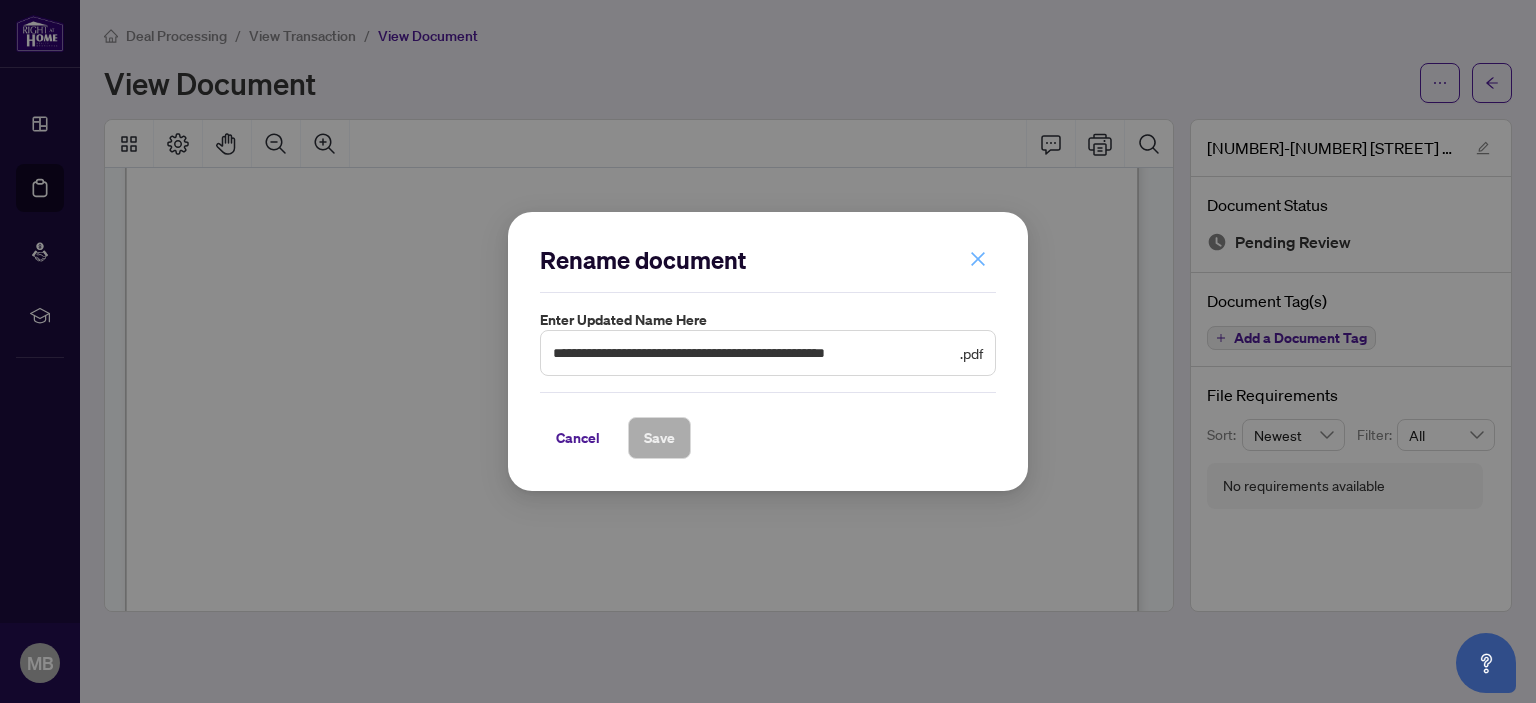 click 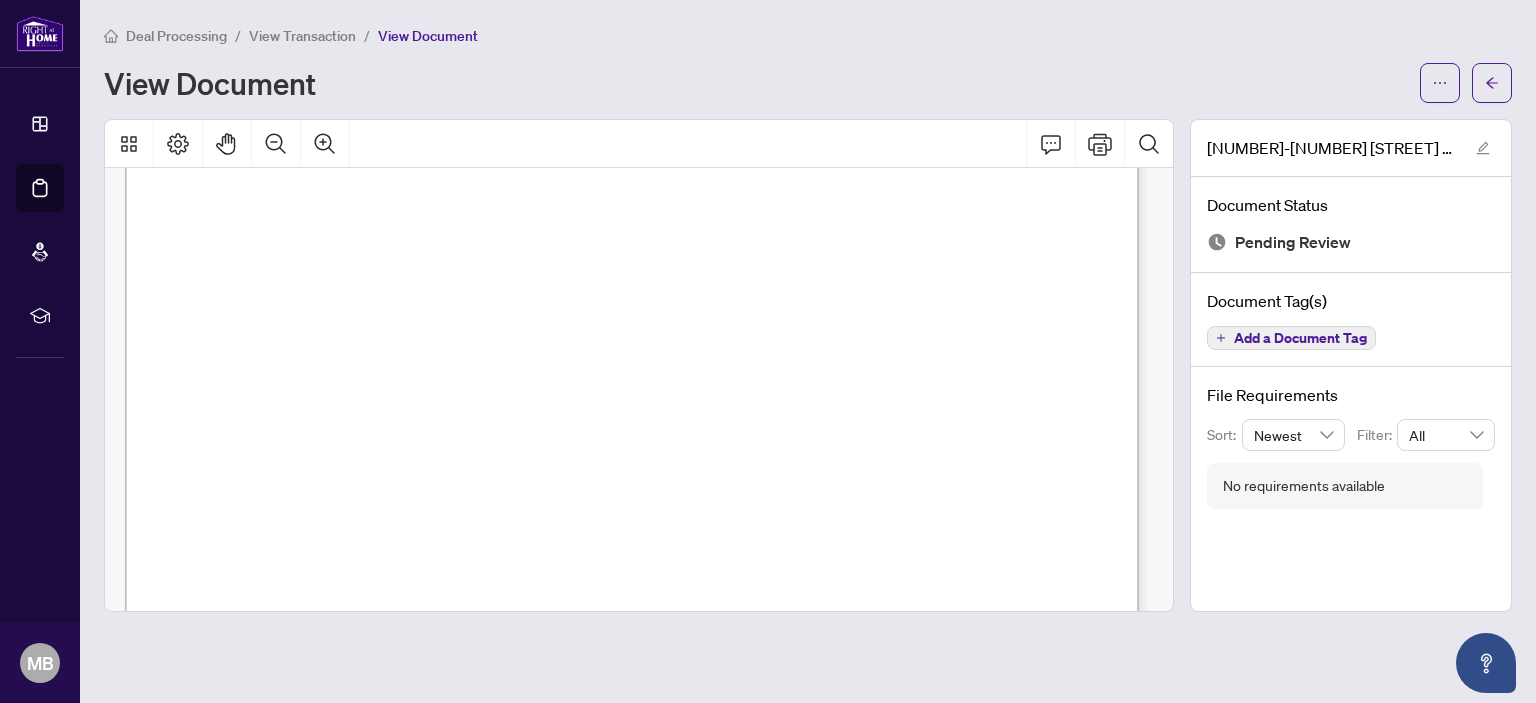 scroll, scrollTop: 0, scrollLeft: 0, axis: both 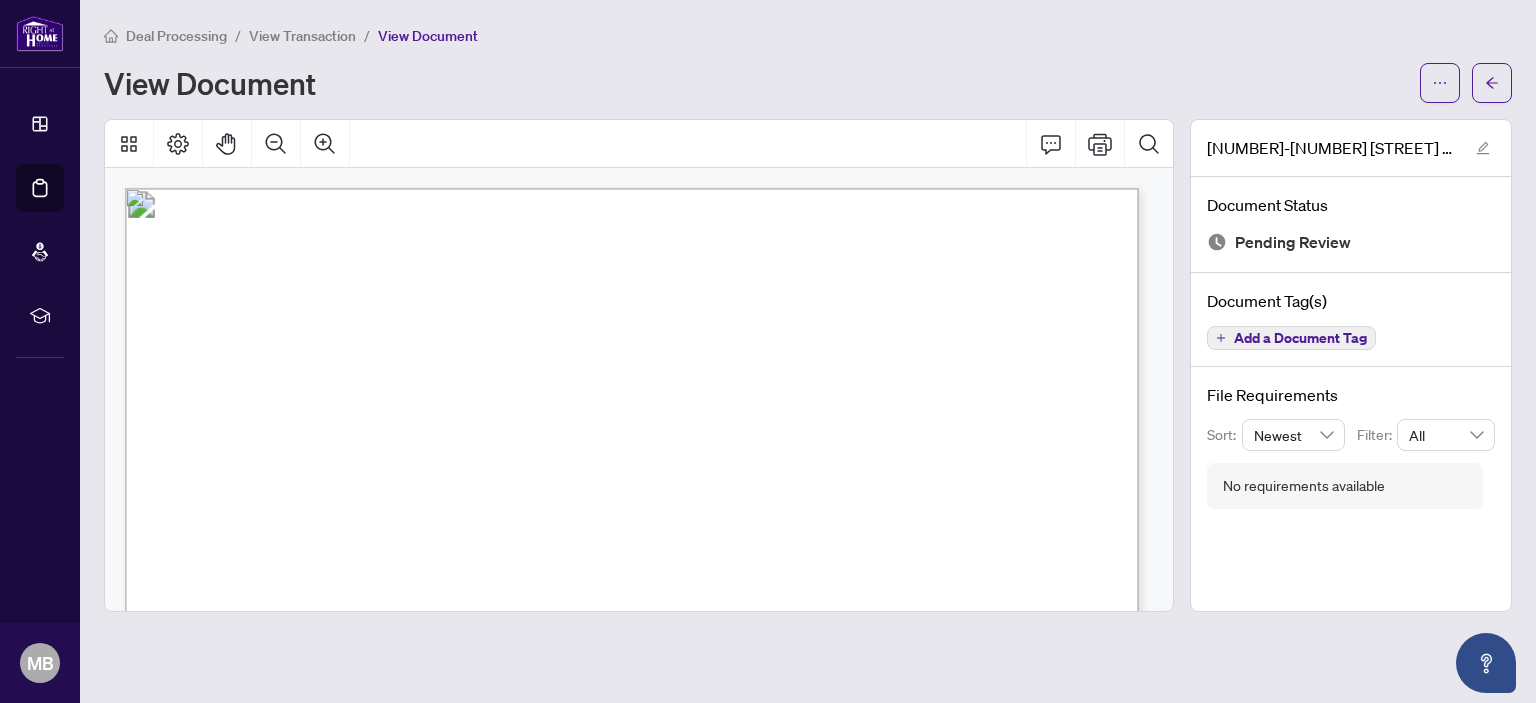 click on "View Transaction" at bounding box center (302, 36) 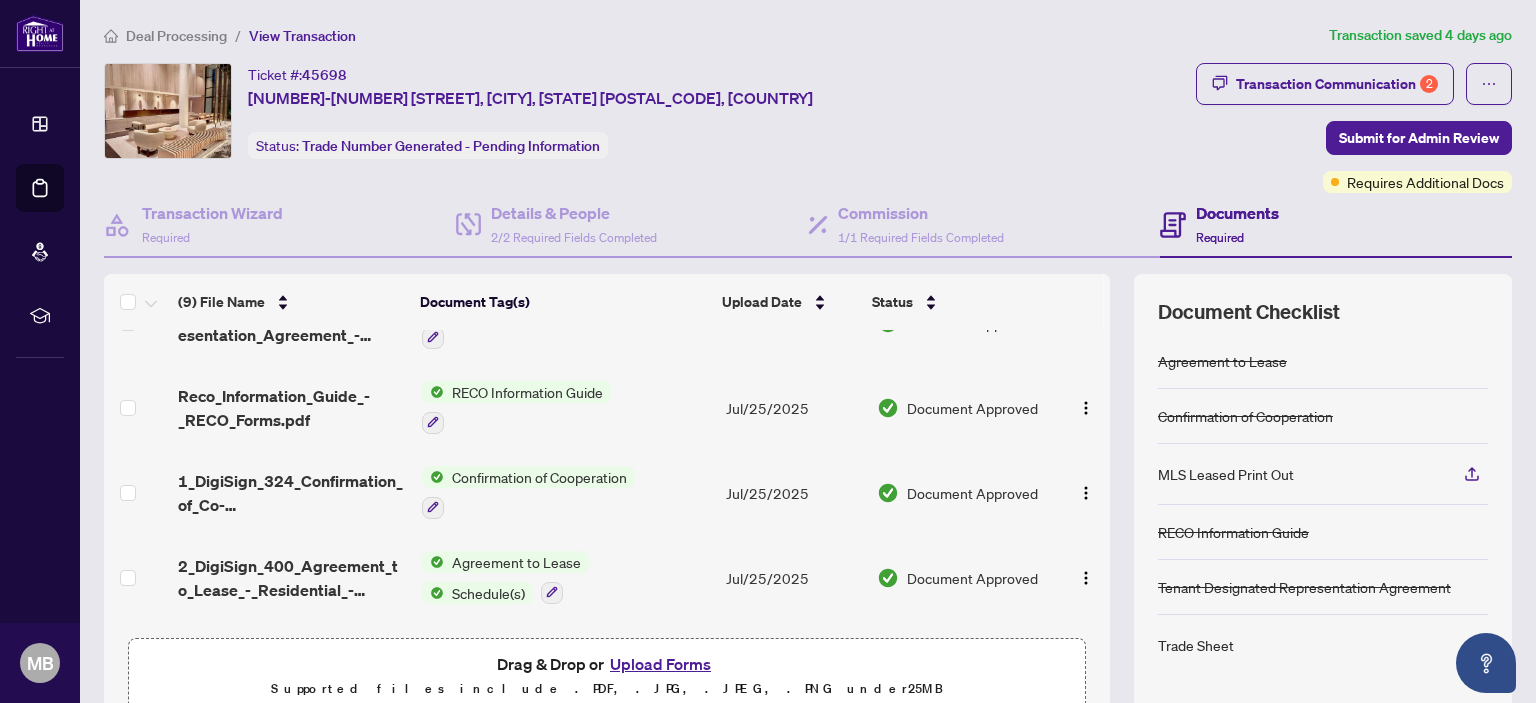 scroll, scrollTop: 463, scrollLeft: 0, axis: vertical 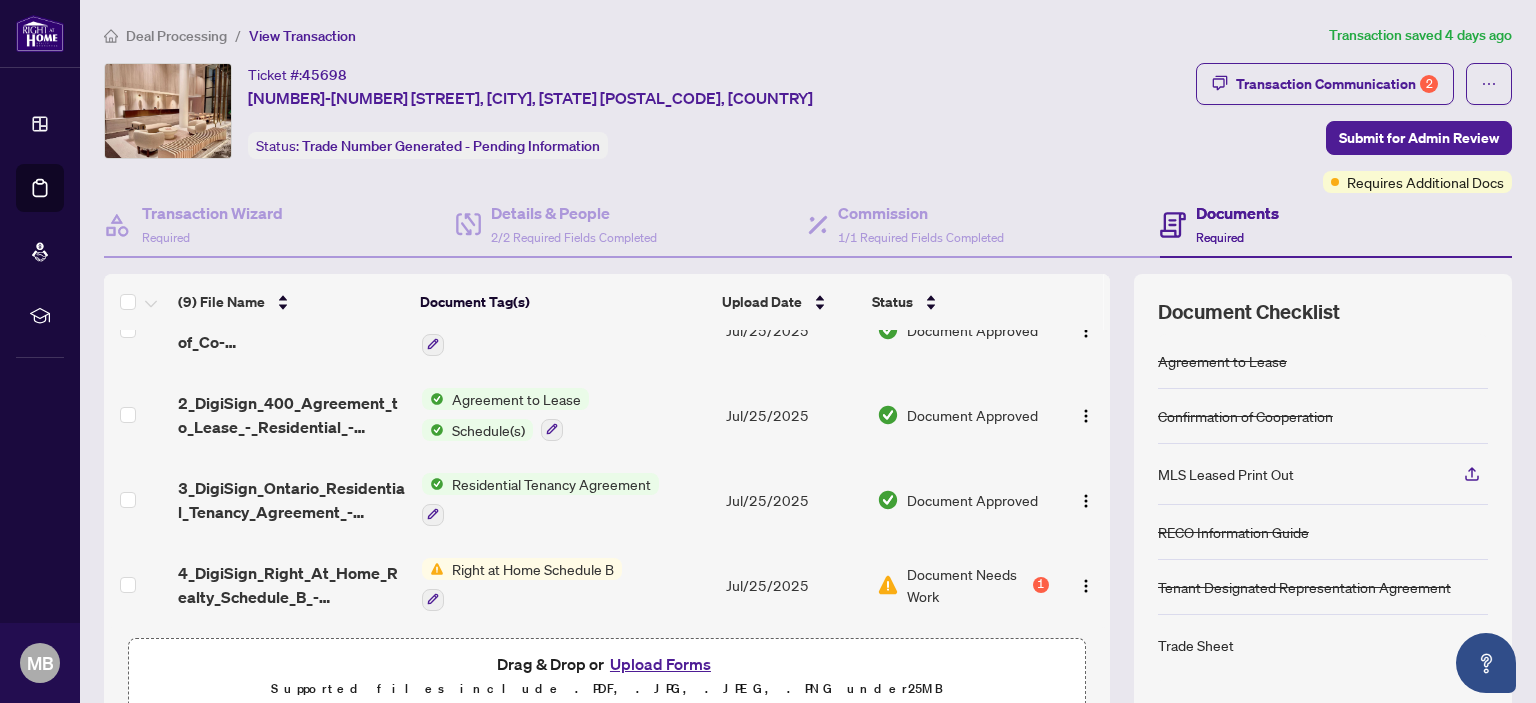 click on "Upload Forms" at bounding box center [660, 664] 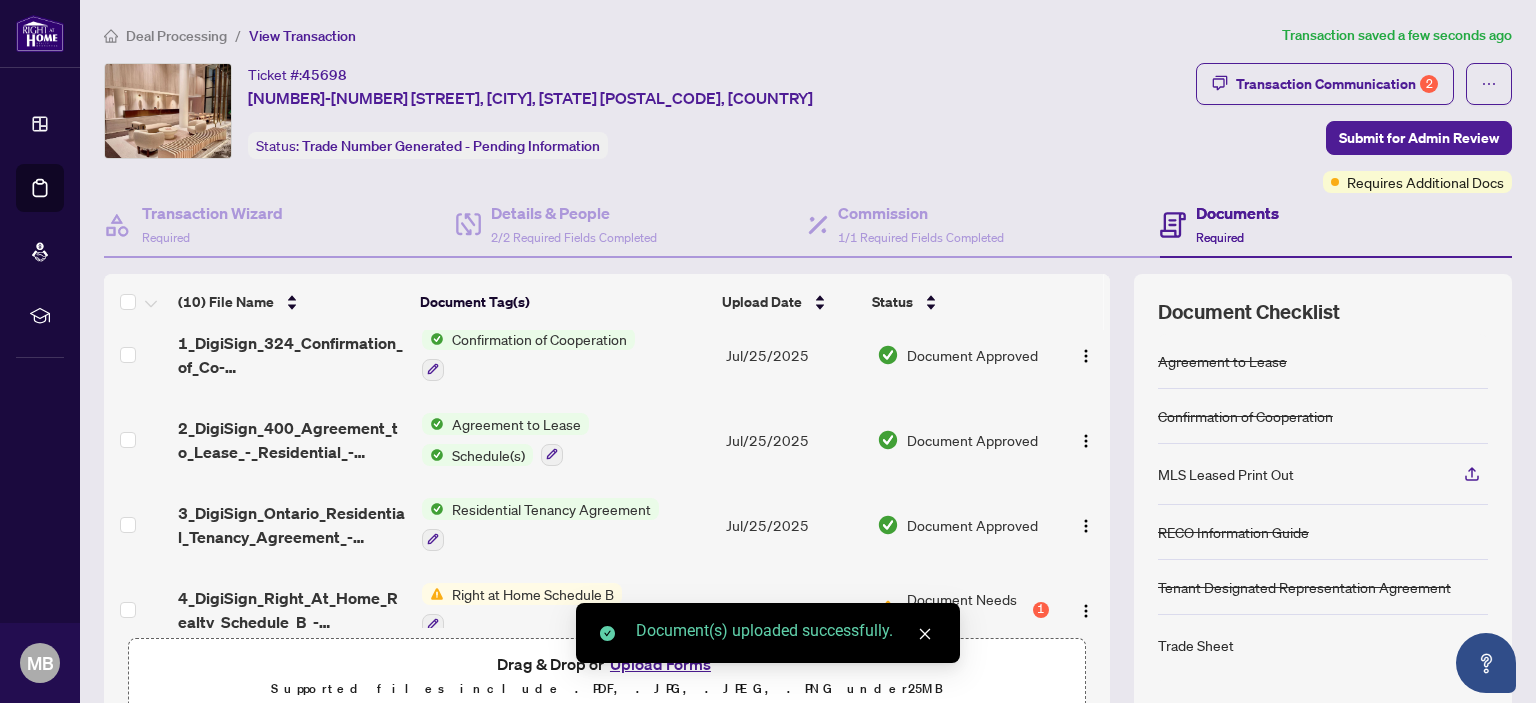 scroll, scrollTop: 543, scrollLeft: 0, axis: vertical 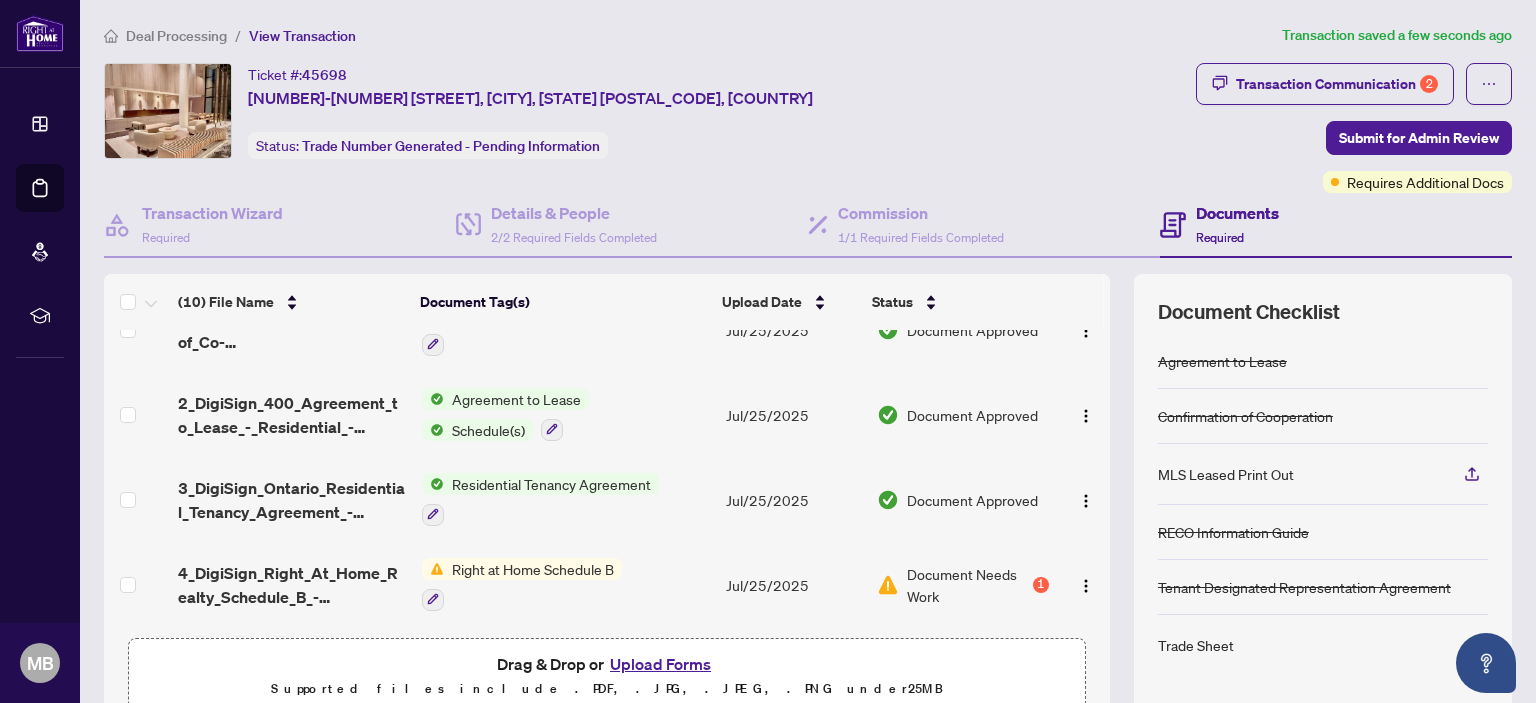 click on "Right at Home Schedule B" at bounding box center (533, 569) 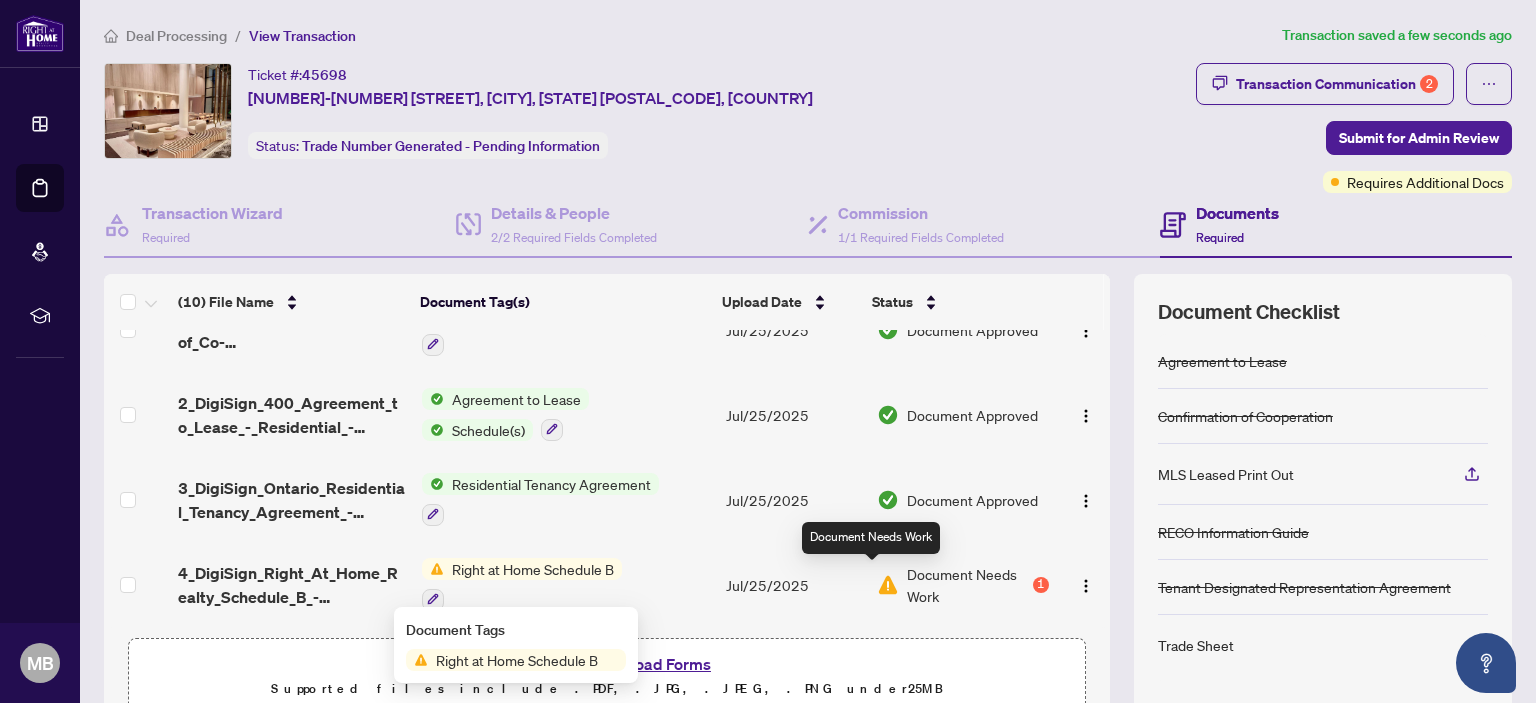 click at bounding box center [888, 585] 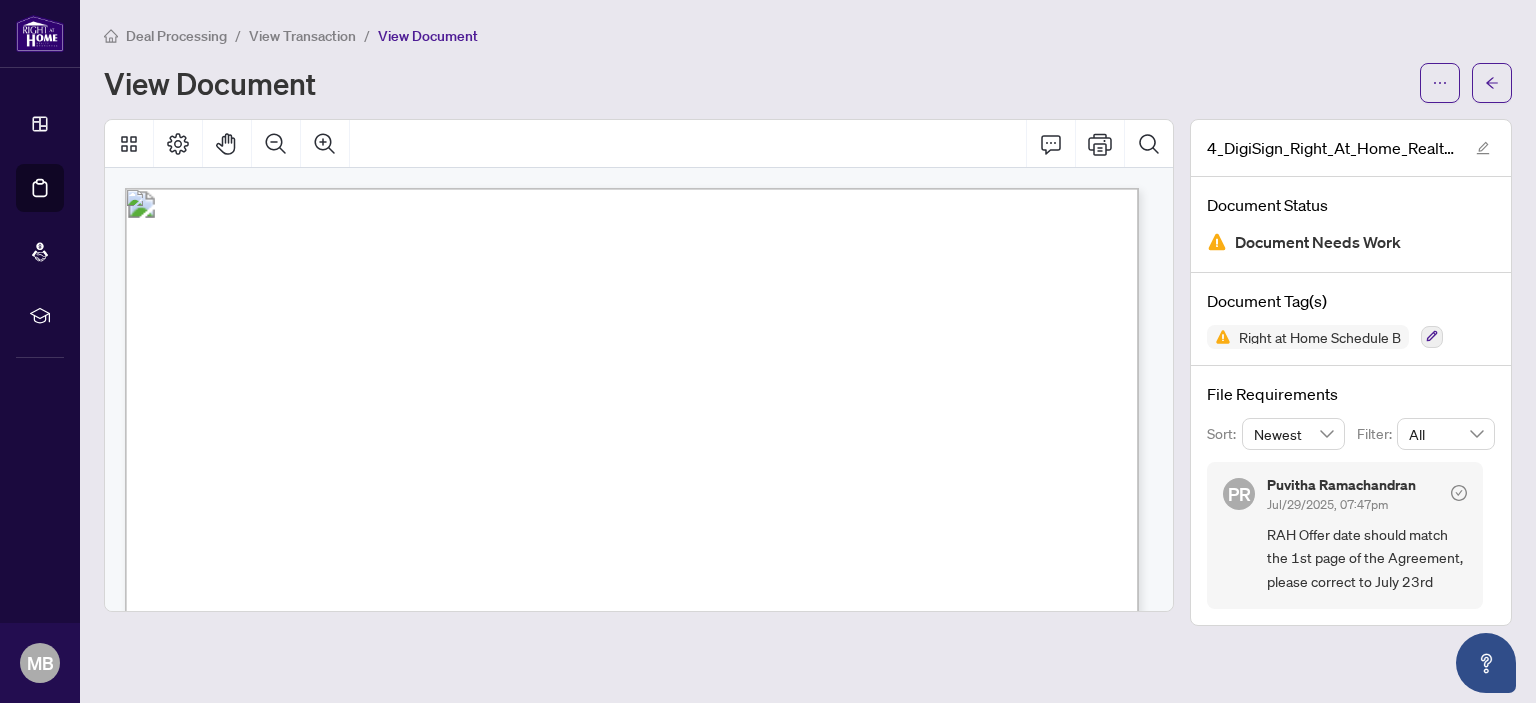 click on "24/07/2025" at bounding box center [864, 507] 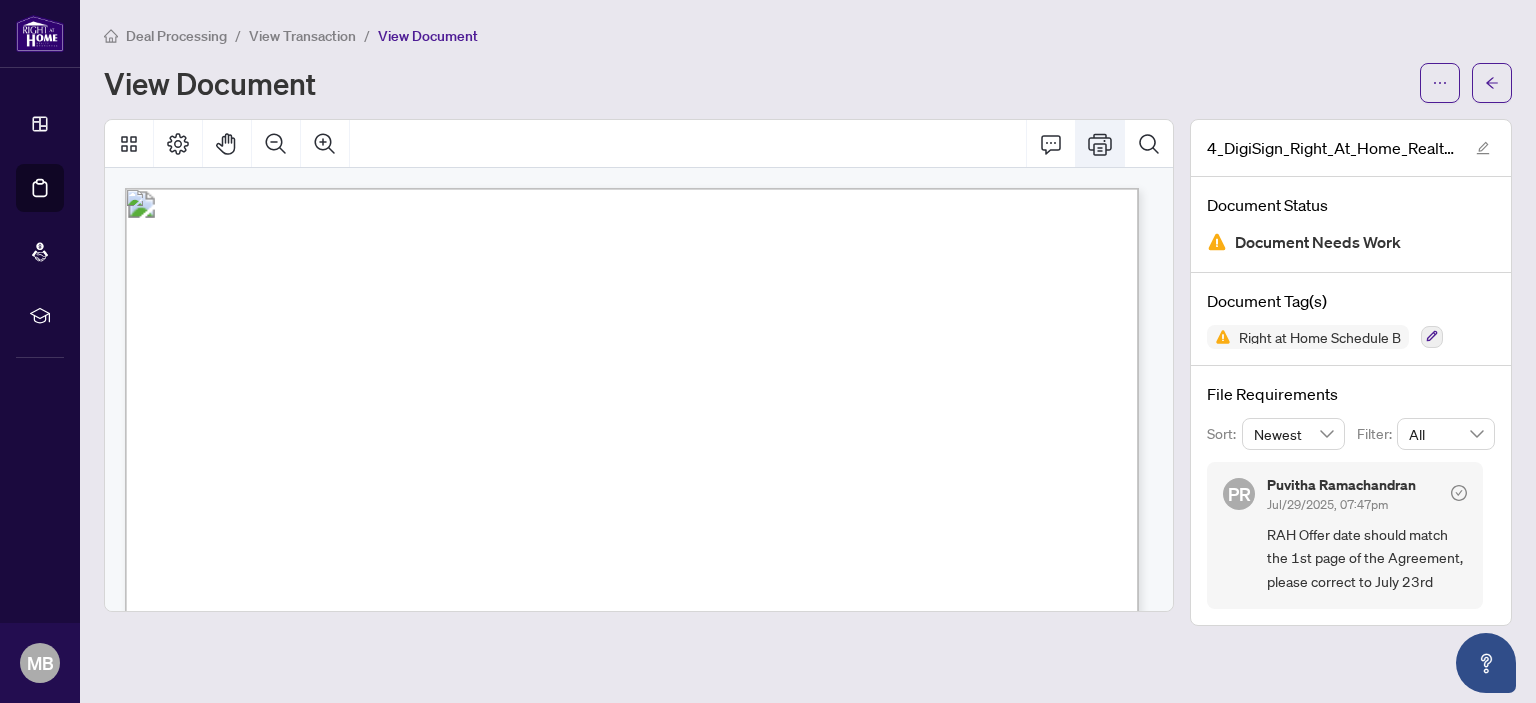 click 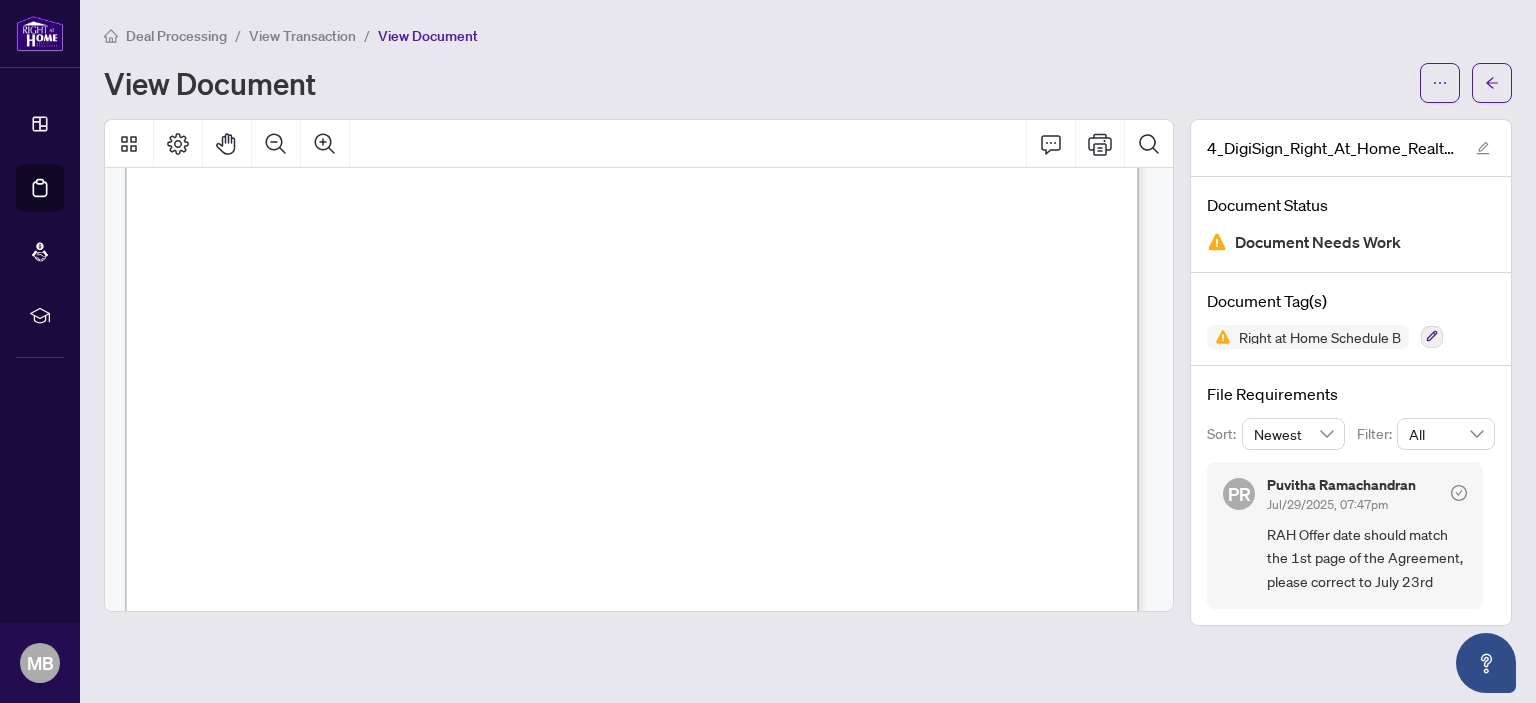 scroll, scrollTop: 0, scrollLeft: 0, axis: both 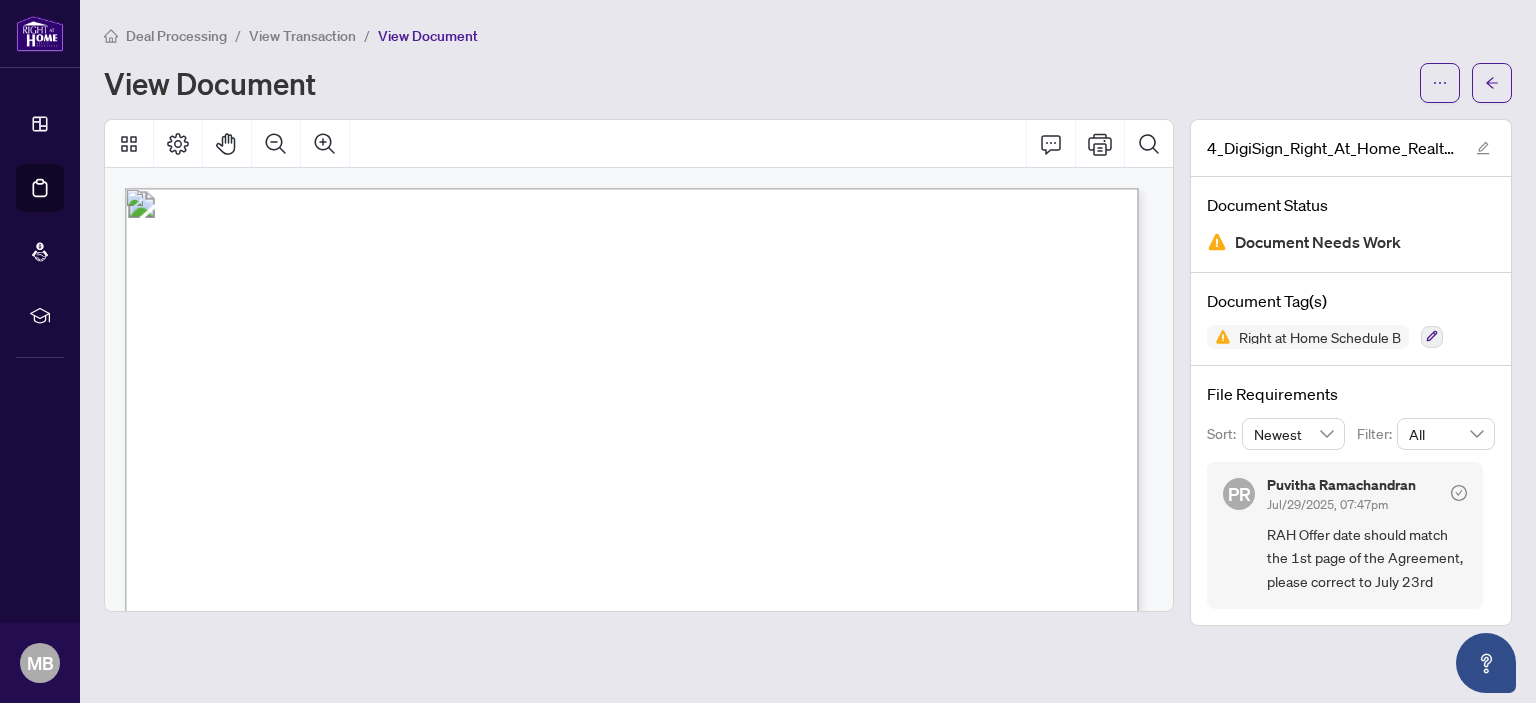 click on "View Transaction" at bounding box center (302, 36) 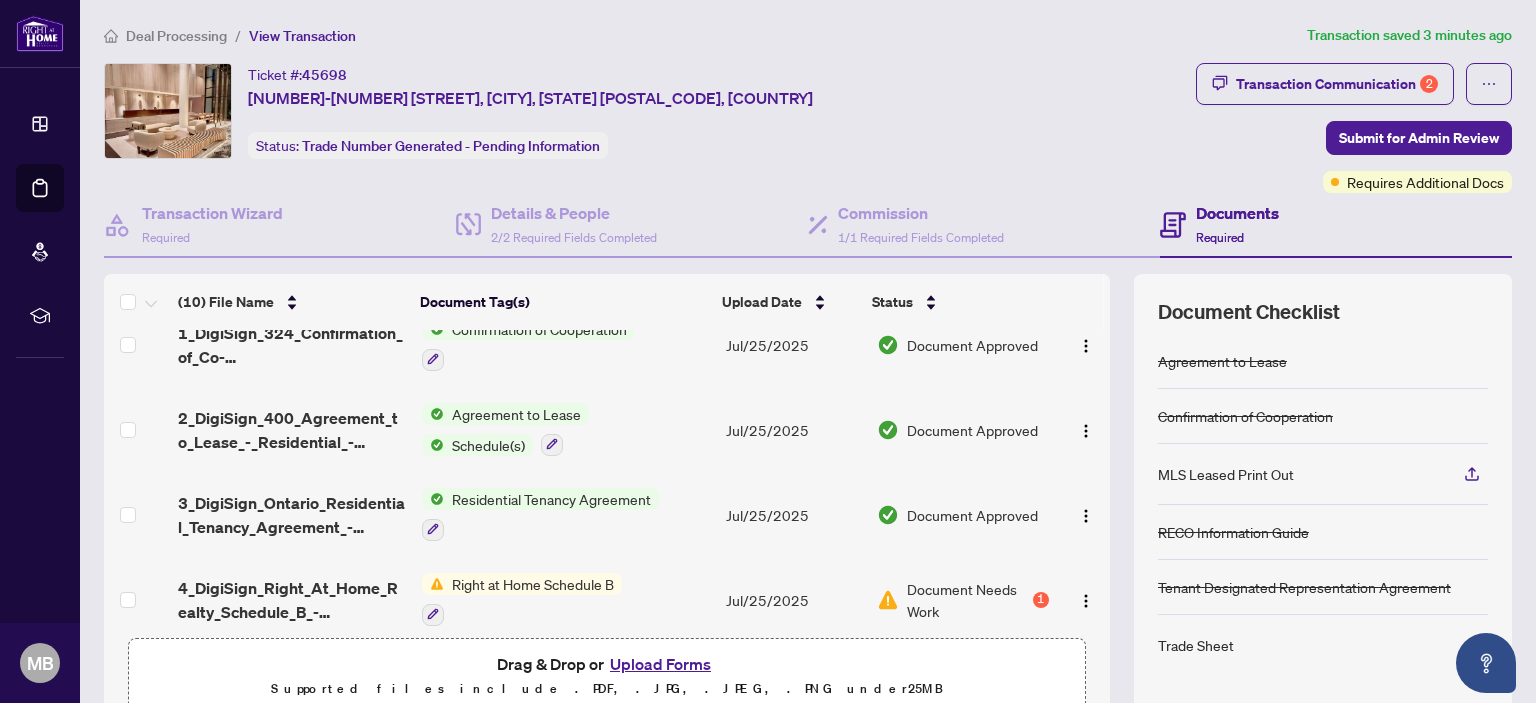 scroll, scrollTop: 543, scrollLeft: 0, axis: vertical 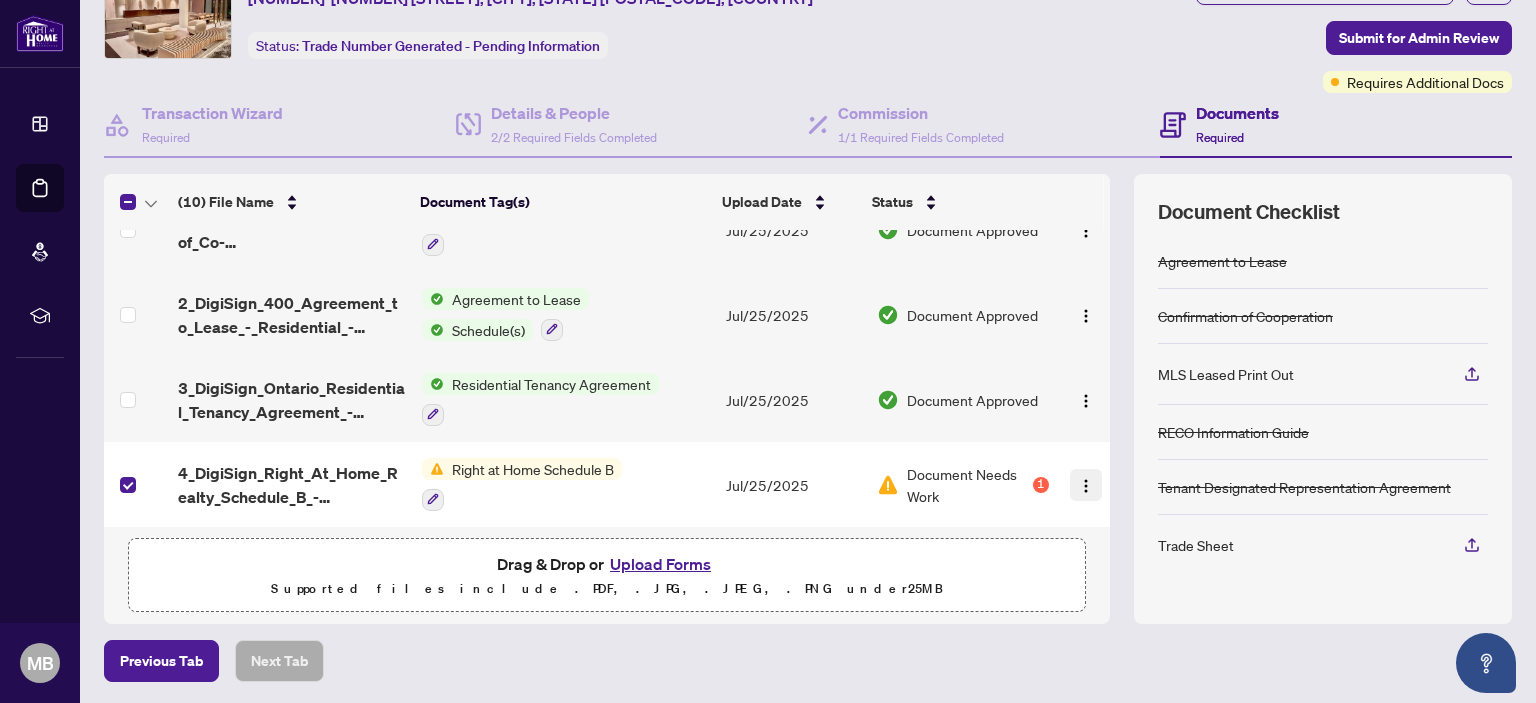 click at bounding box center (1086, 486) 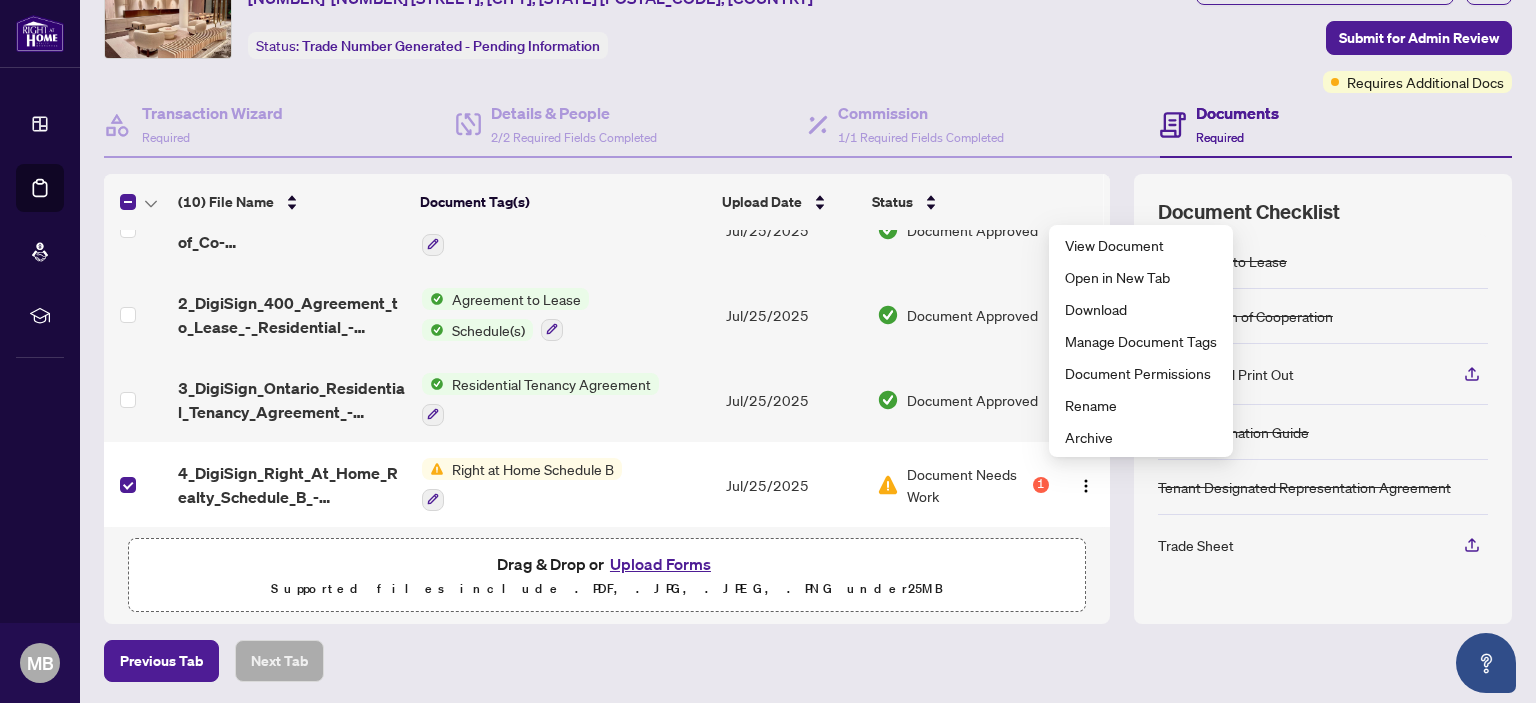 click on "Upload Forms" at bounding box center (660, 564) 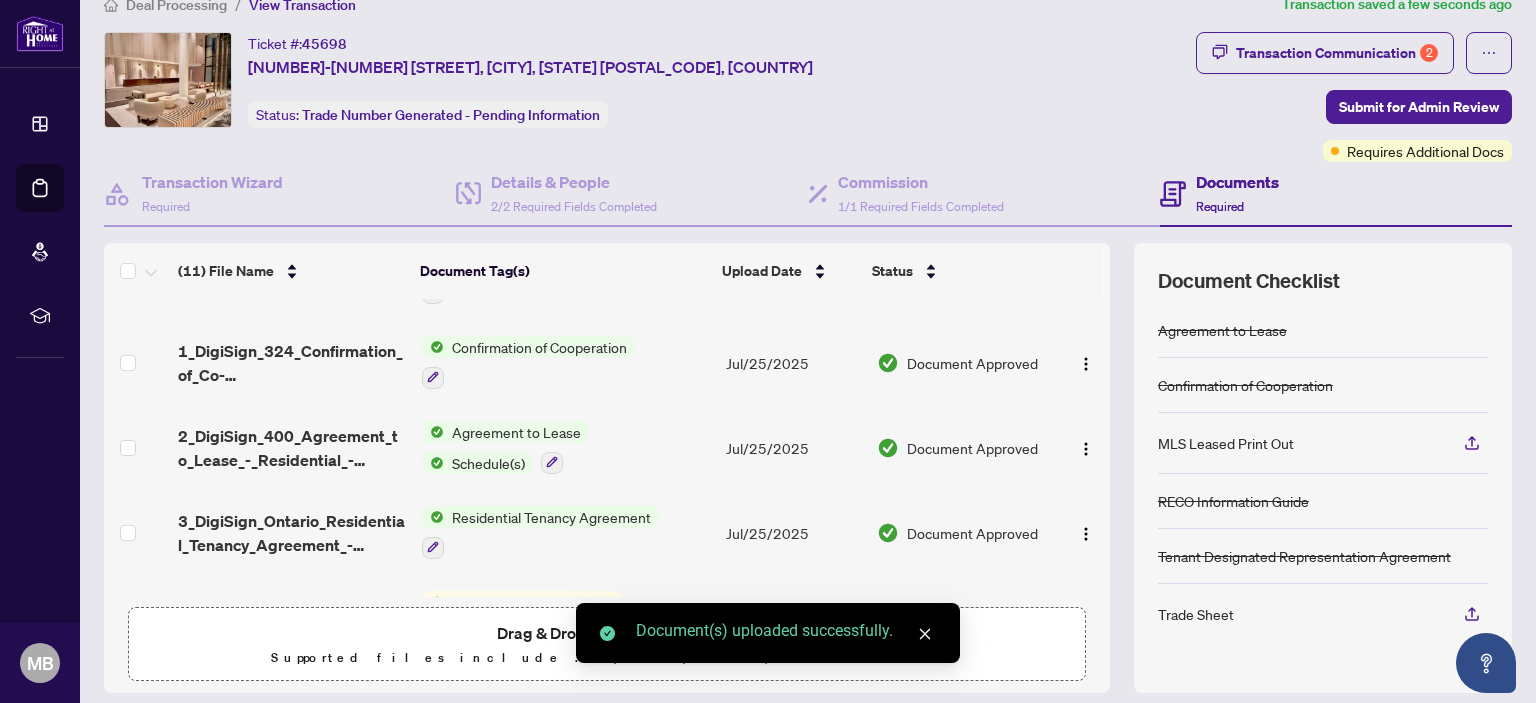 scroll, scrollTop: 0, scrollLeft: 0, axis: both 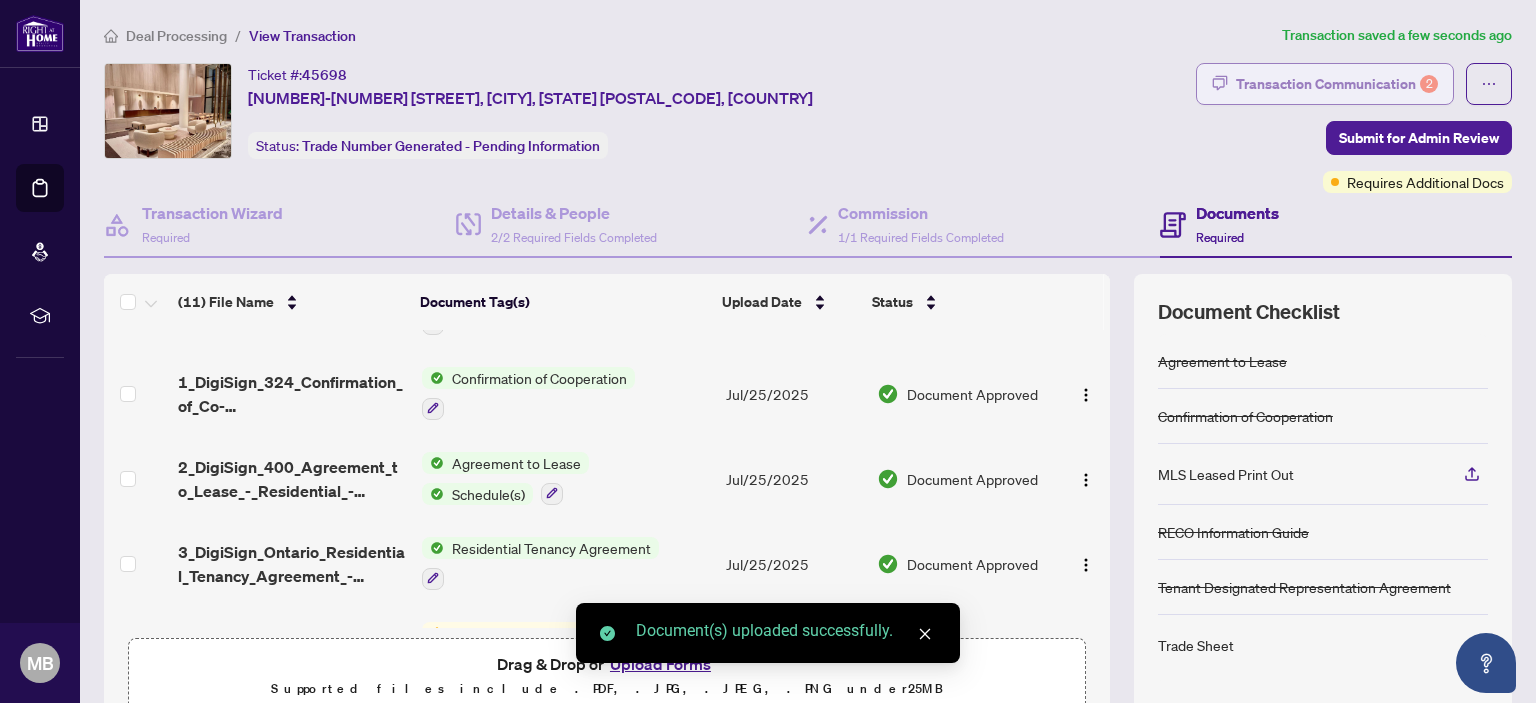 click on "Transaction Communication 2" at bounding box center [1337, 84] 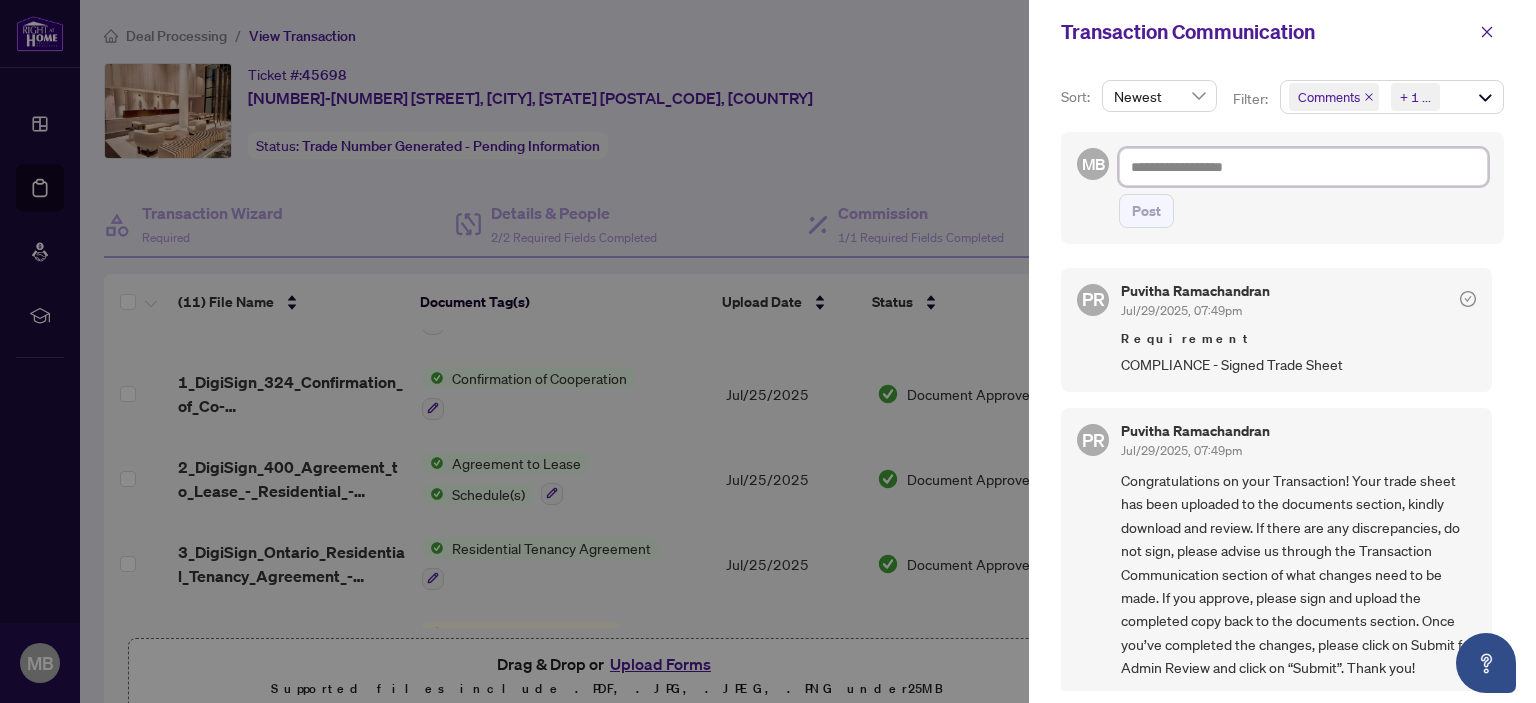 click at bounding box center [1303, 167] 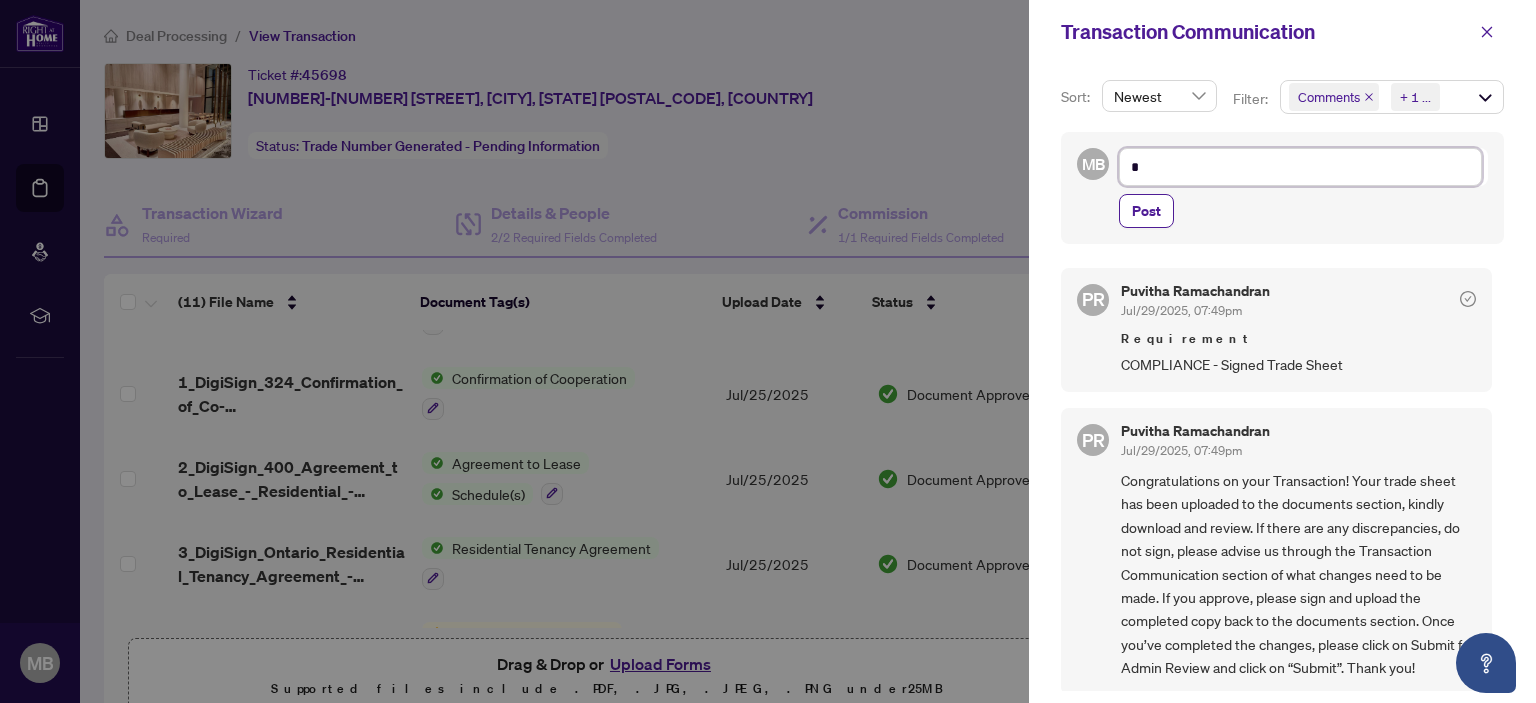 type on "**" 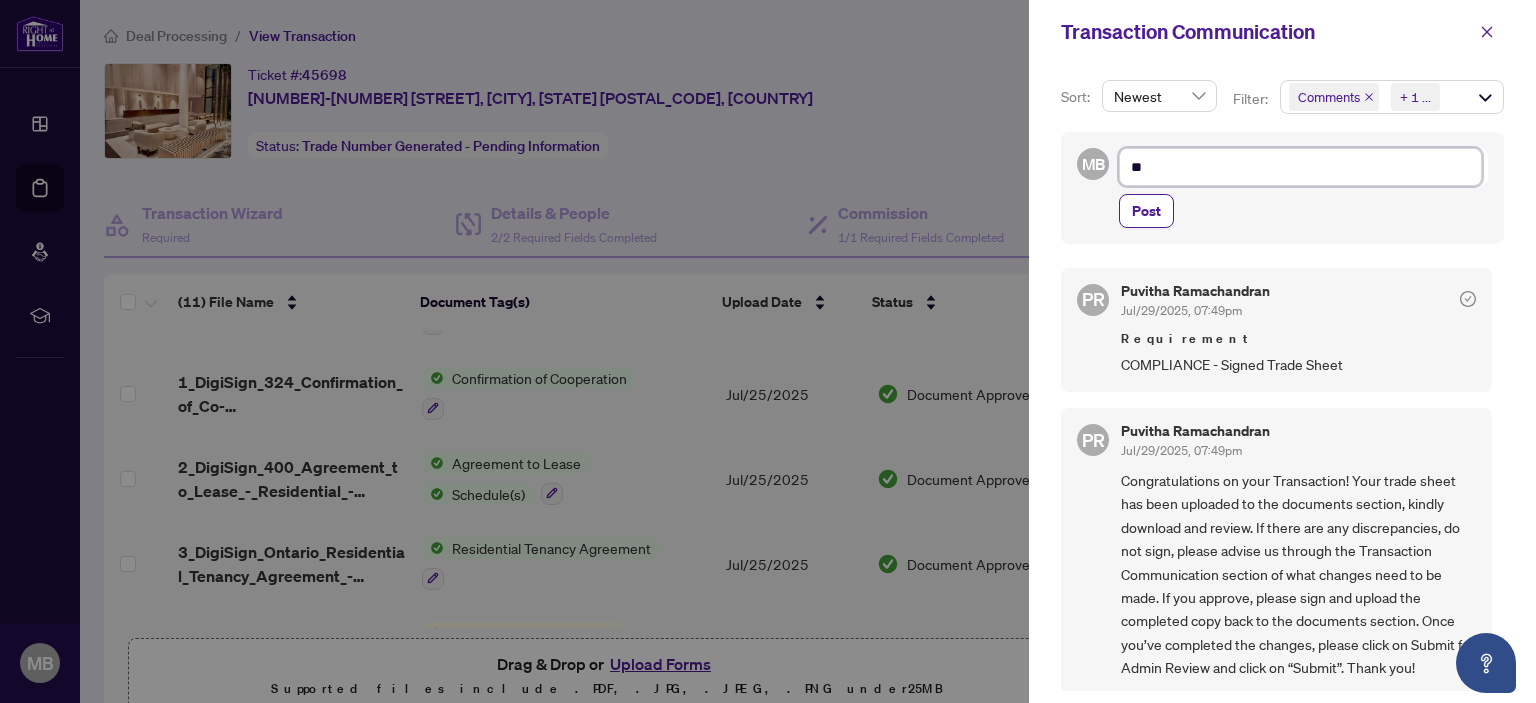 type on "***" 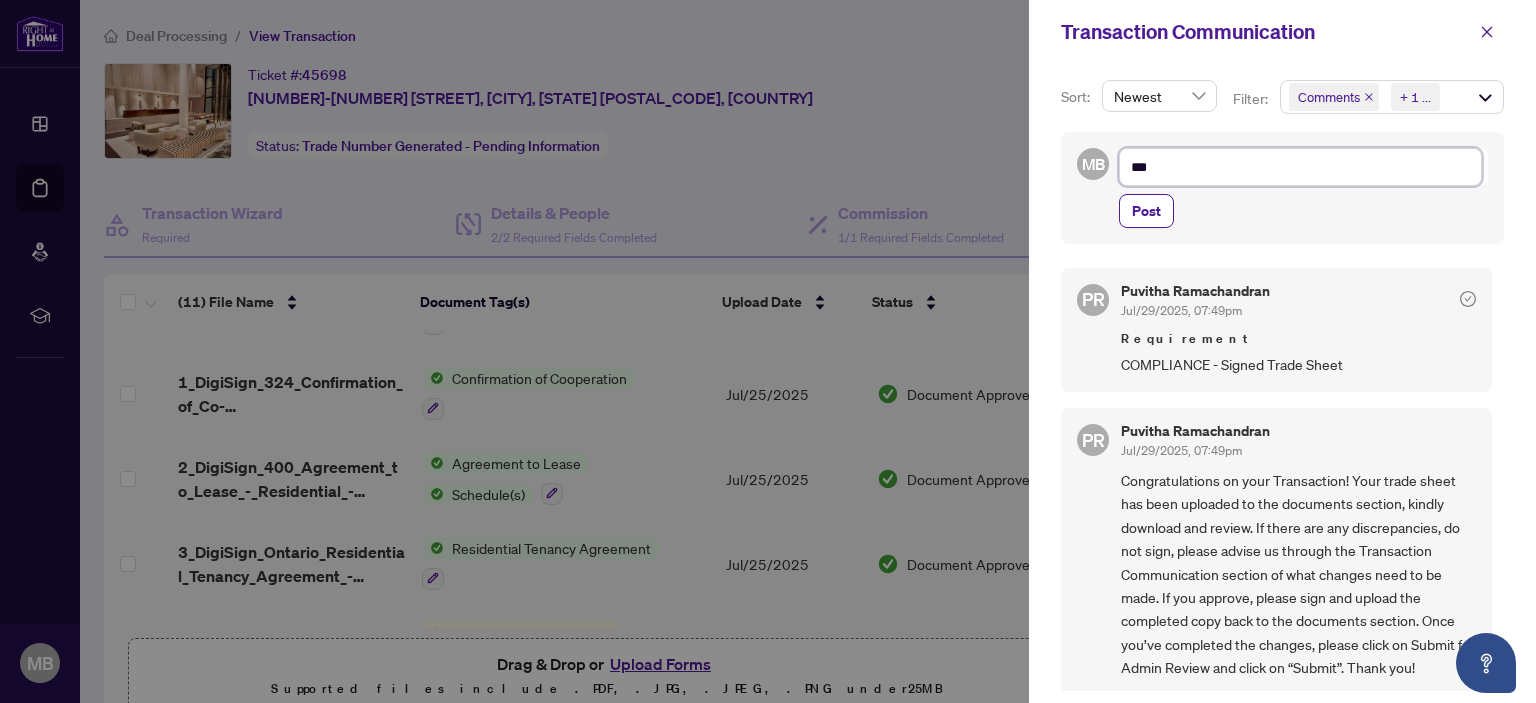 type on "****" 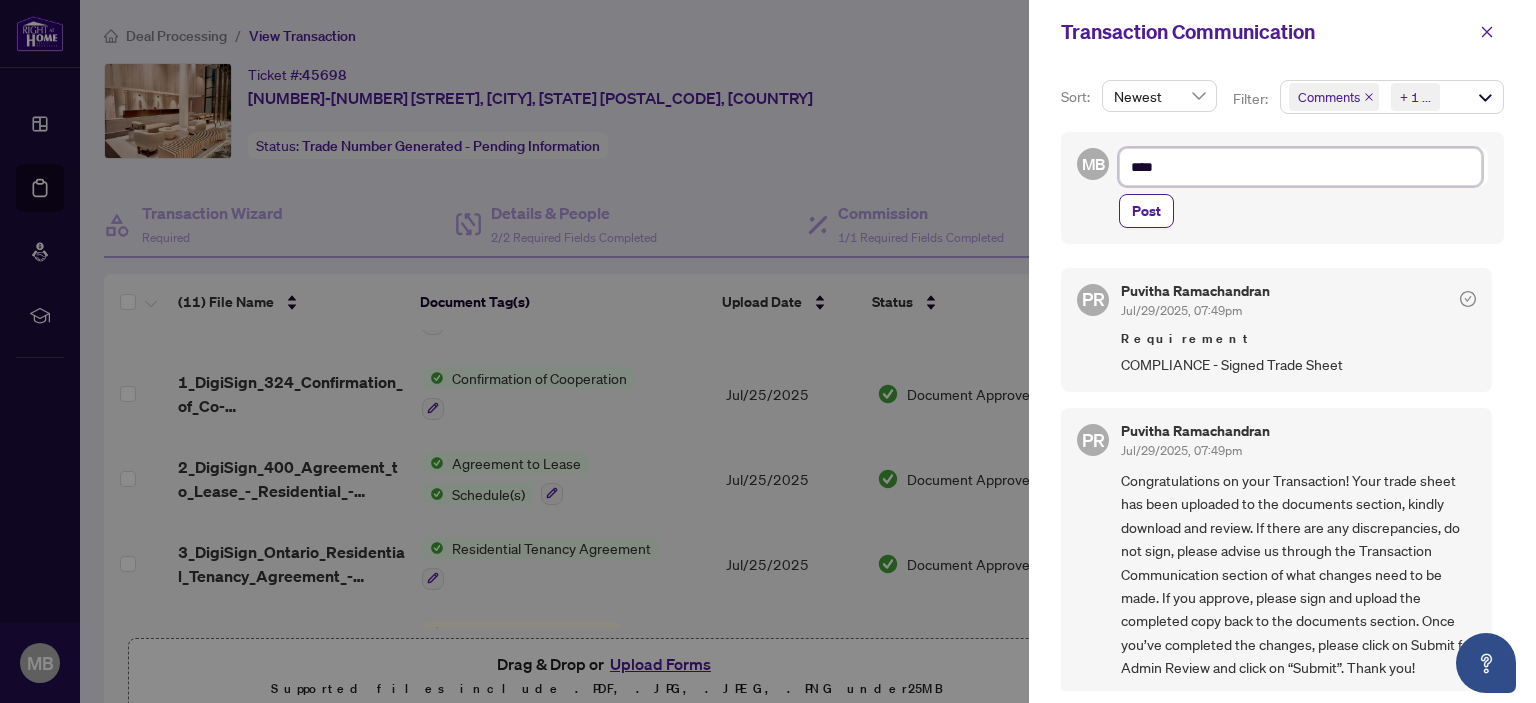 type on "****" 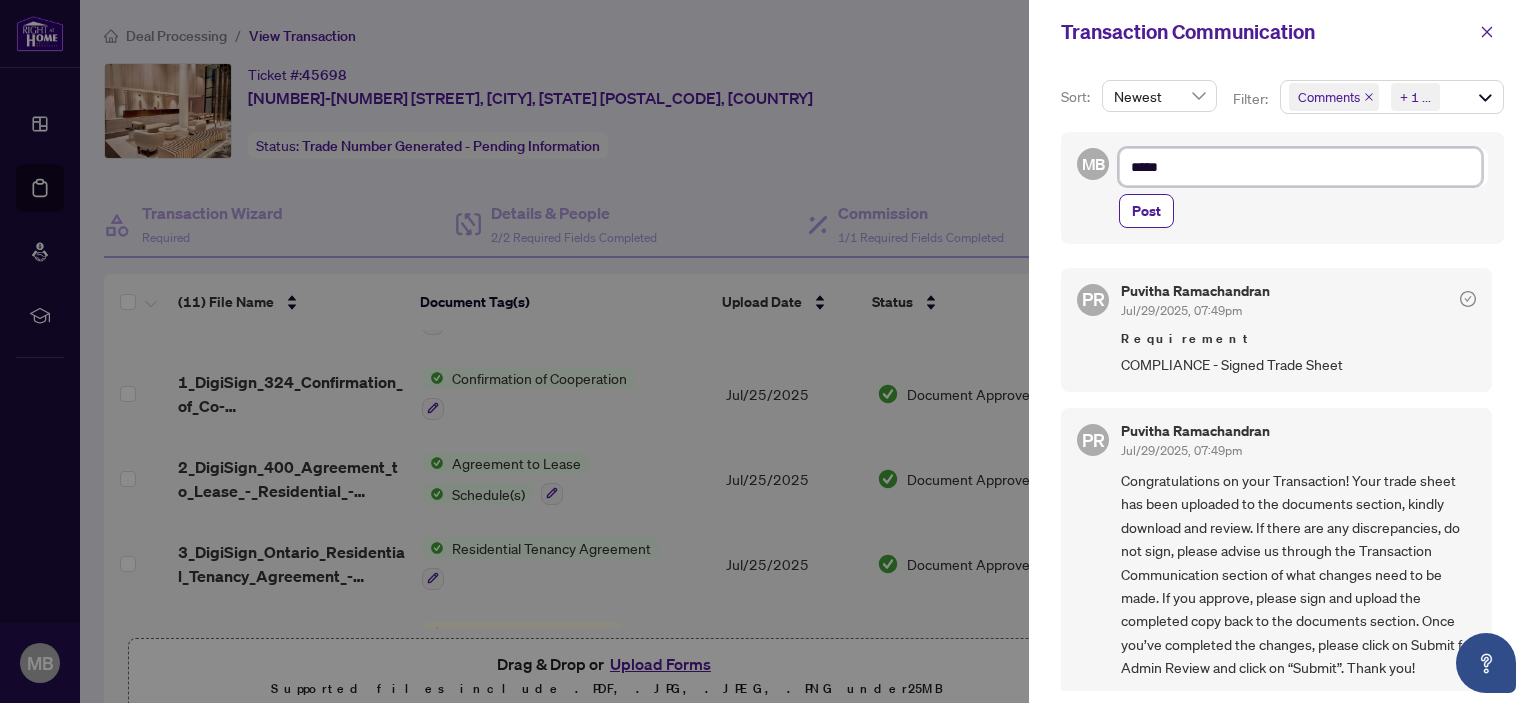type on "******" 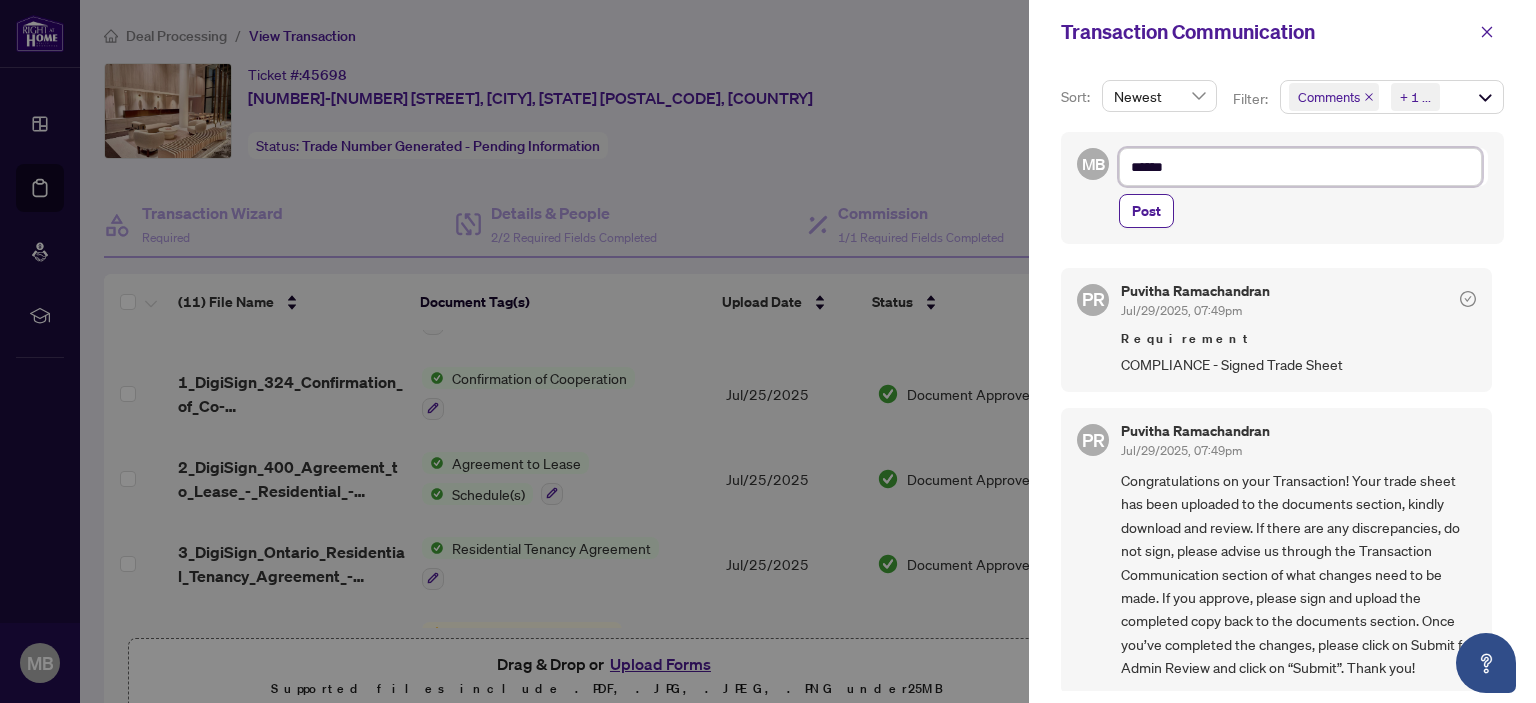 type on "*******" 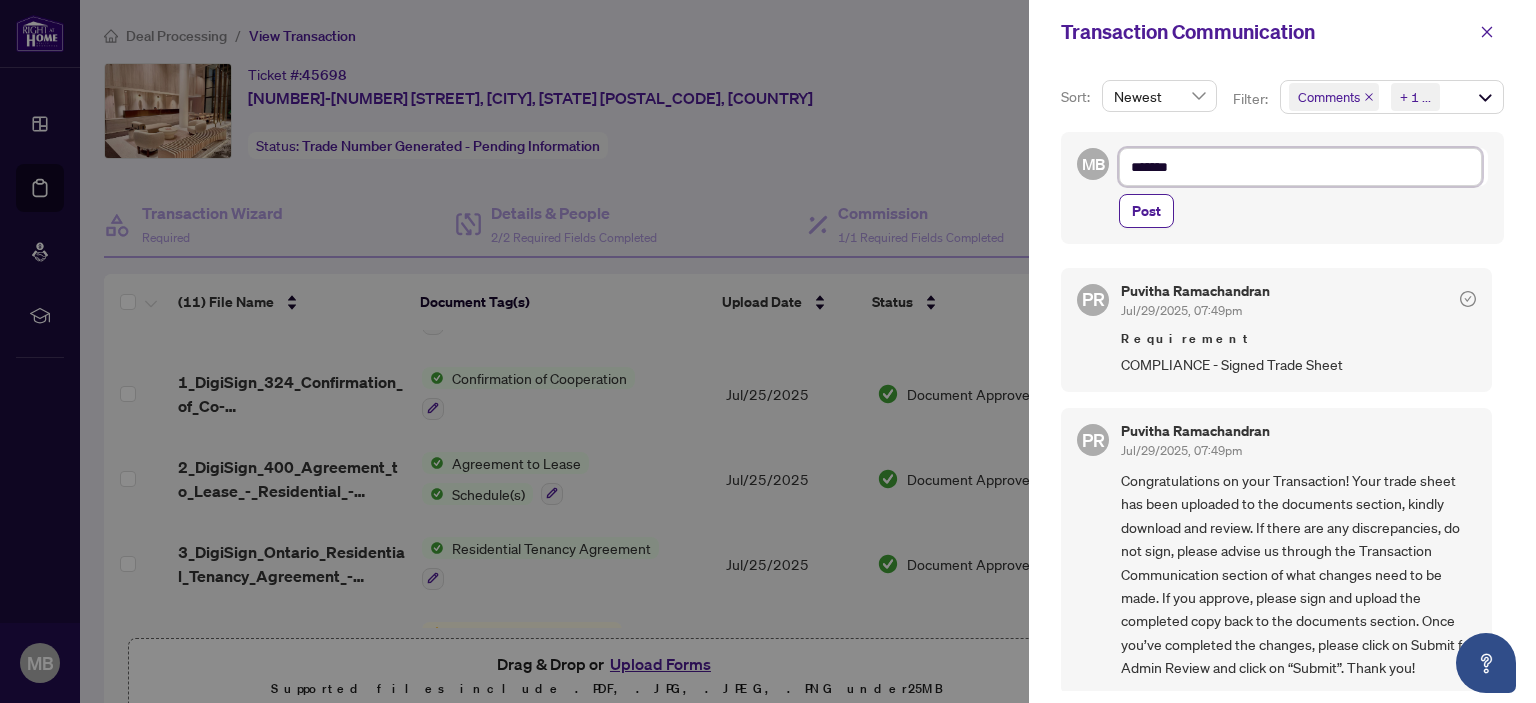 type on "********" 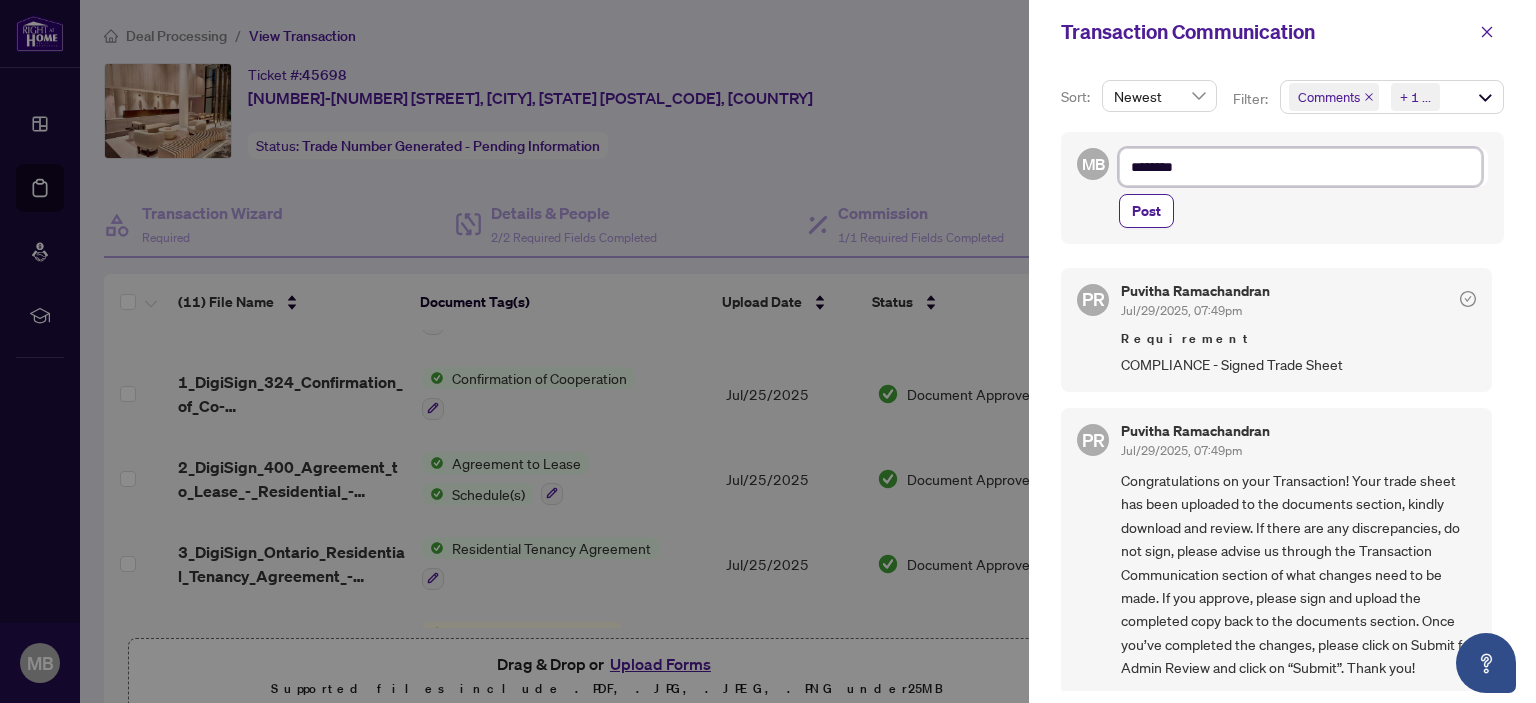 type on "********" 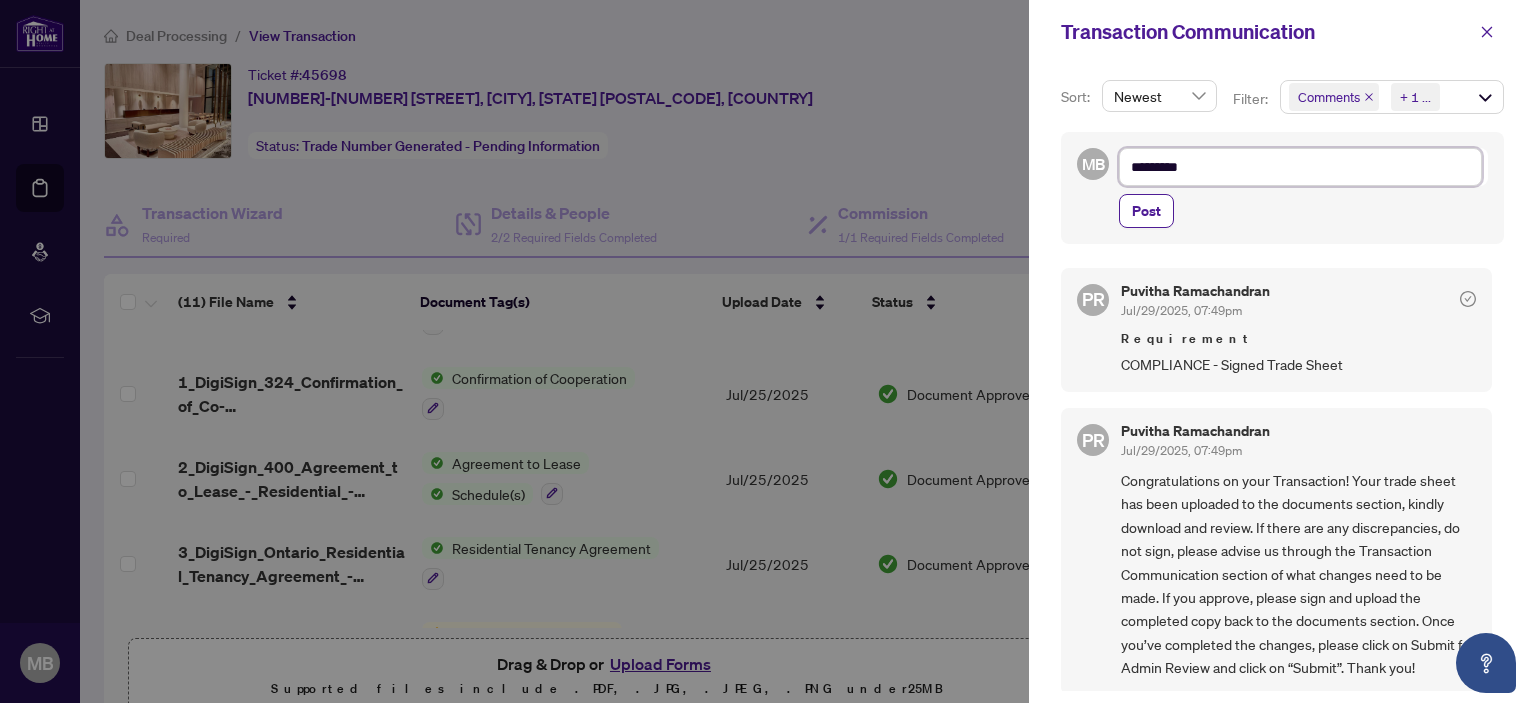 type on "**********" 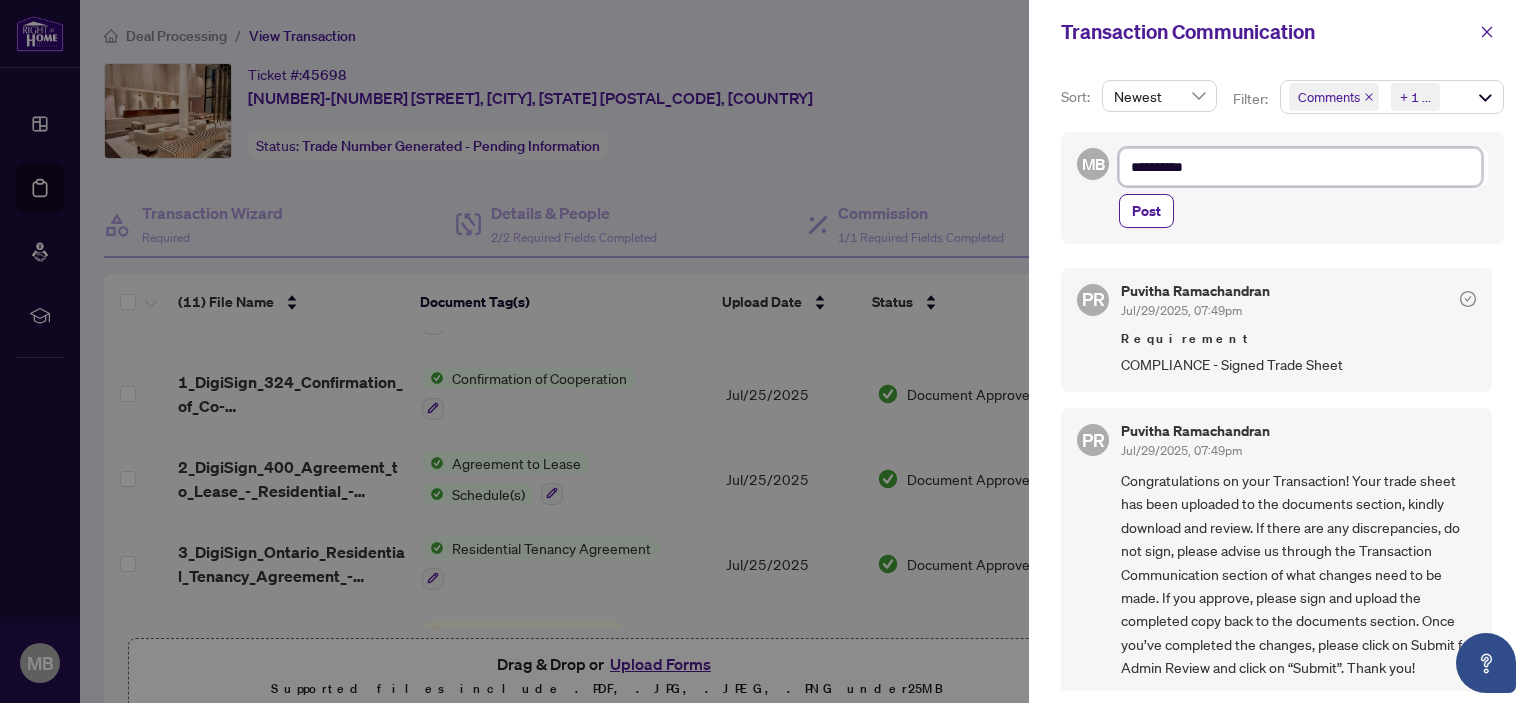 type on "********" 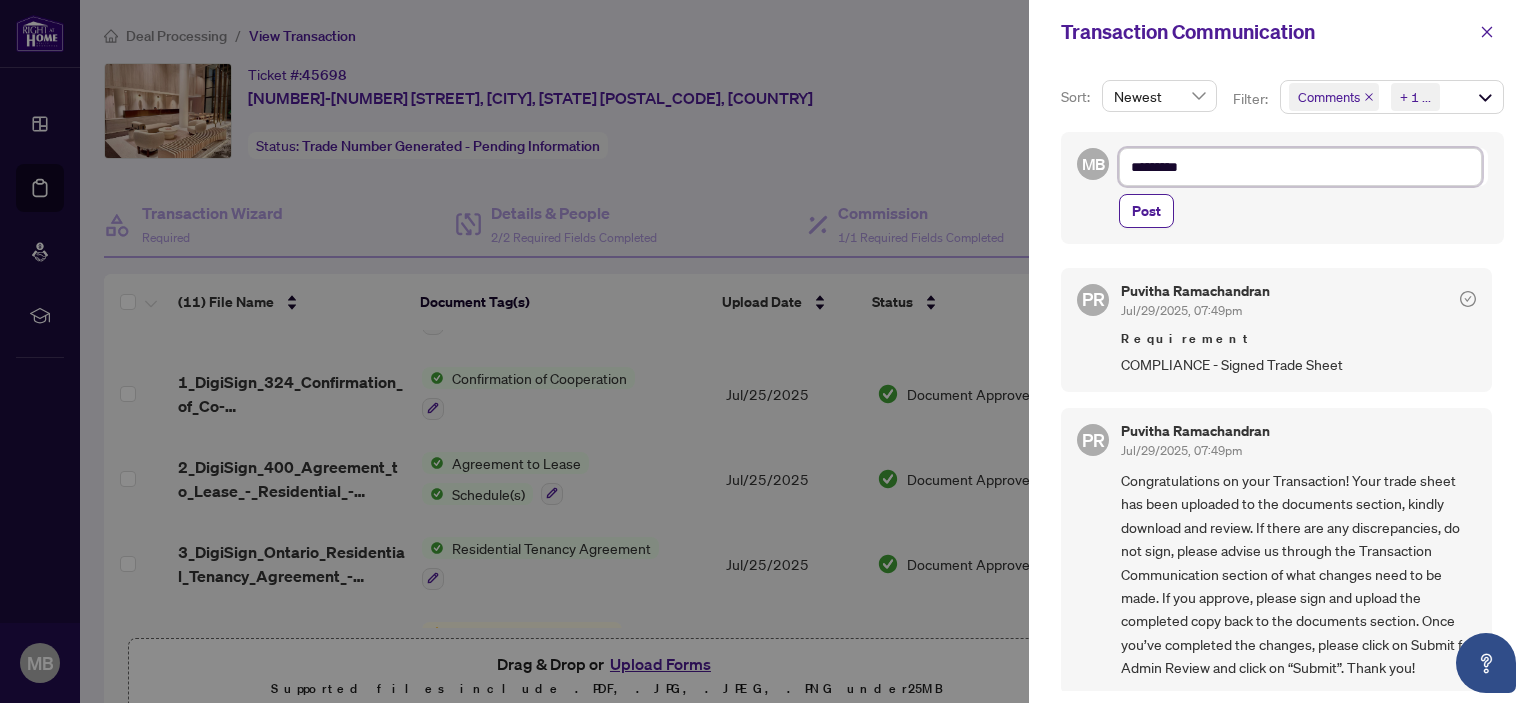 type on "**********" 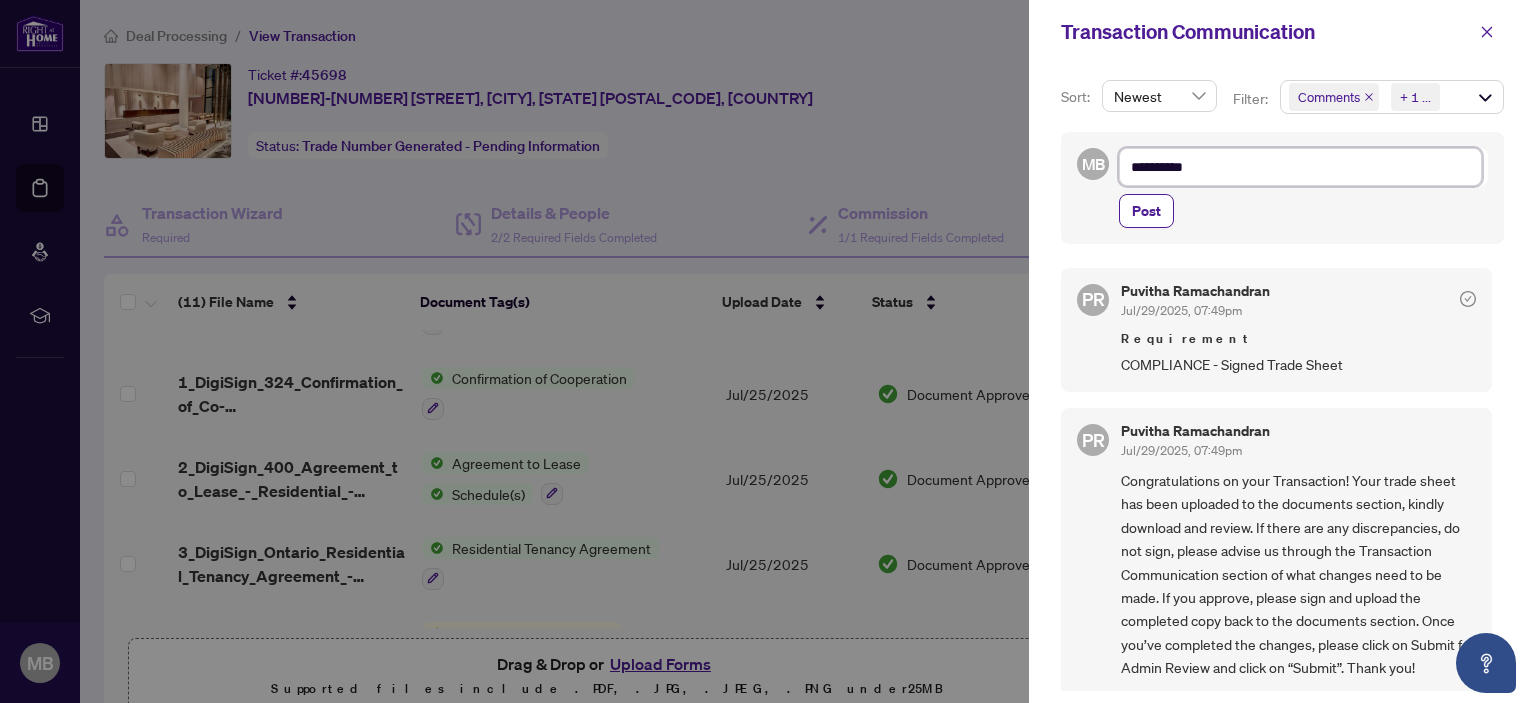 type on "**********" 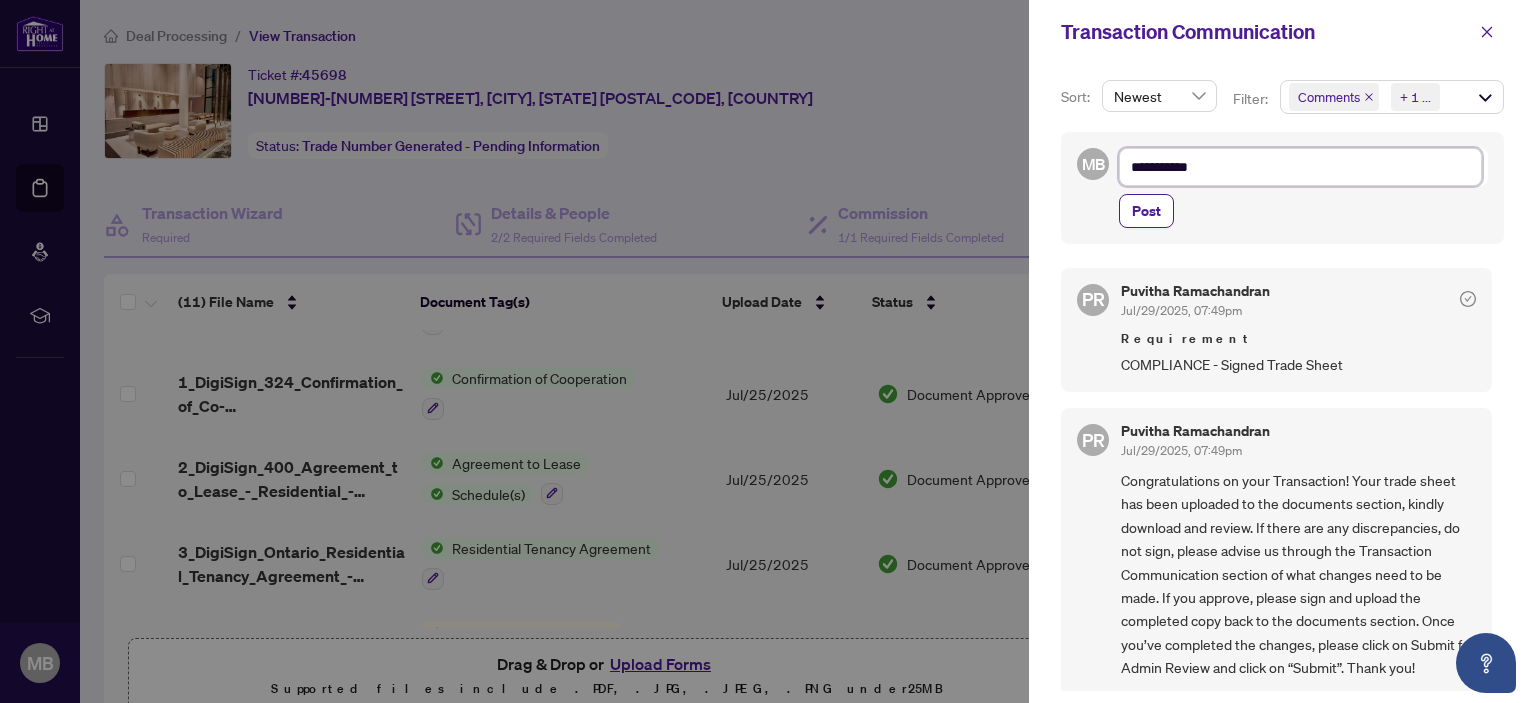 type on "**********" 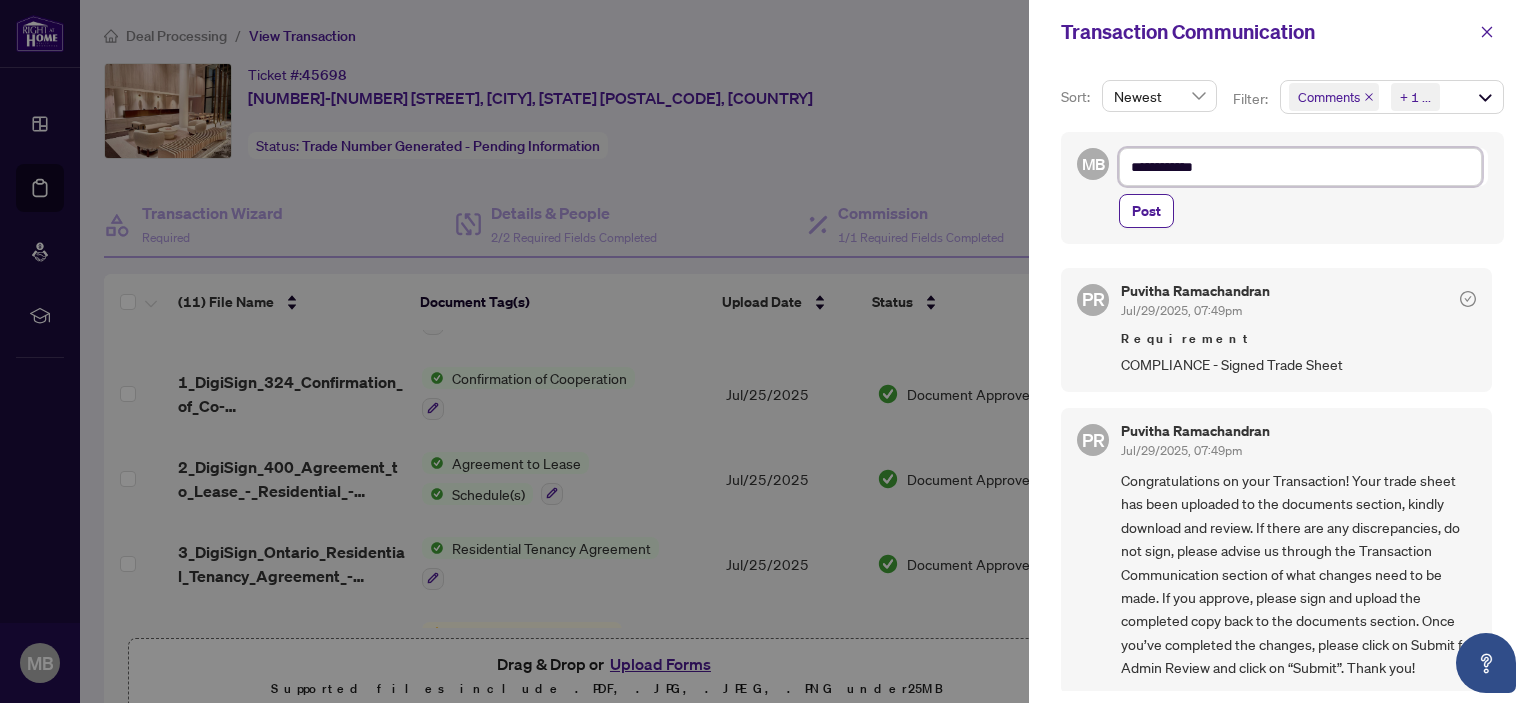 type on "**********" 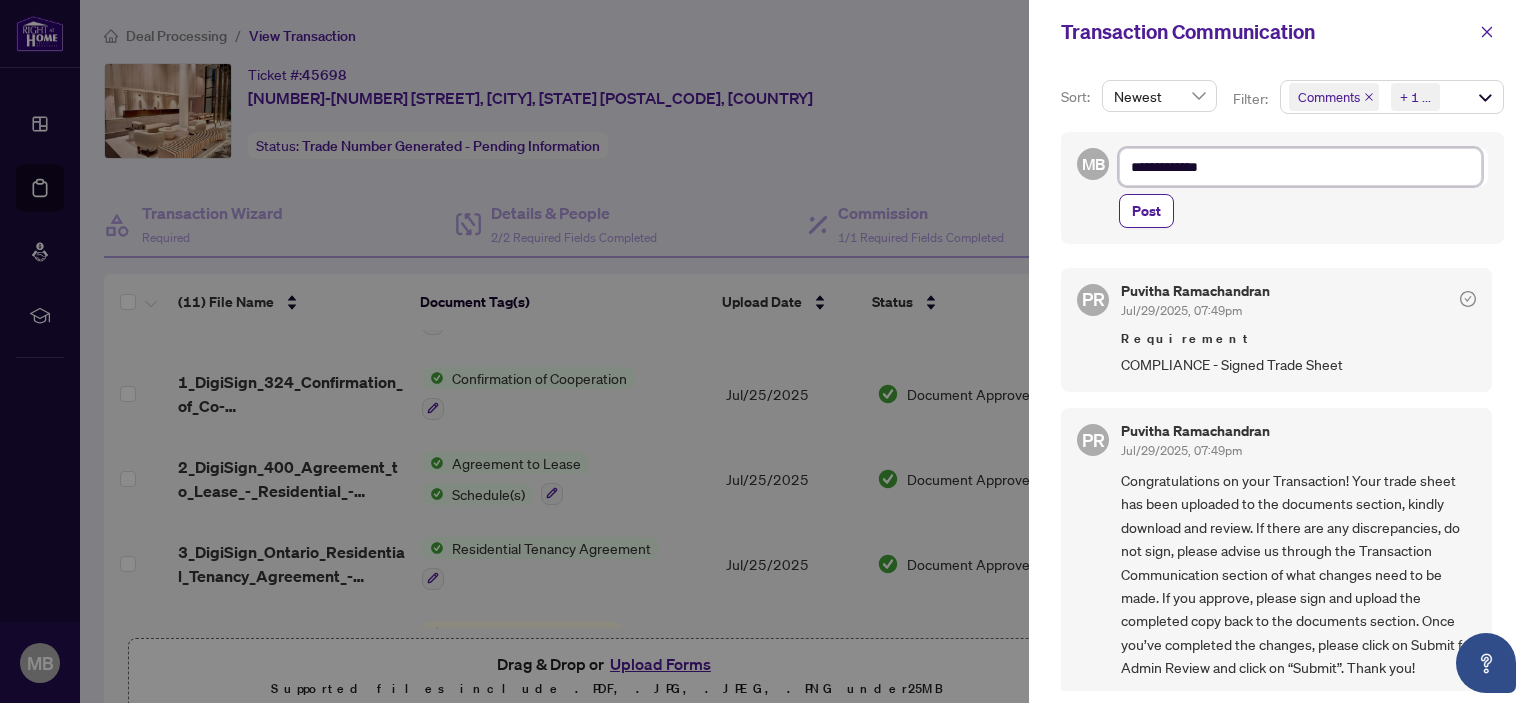 type on "**********" 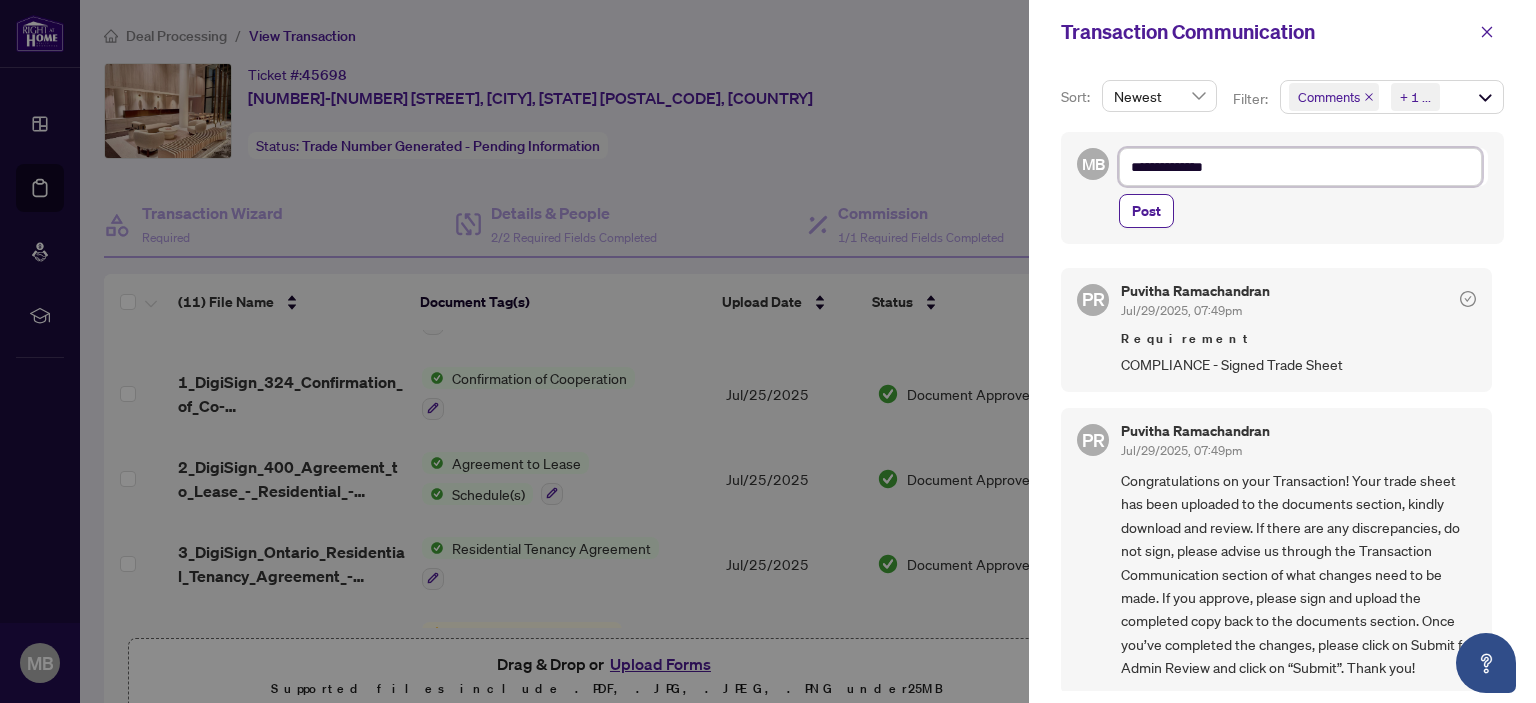 type on "**********" 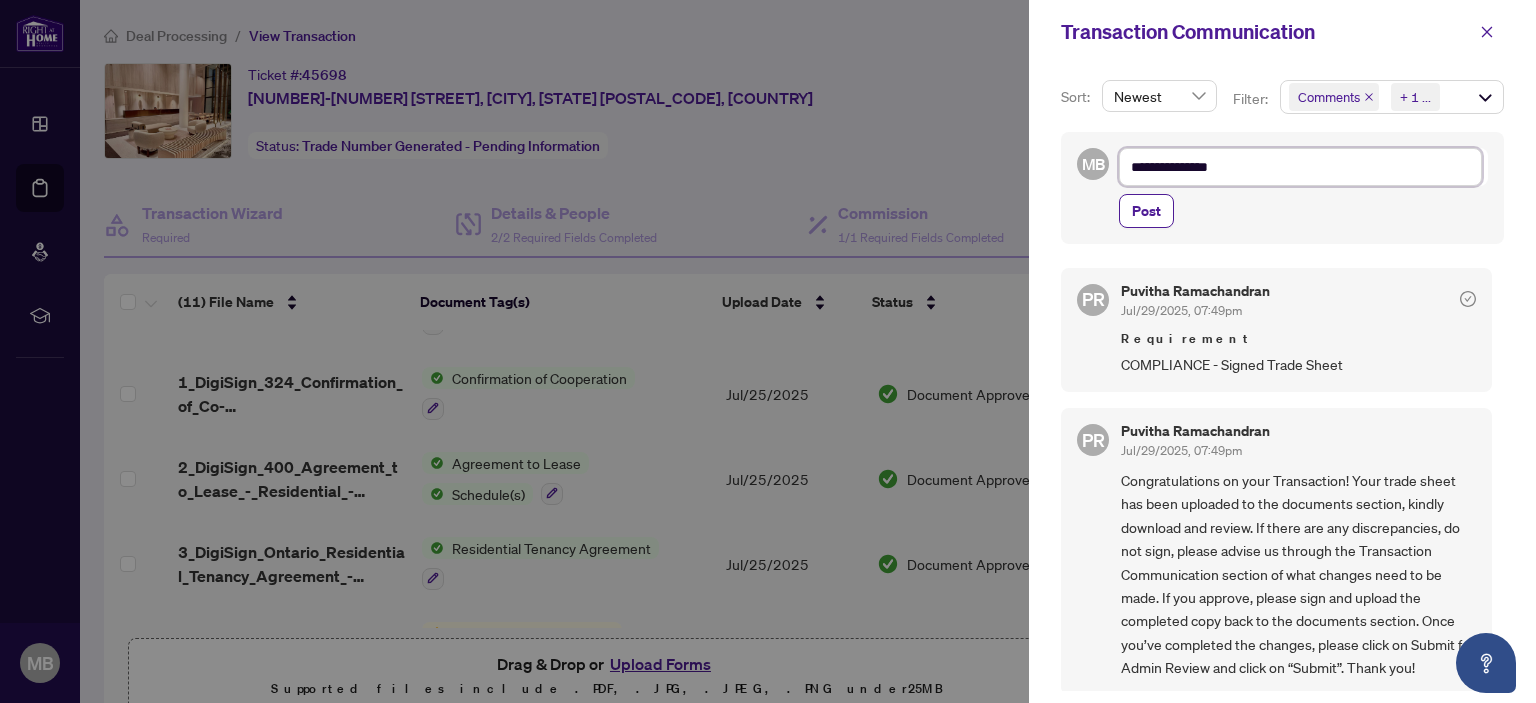 type on "**********" 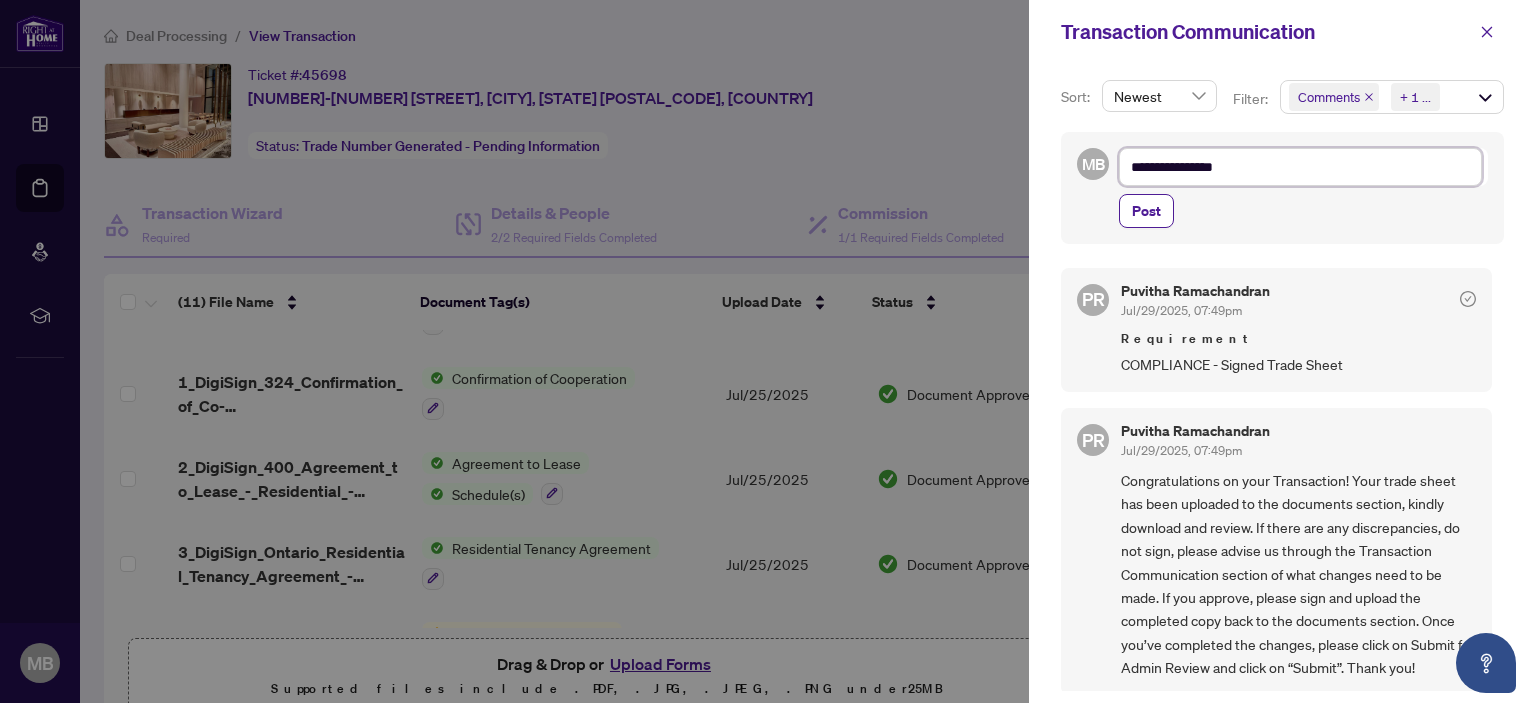 type on "**********" 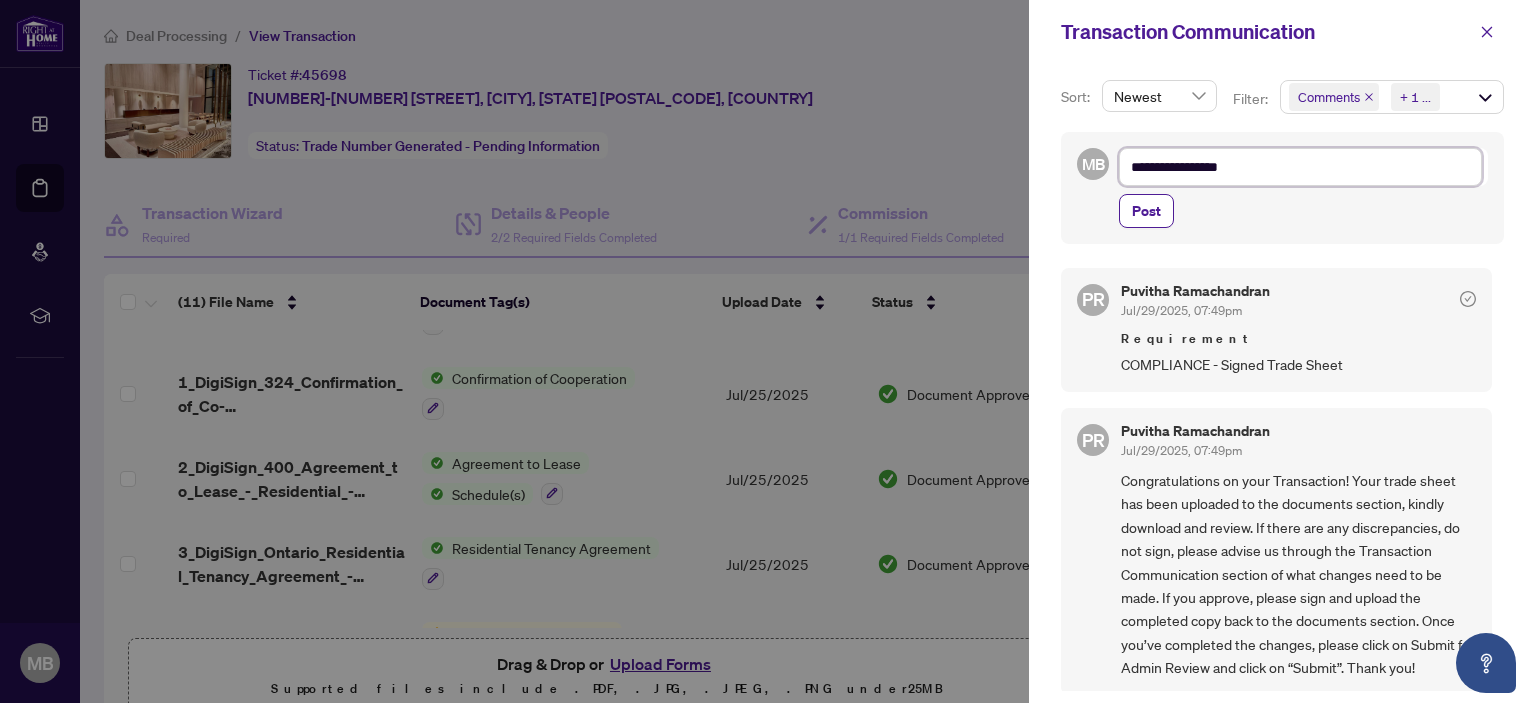 type on "**********" 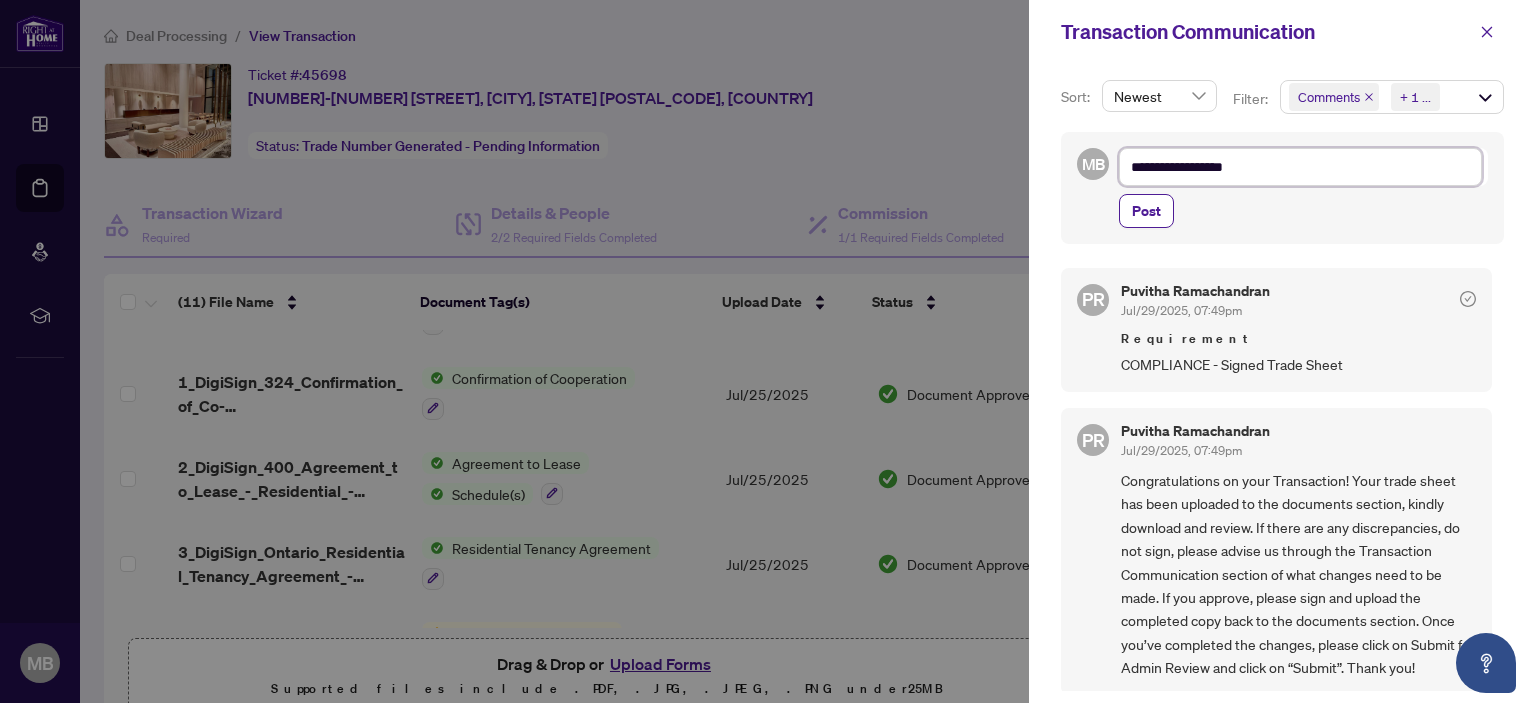 type on "**********" 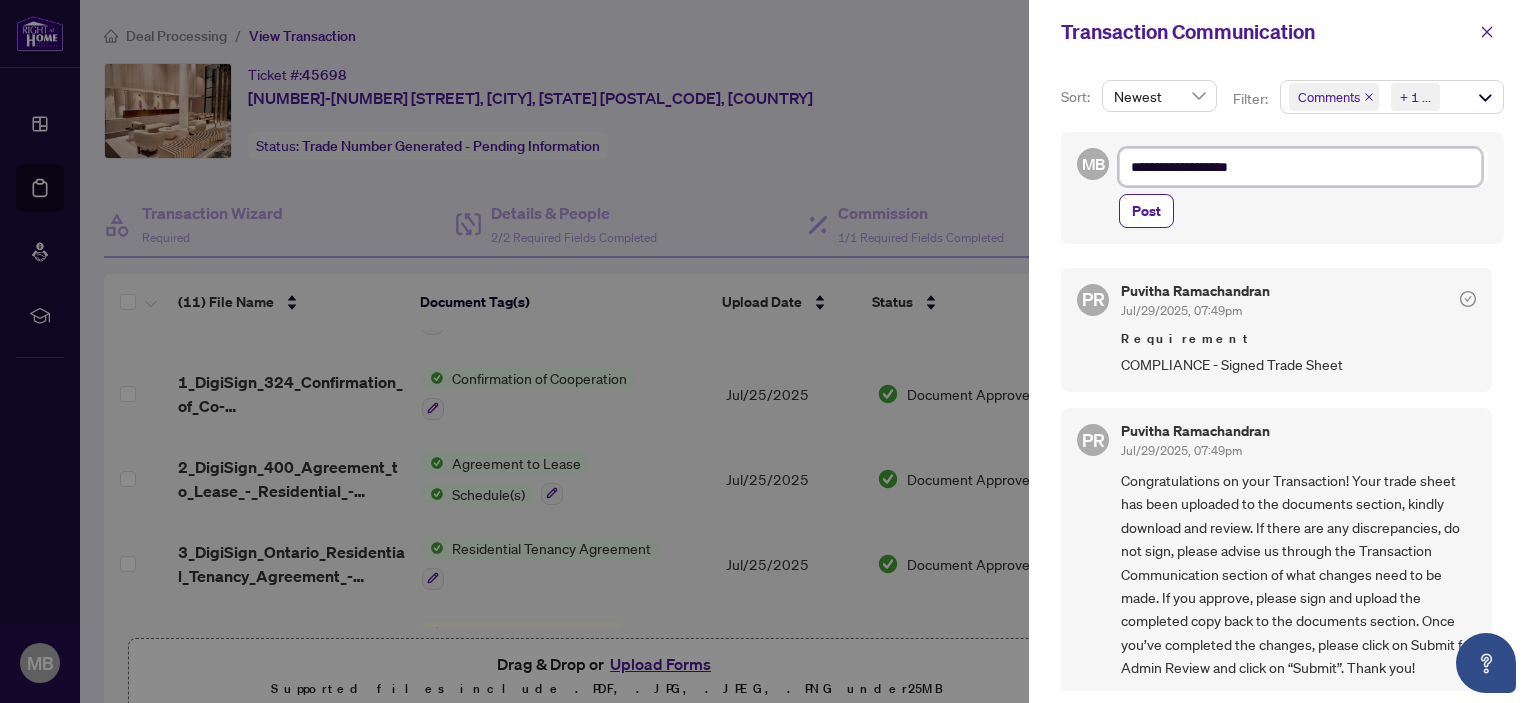type on "**********" 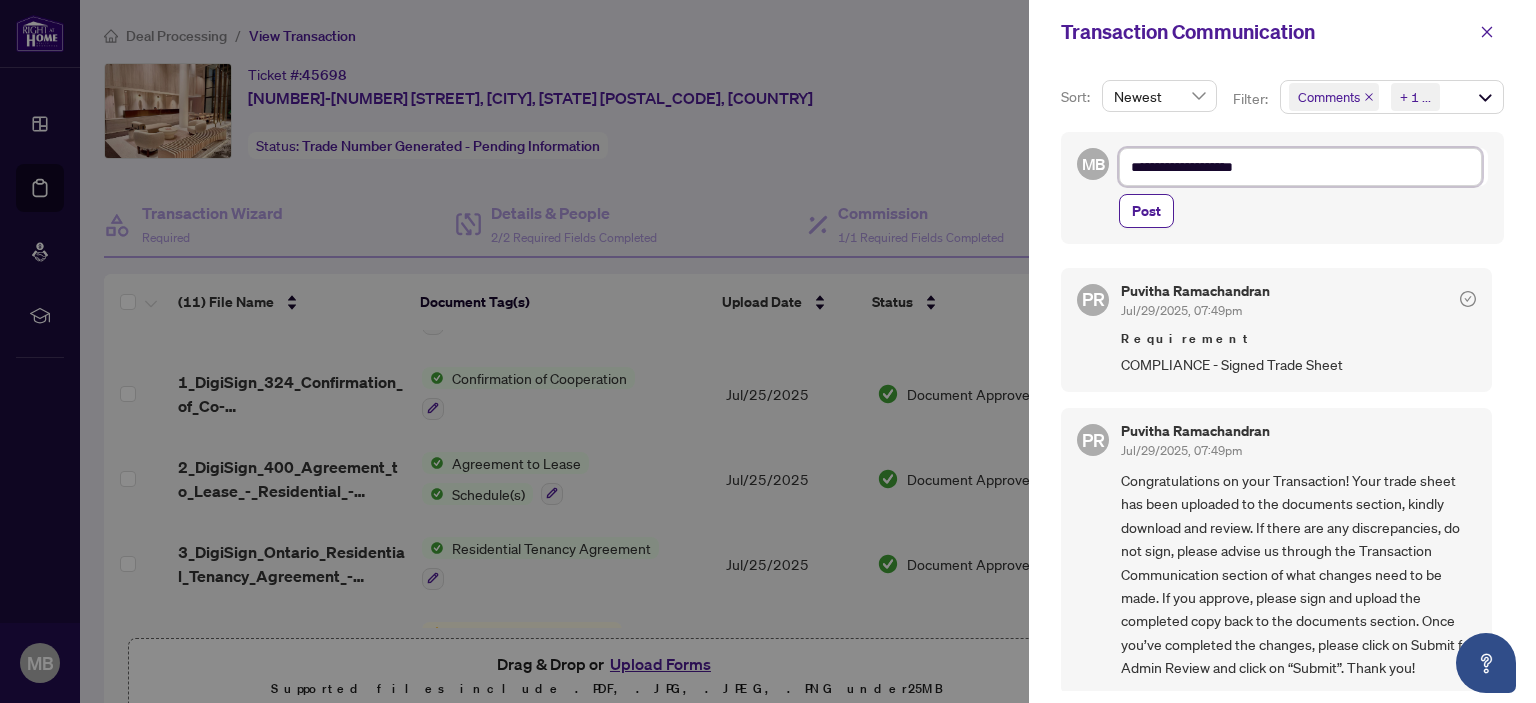 type on "**********" 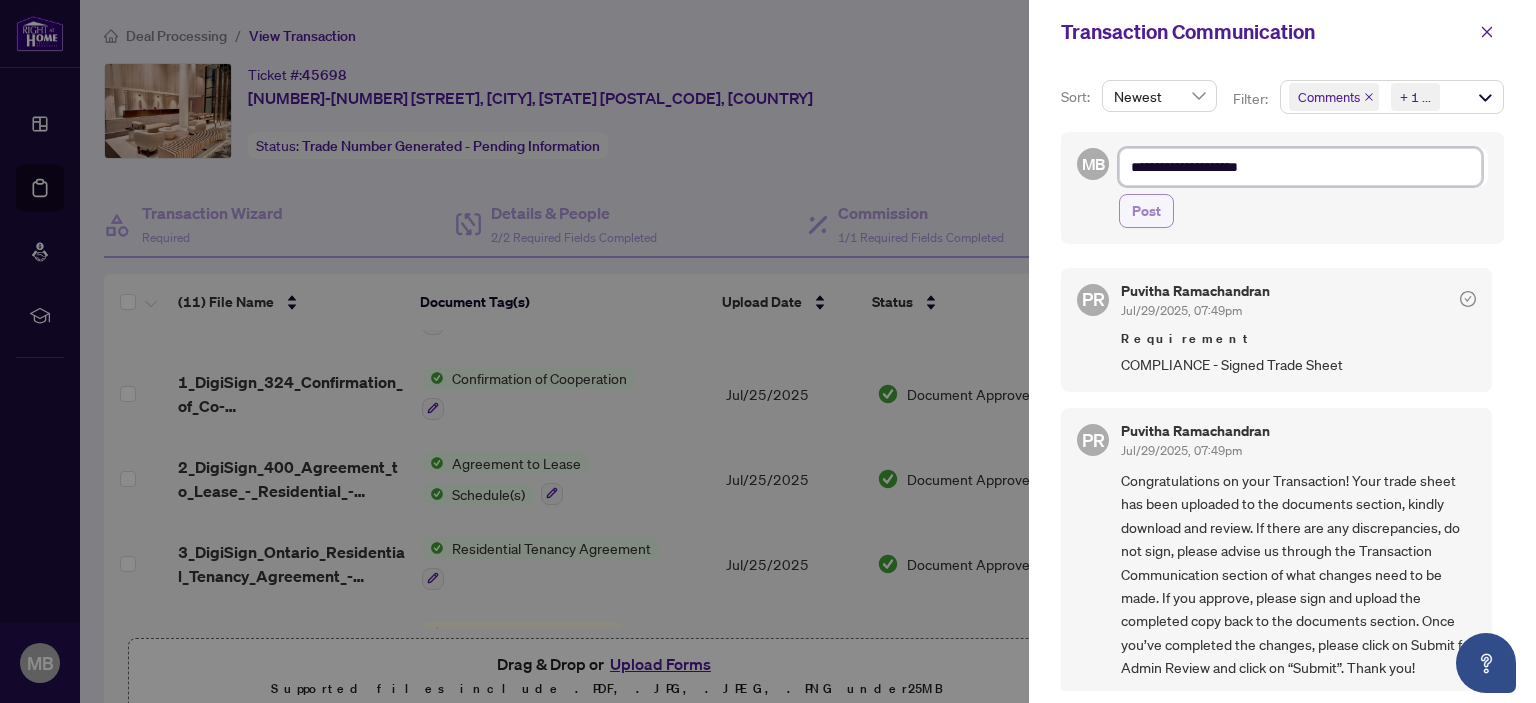 type on "**********" 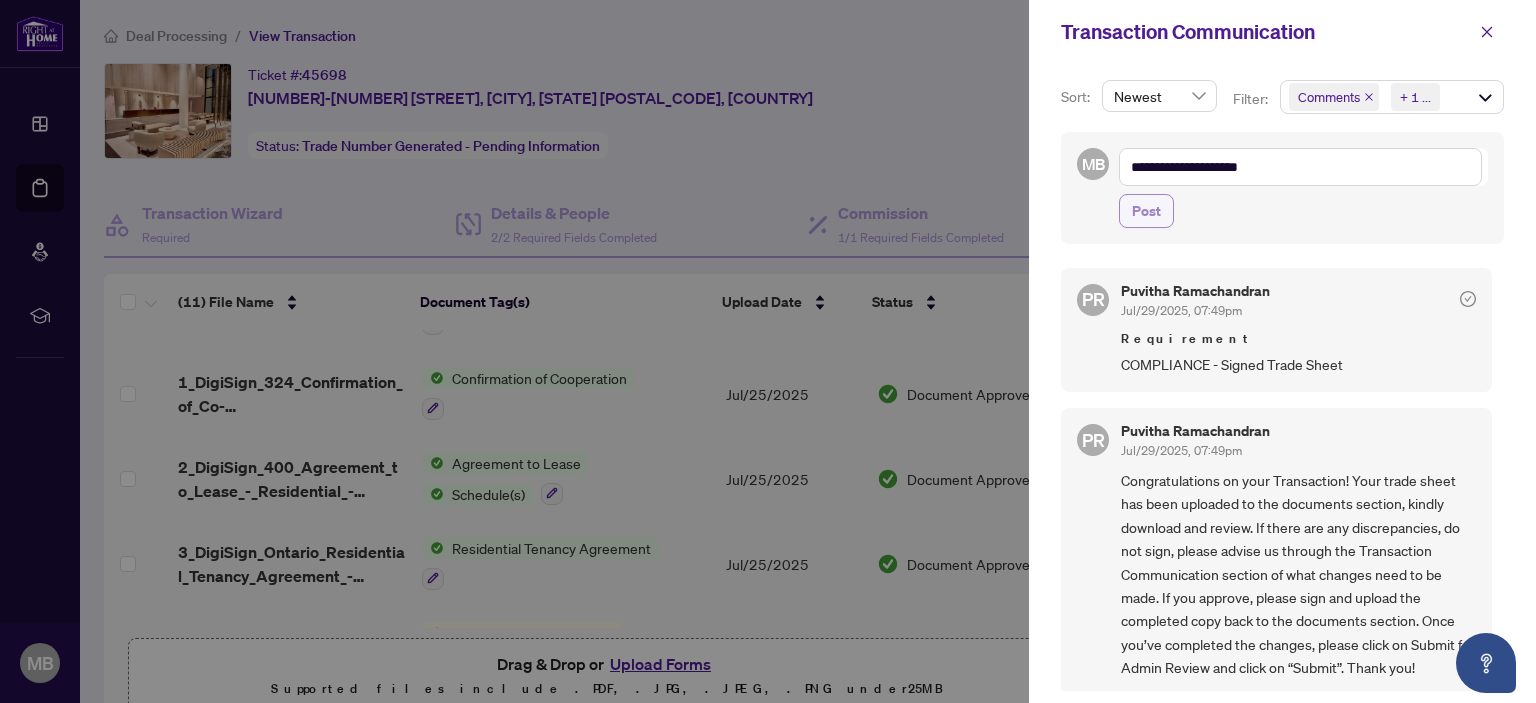 click on "Post" at bounding box center [1146, 211] 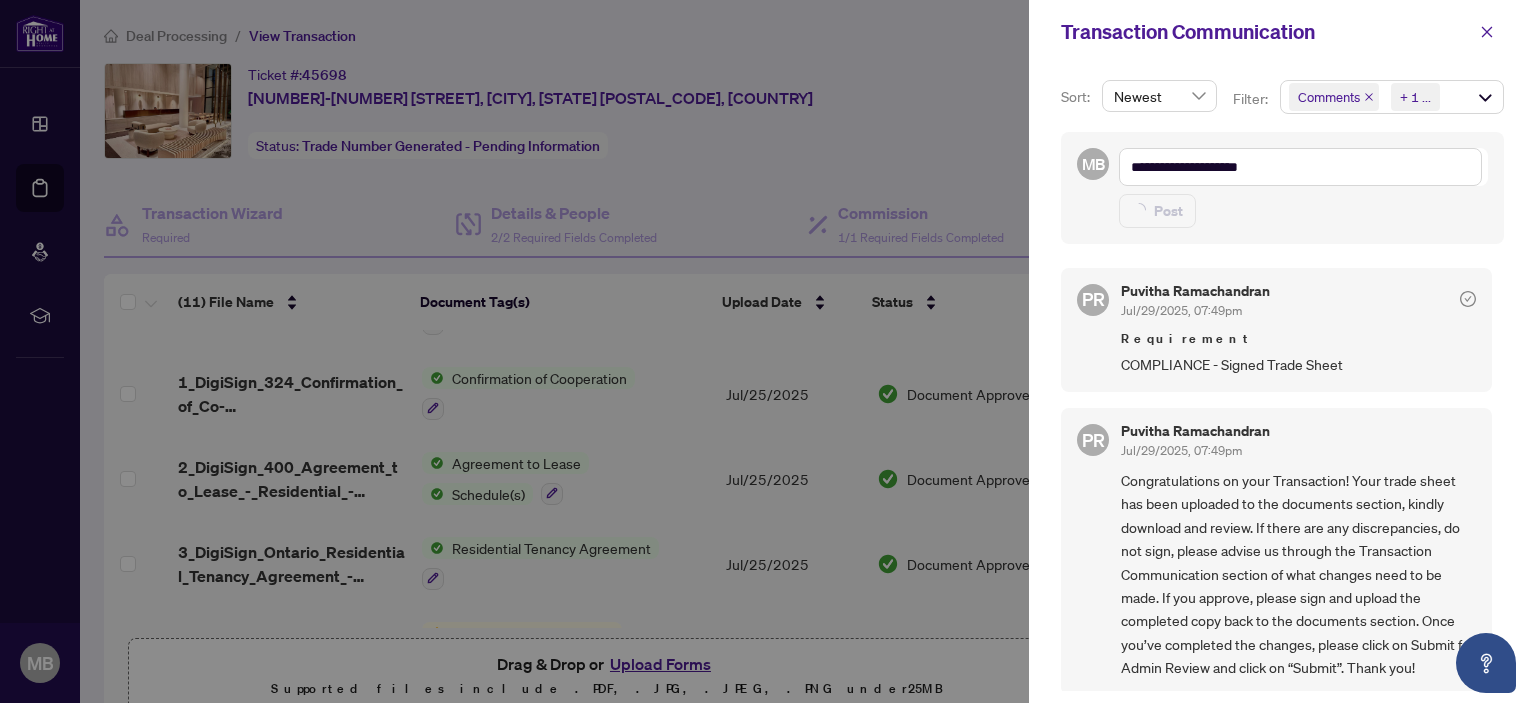 type 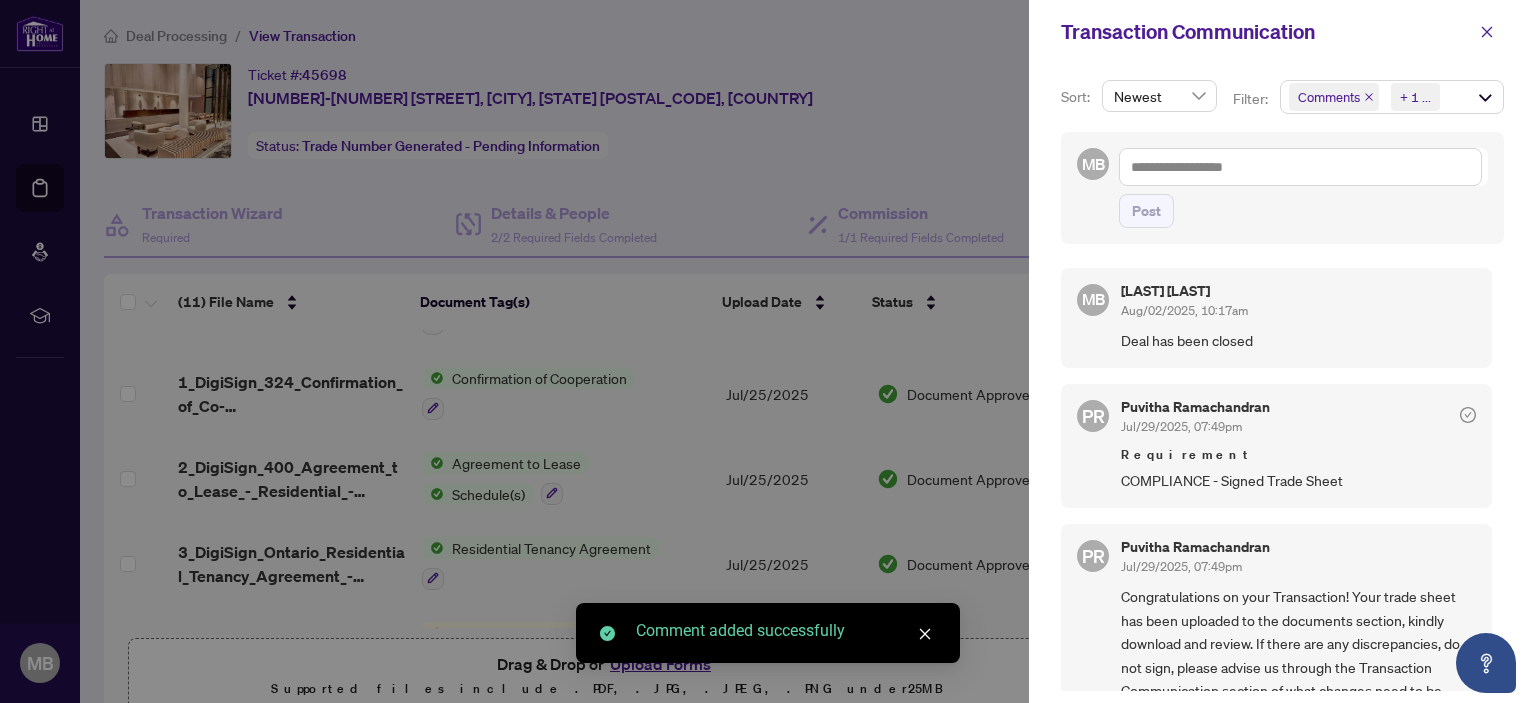 click at bounding box center (768, 351) 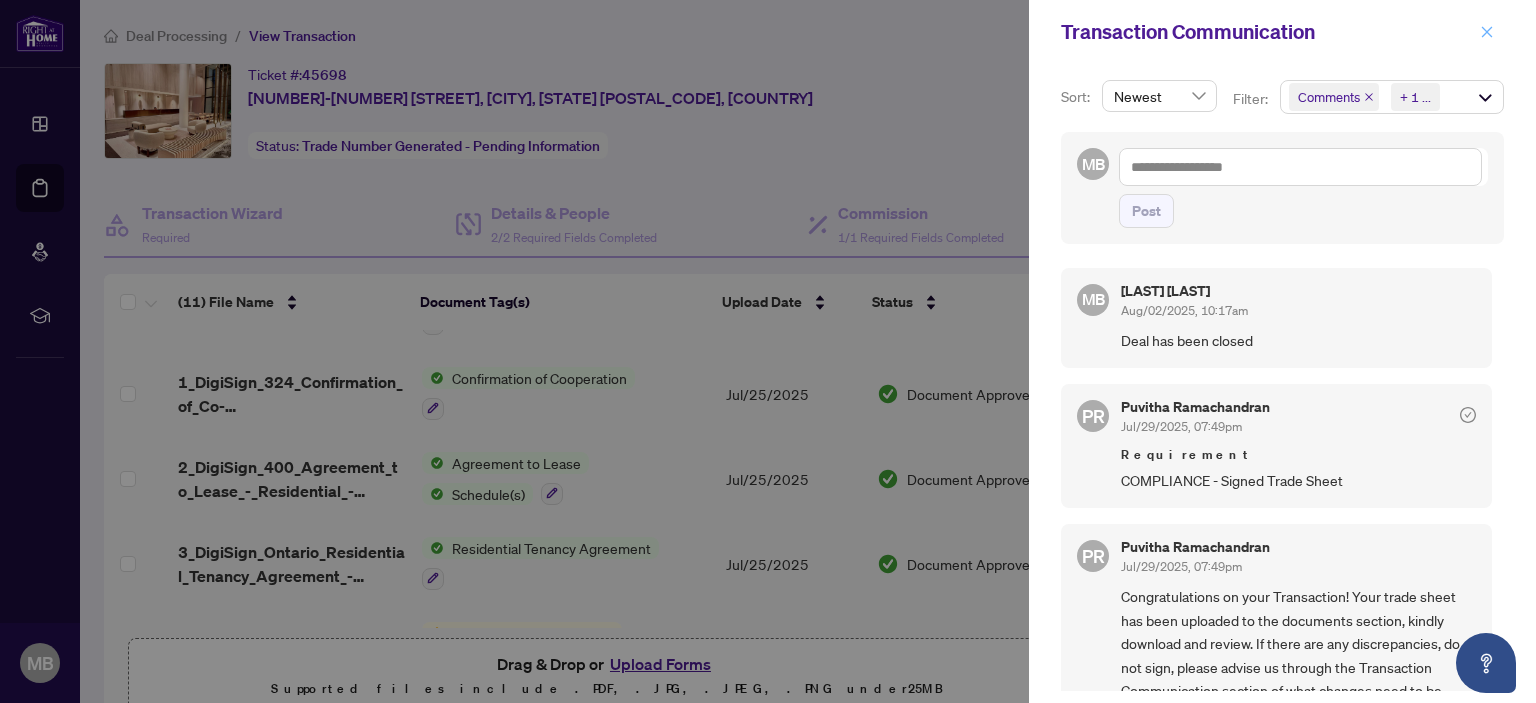 click 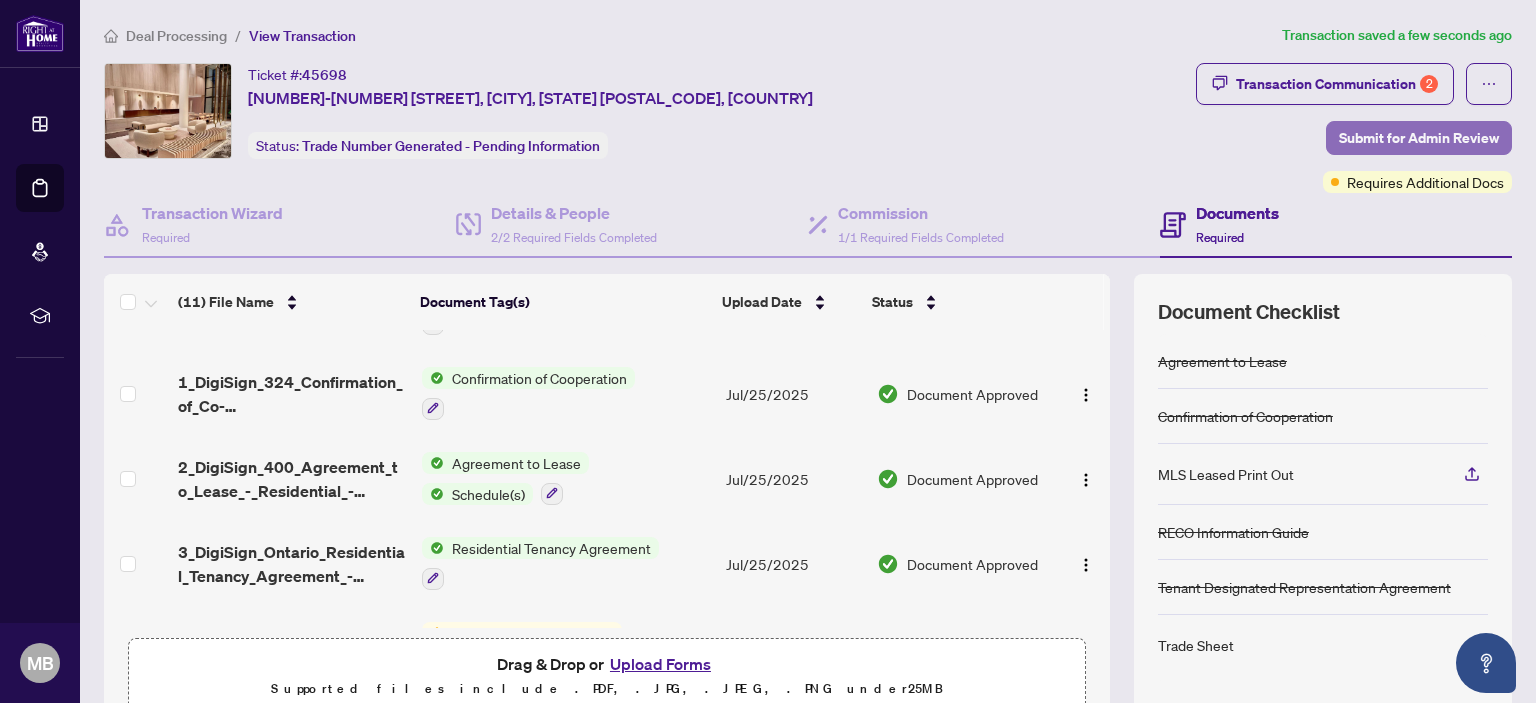 click on "Submit for Admin Review" at bounding box center (1419, 138) 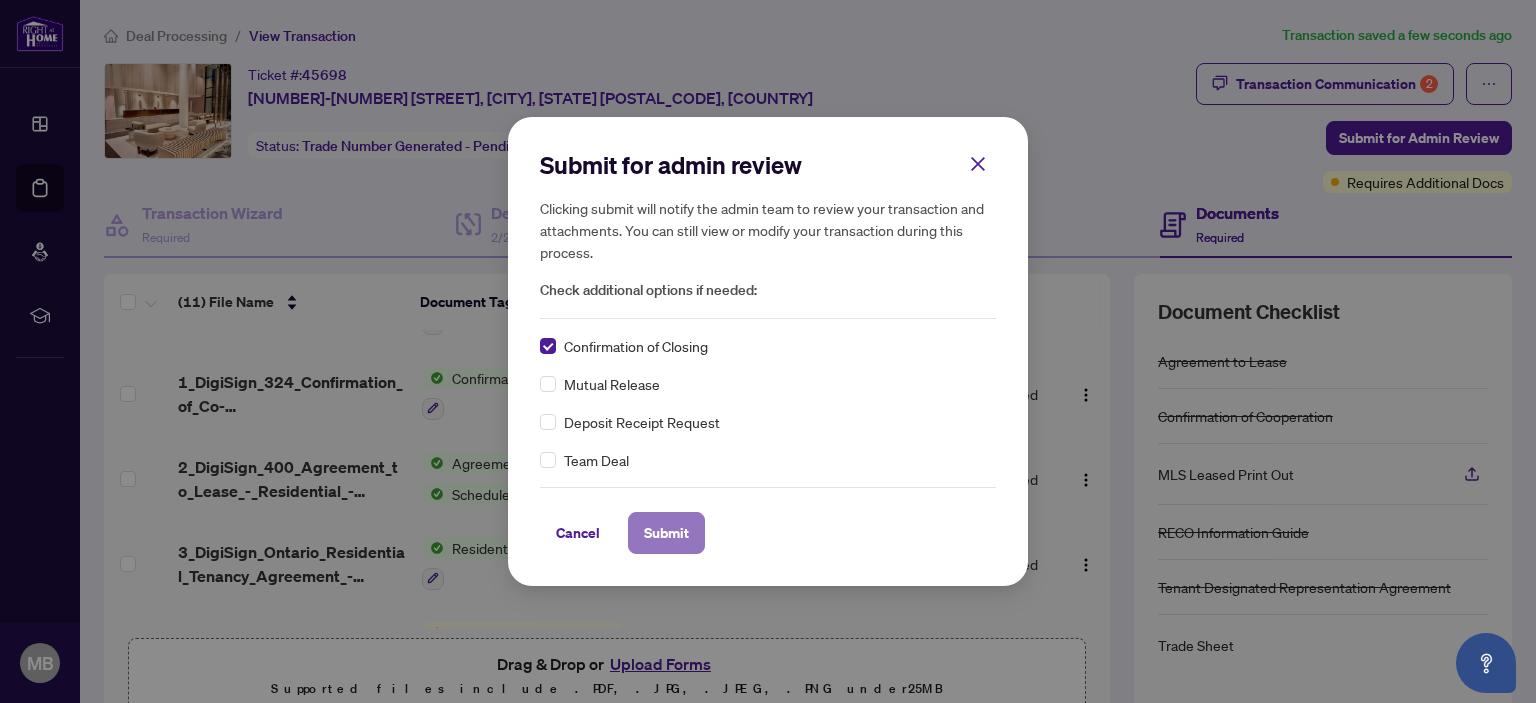 click on "Submit" at bounding box center (666, 533) 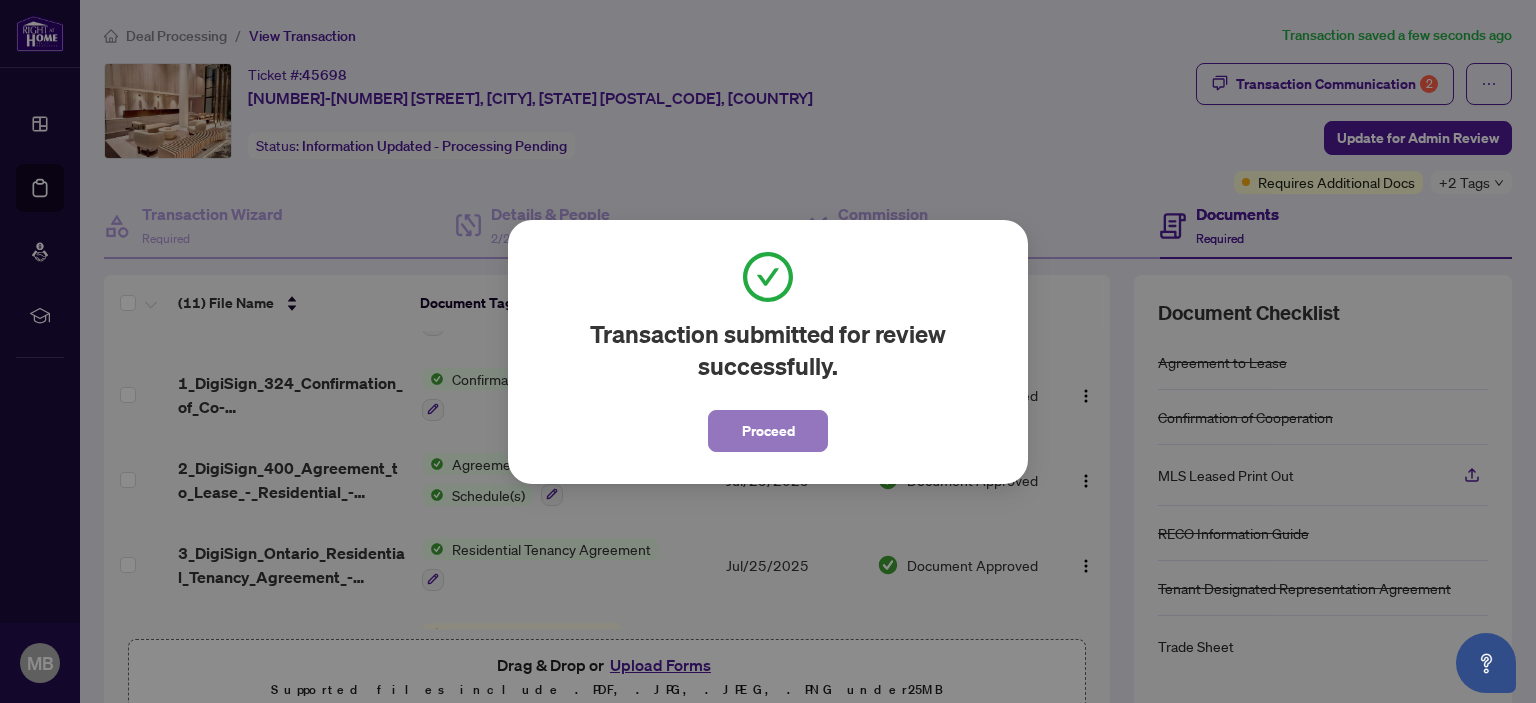 click on "Proceed" at bounding box center [768, 431] 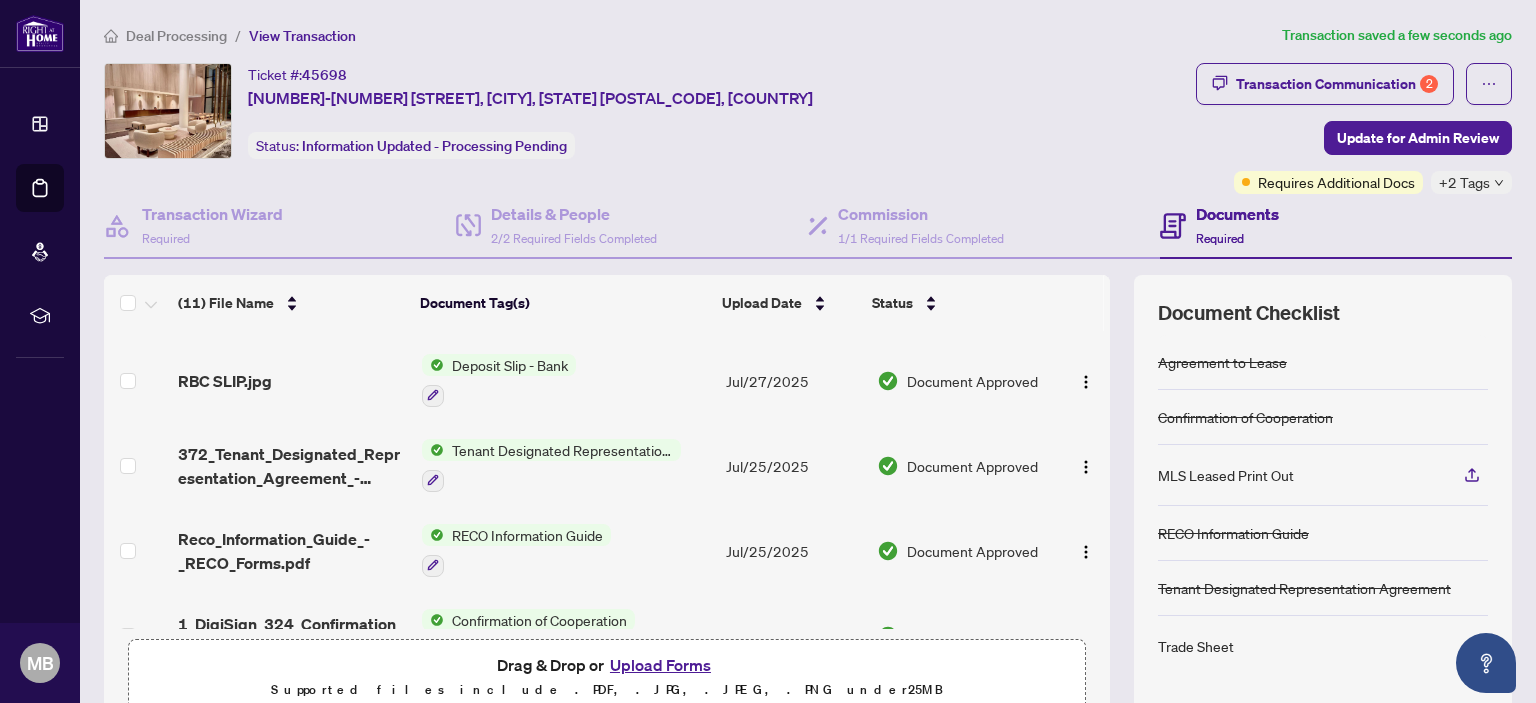 scroll, scrollTop: 208, scrollLeft: 0, axis: vertical 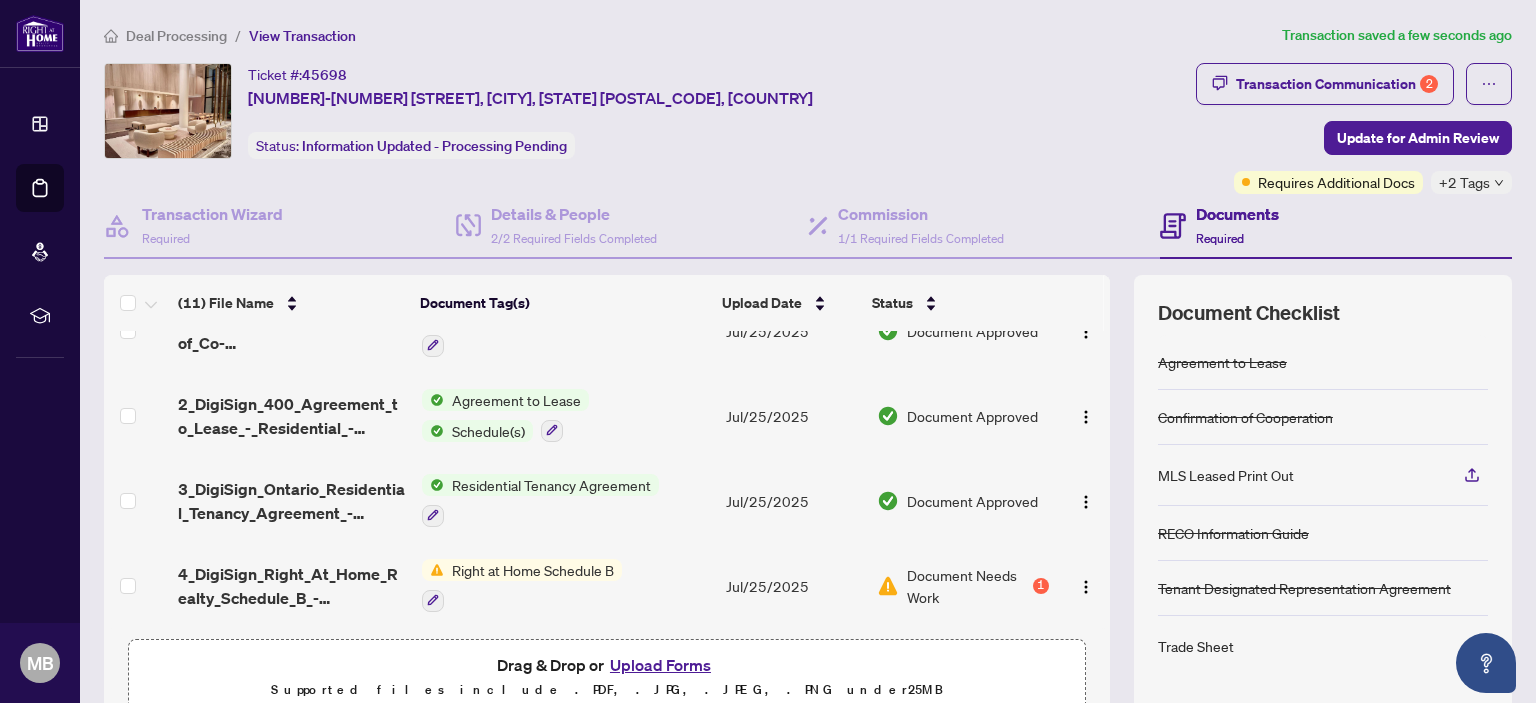 click on "Deal Processing" at bounding box center [176, 36] 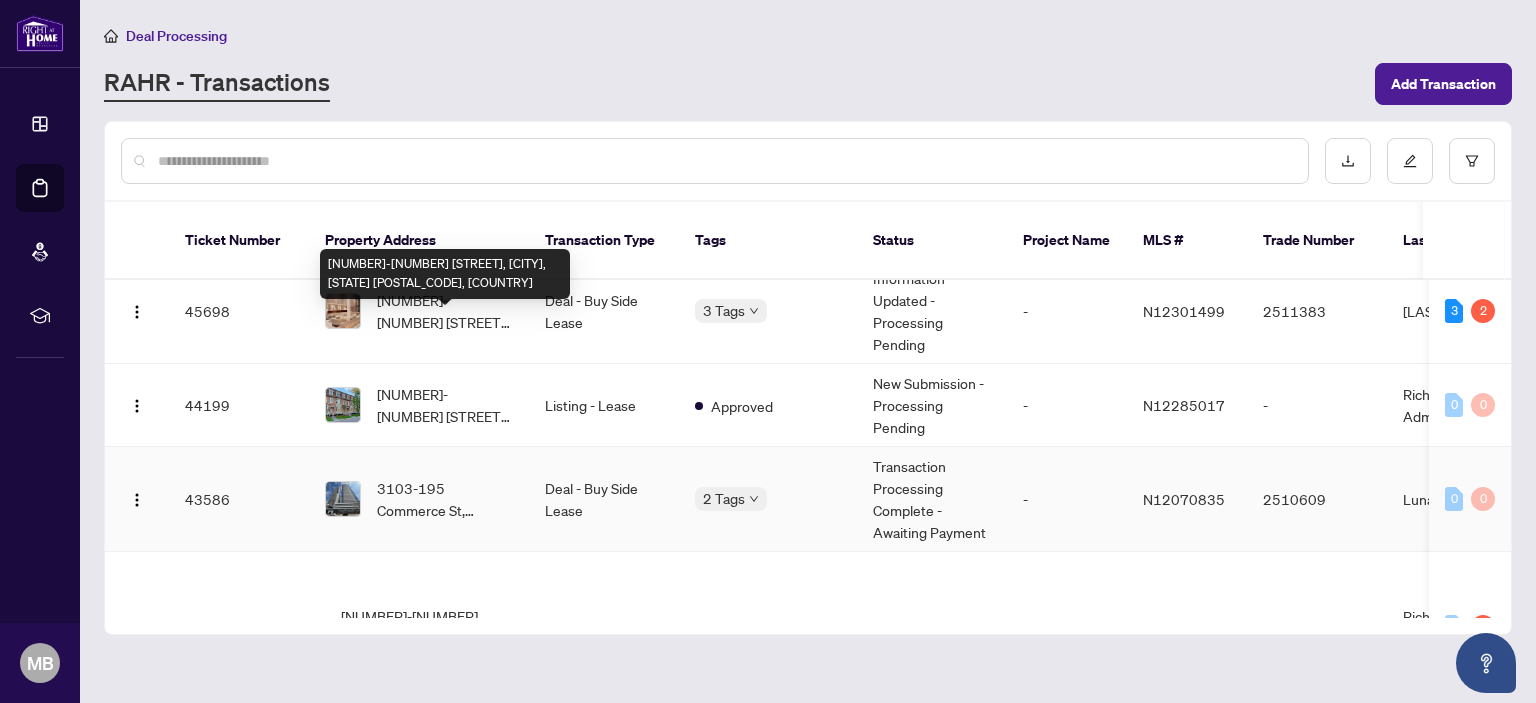scroll, scrollTop: 200, scrollLeft: 0, axis: vertical 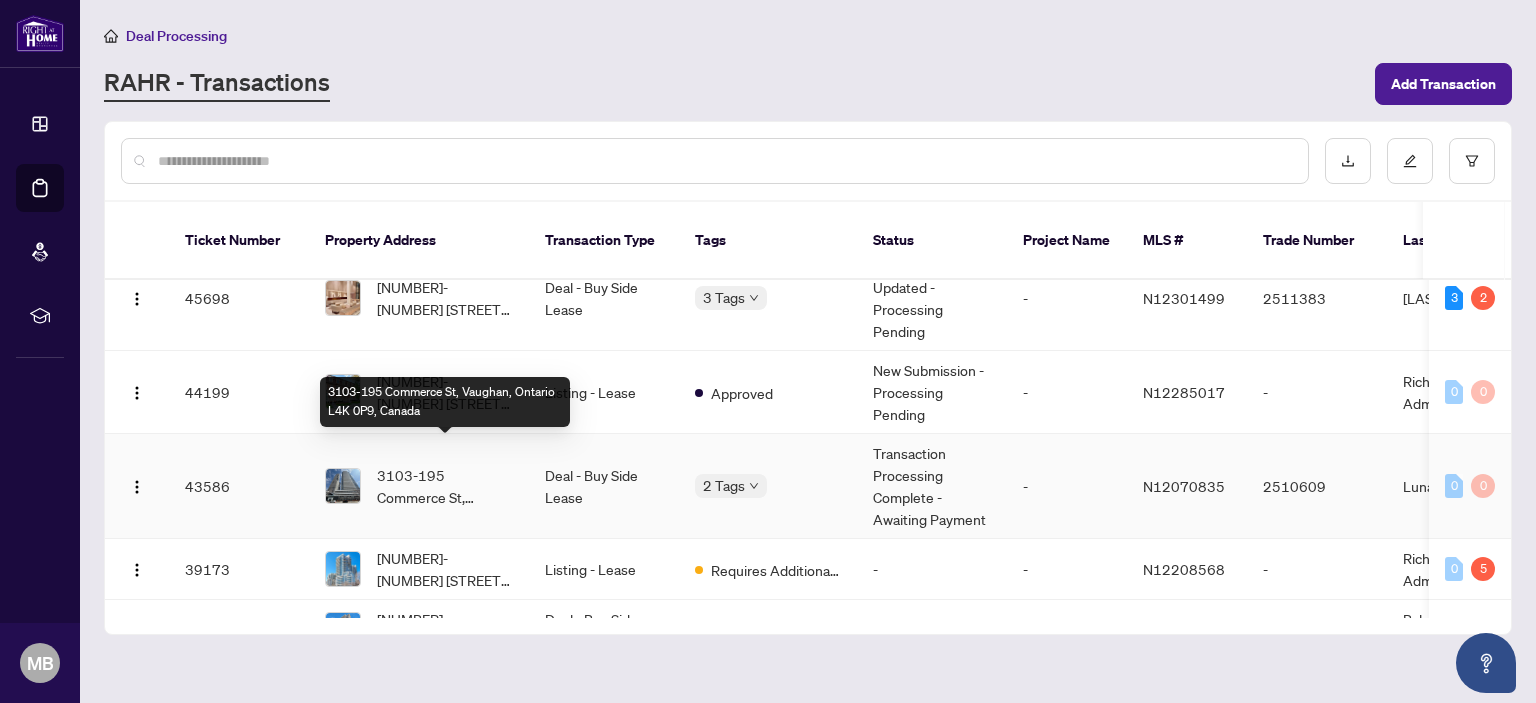 click on "3103-195 Commerce St, Vaughan, Ontario L4K 0P9, Canada" at bounding box center [445, 486] 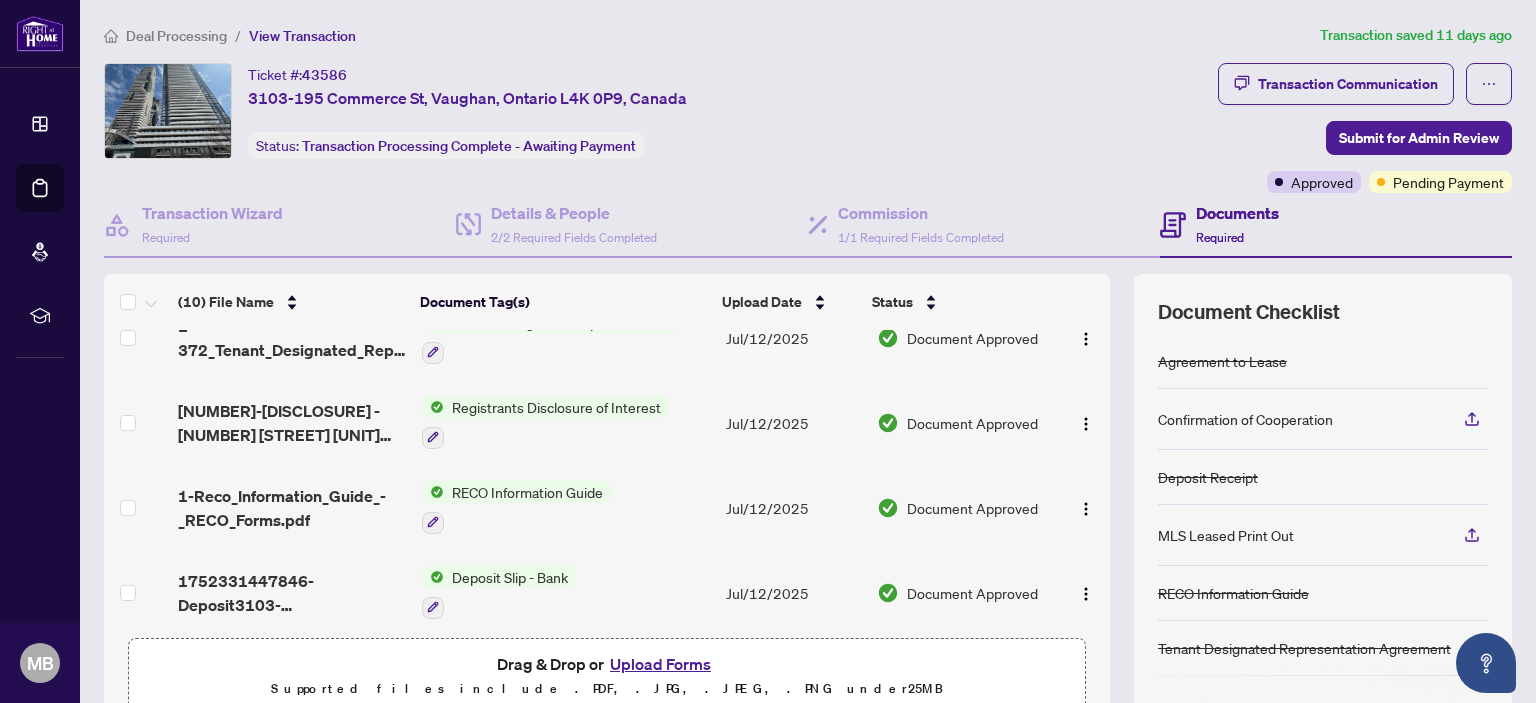 scroll, scrollTop: 548, scrollLeft: 0, axis: vertical 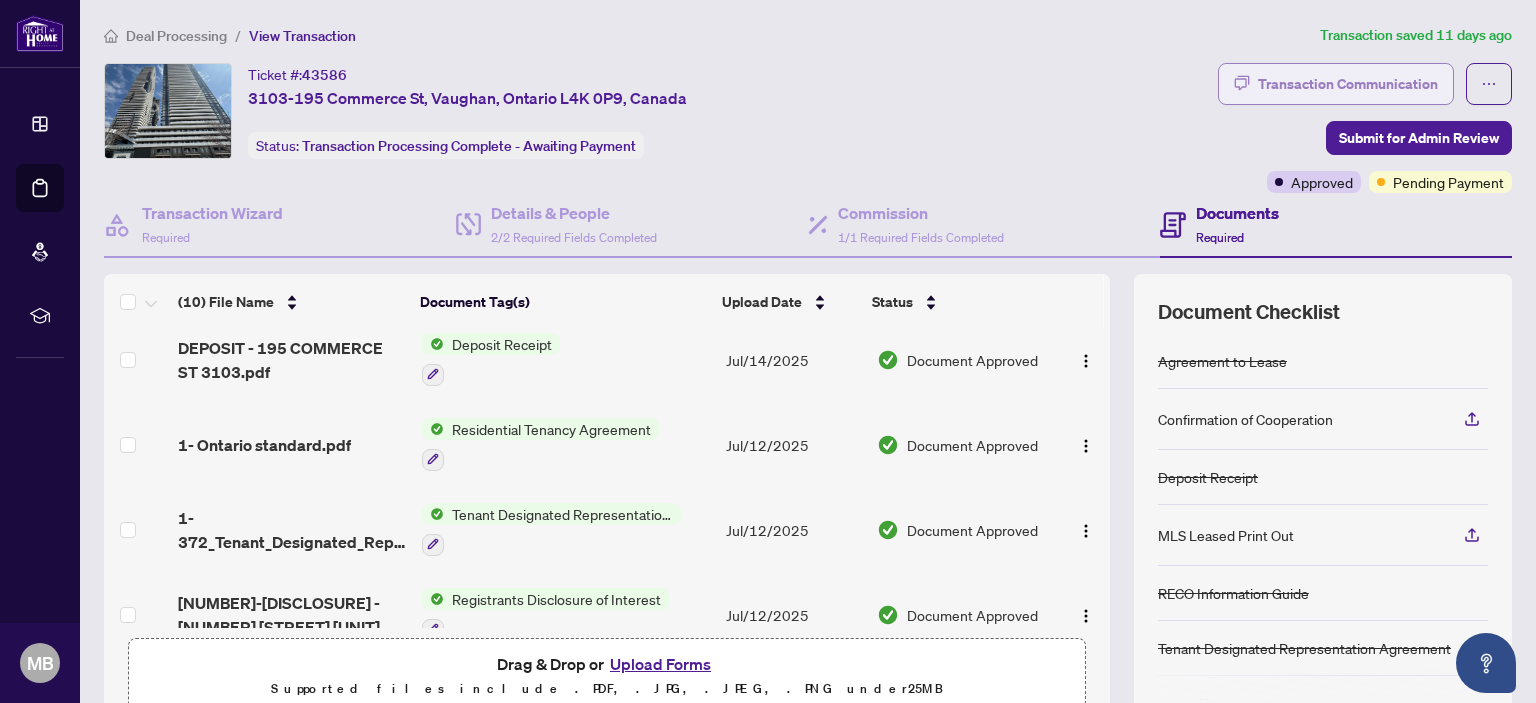 click on "Transaction Communication" at bounding box center [1348, 84] 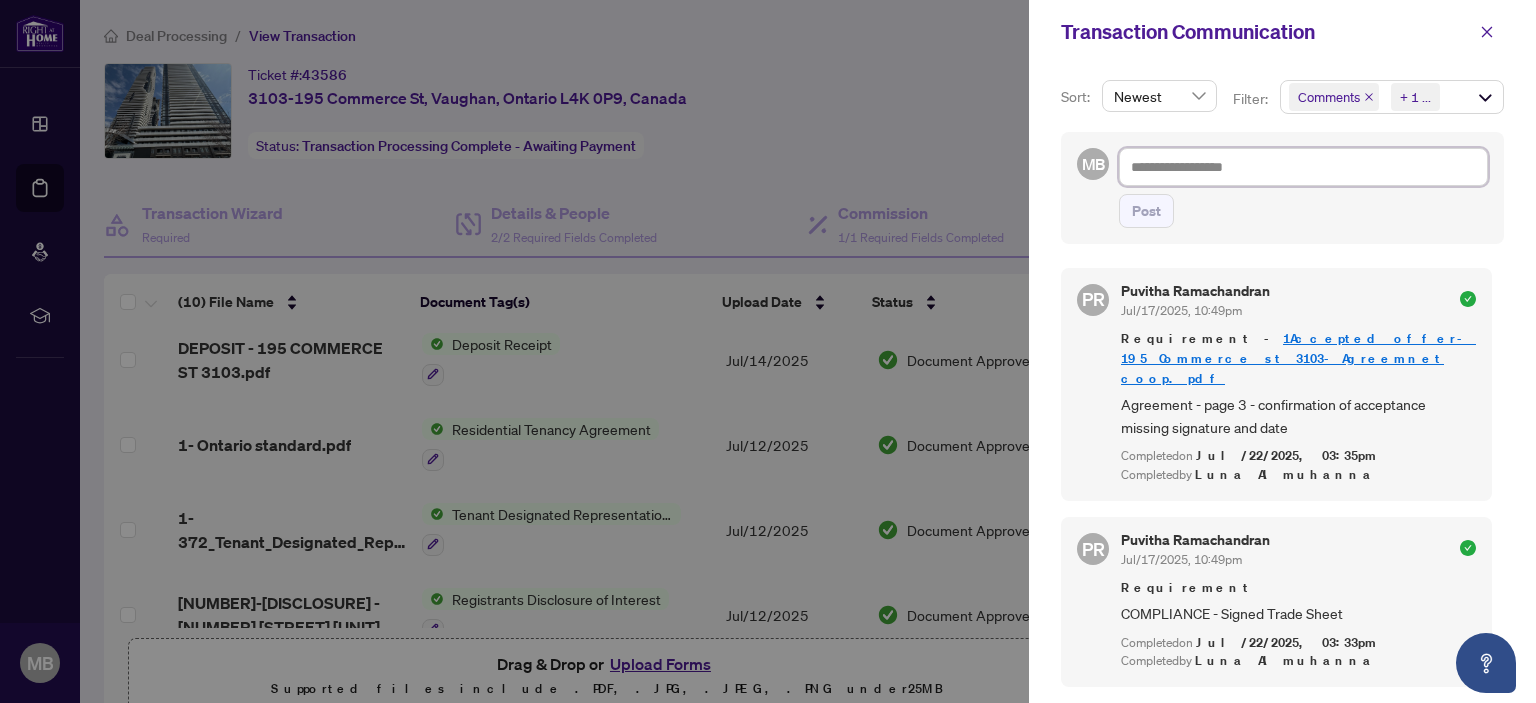 click at bounding box center [1303, 167] 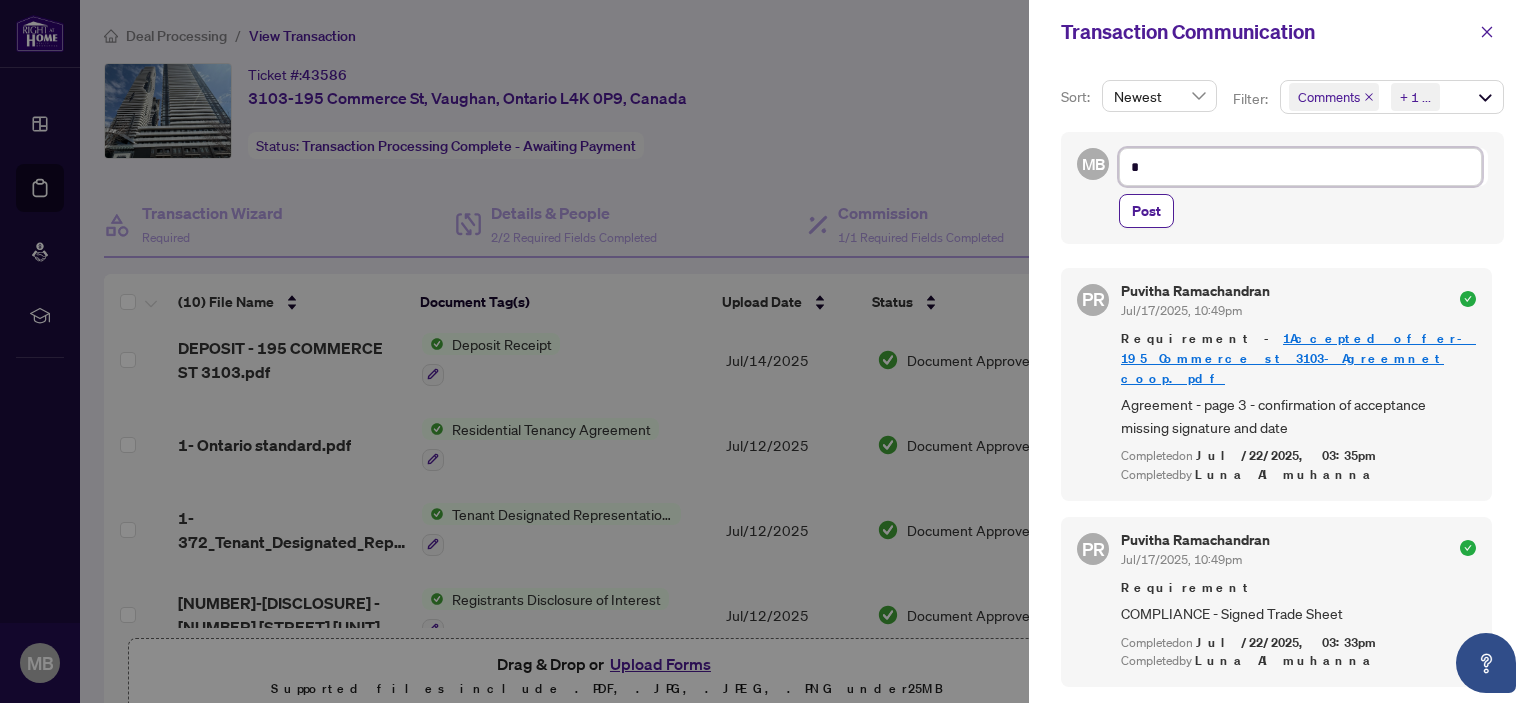type on "**" 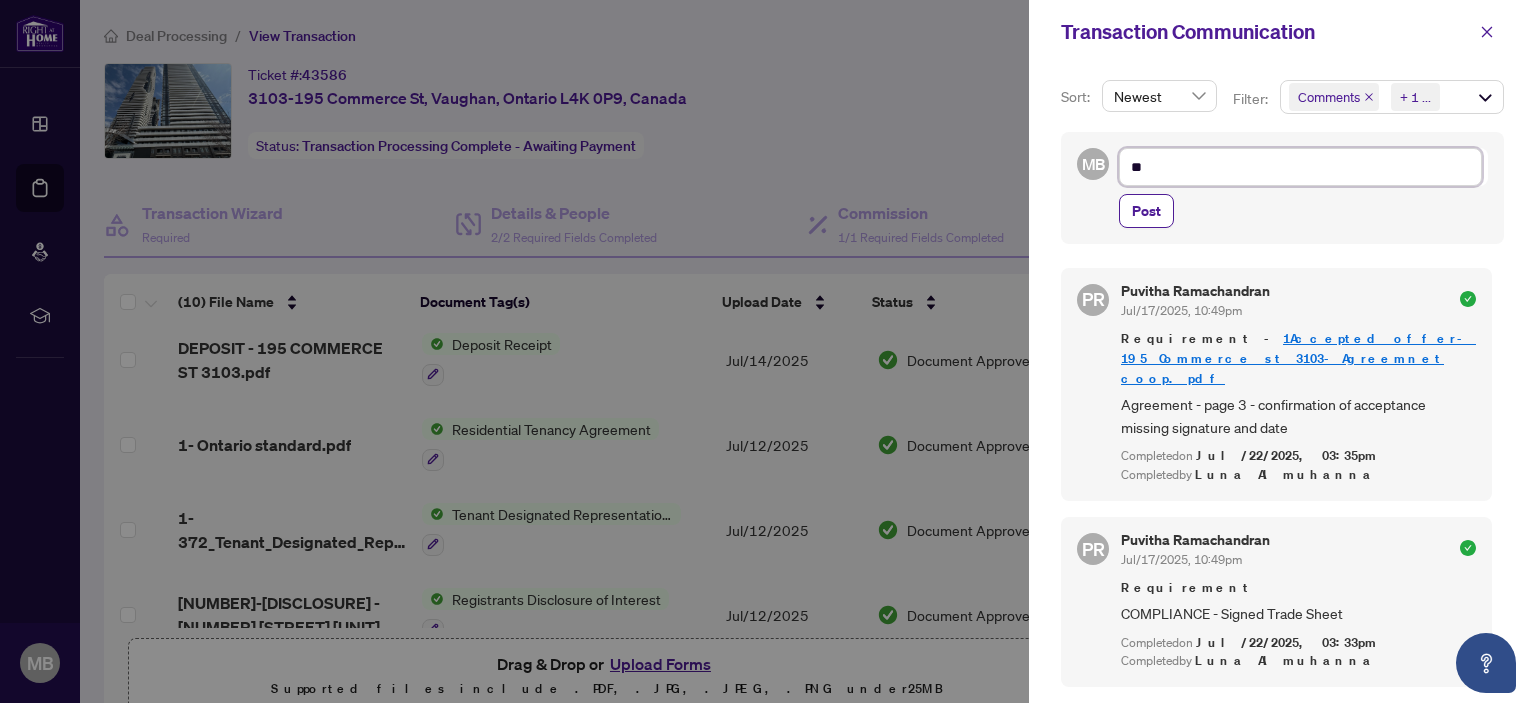 type on "**" 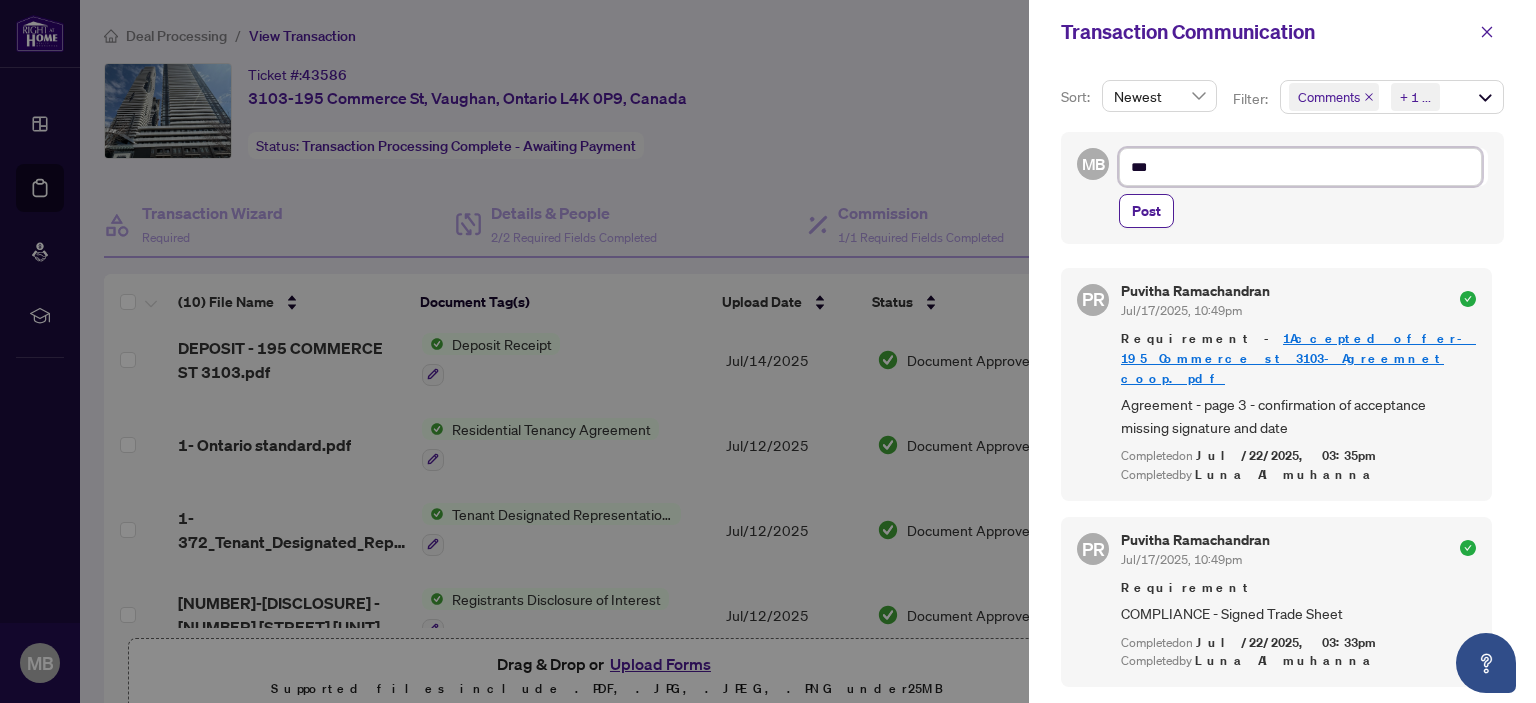 type on "****" 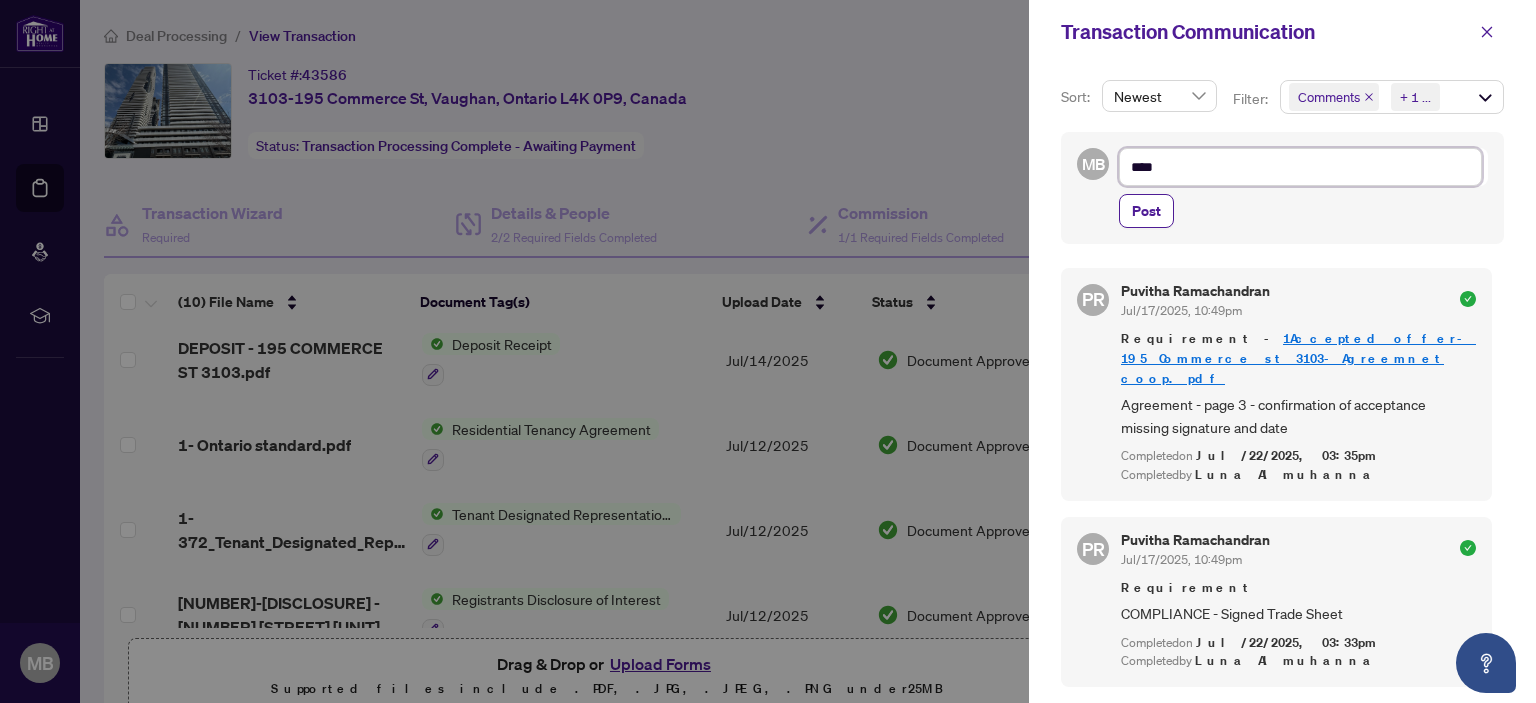 type on "*****" 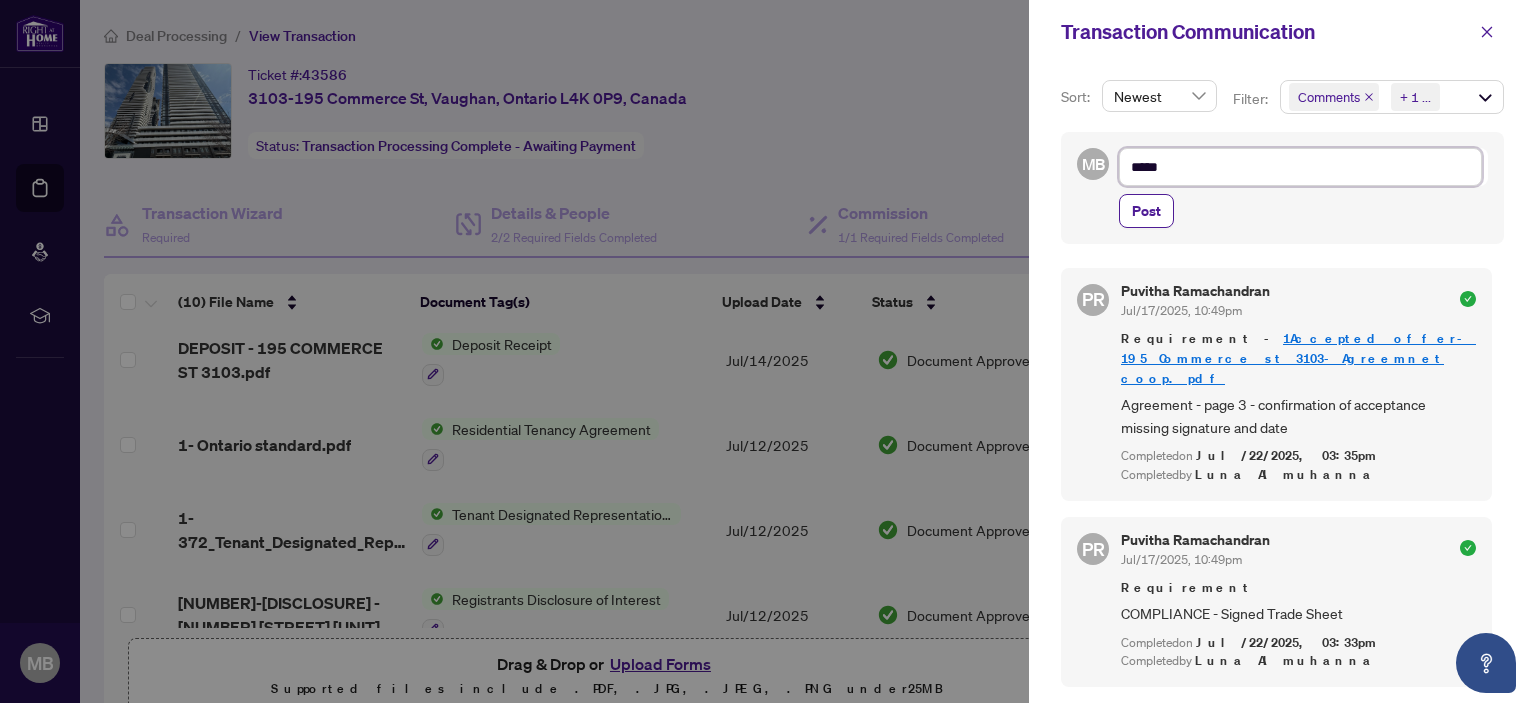 type on "******" 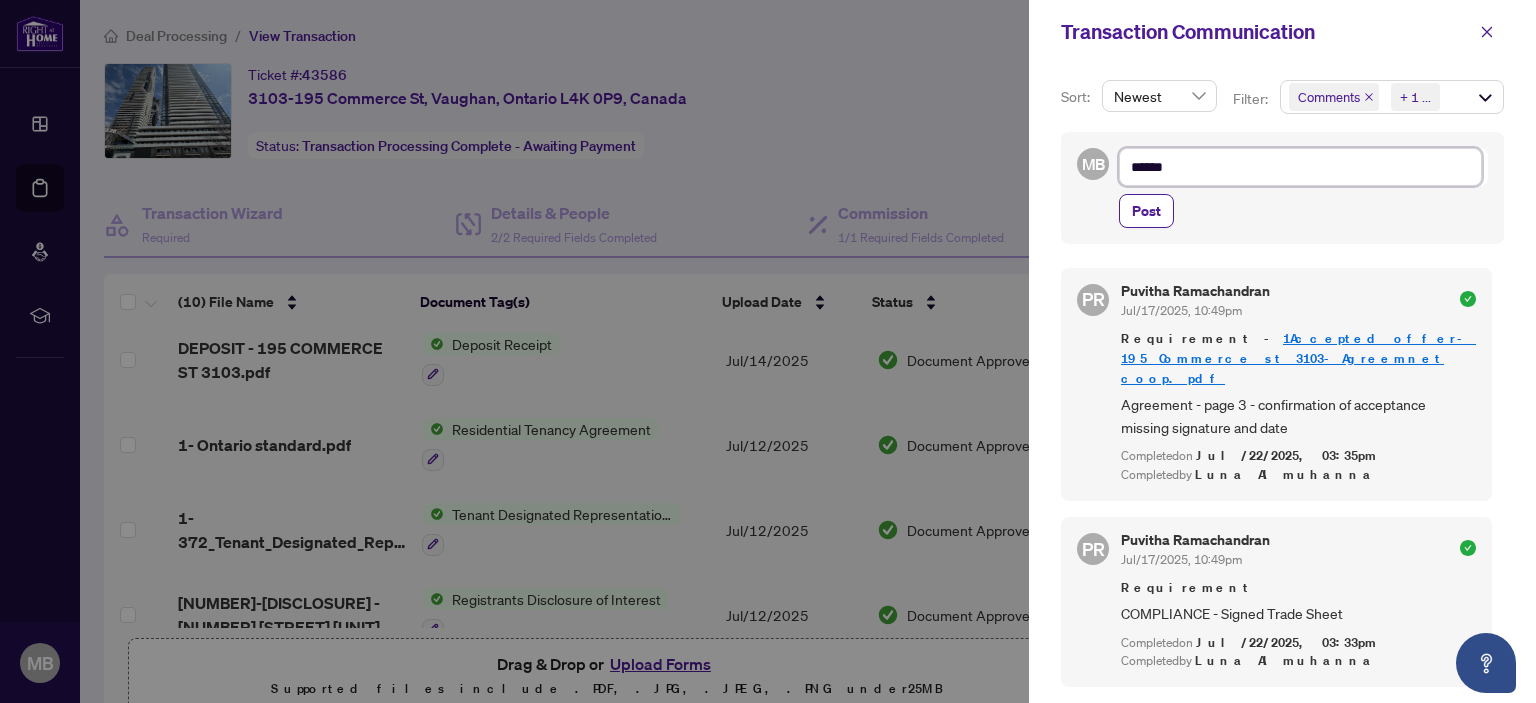type on "*******" 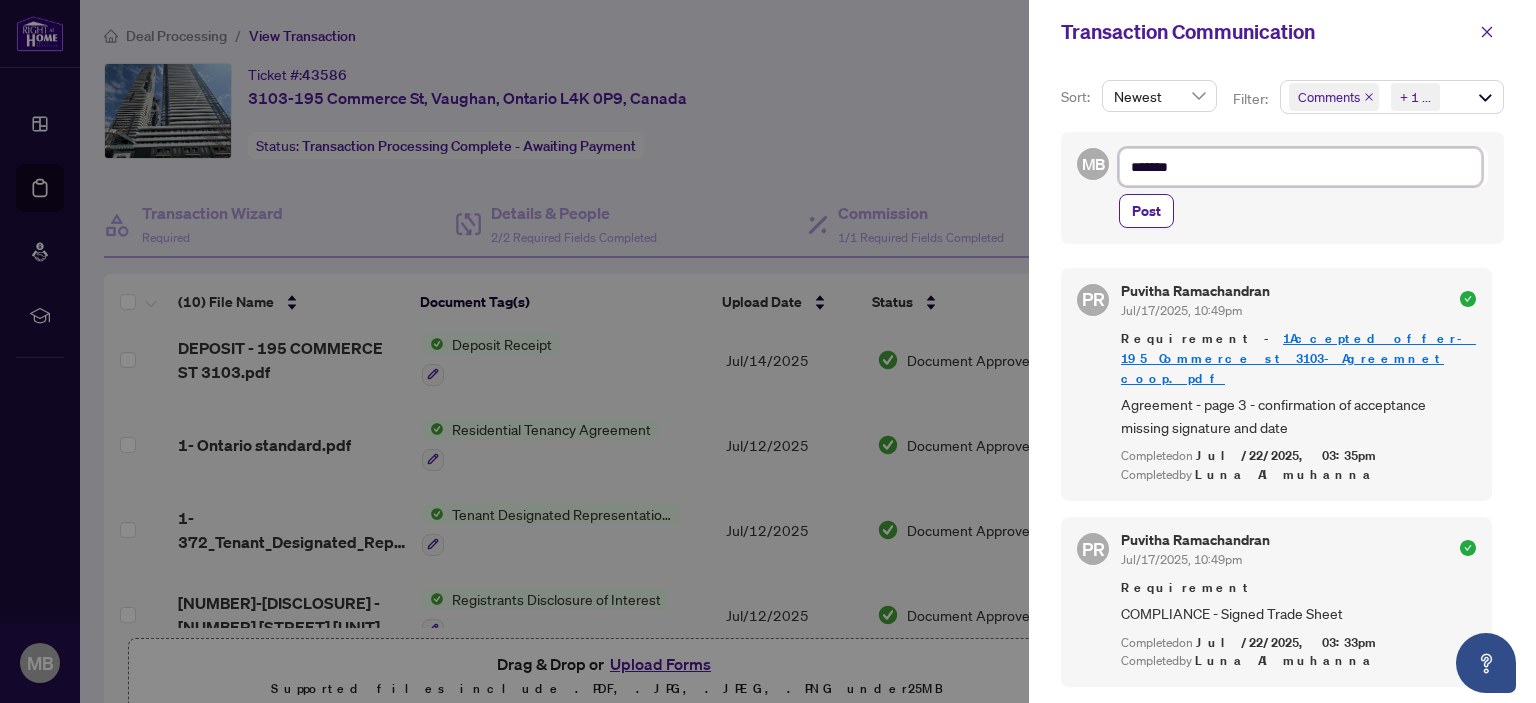 type on "*******" 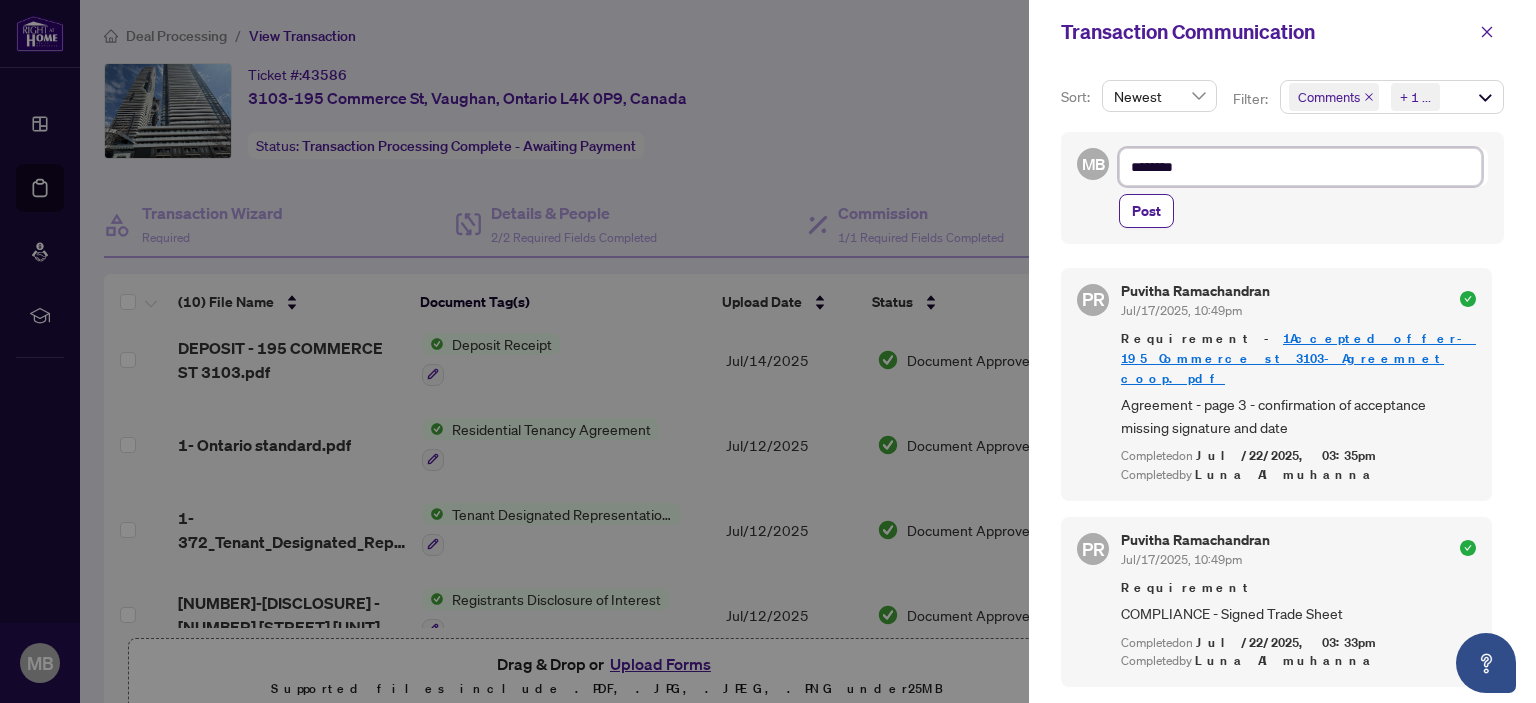 type on "*********" 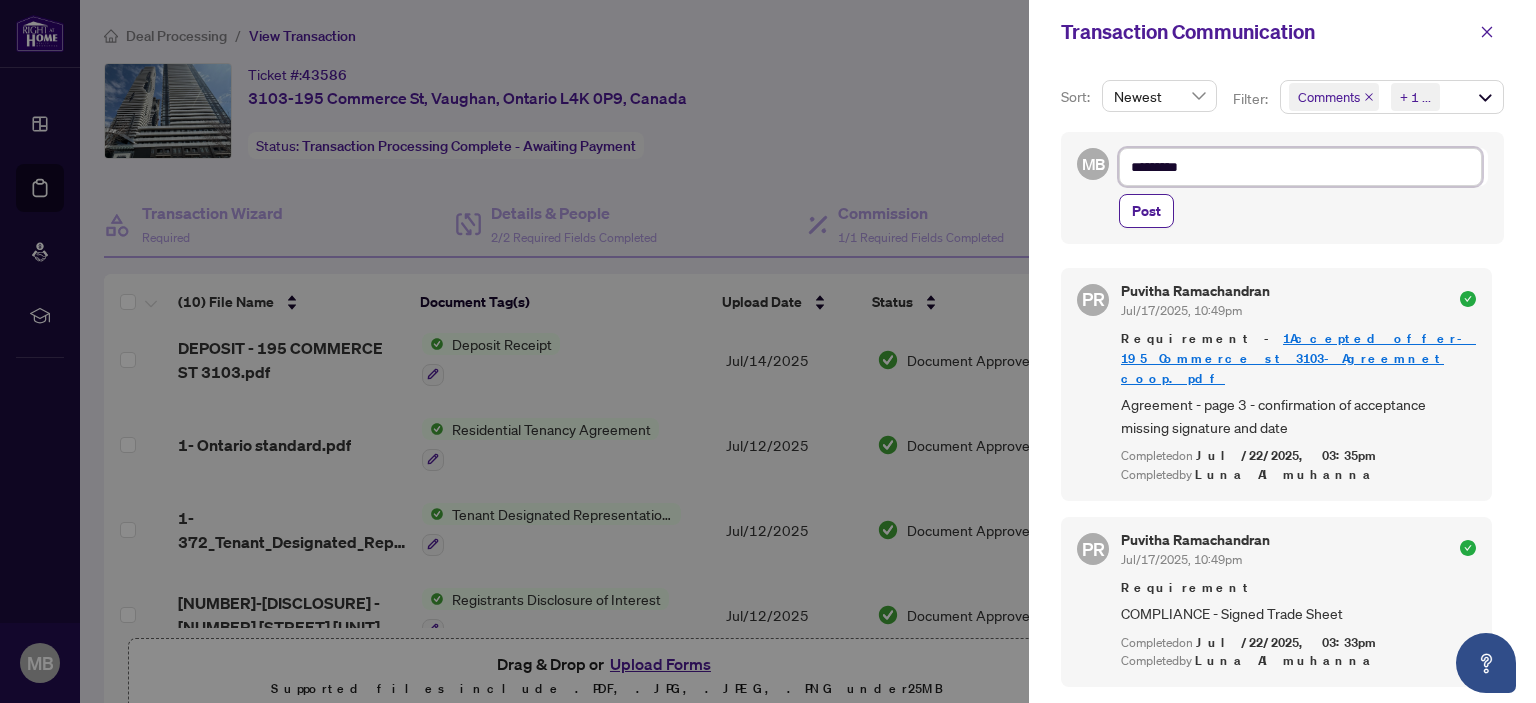 type on "*********" 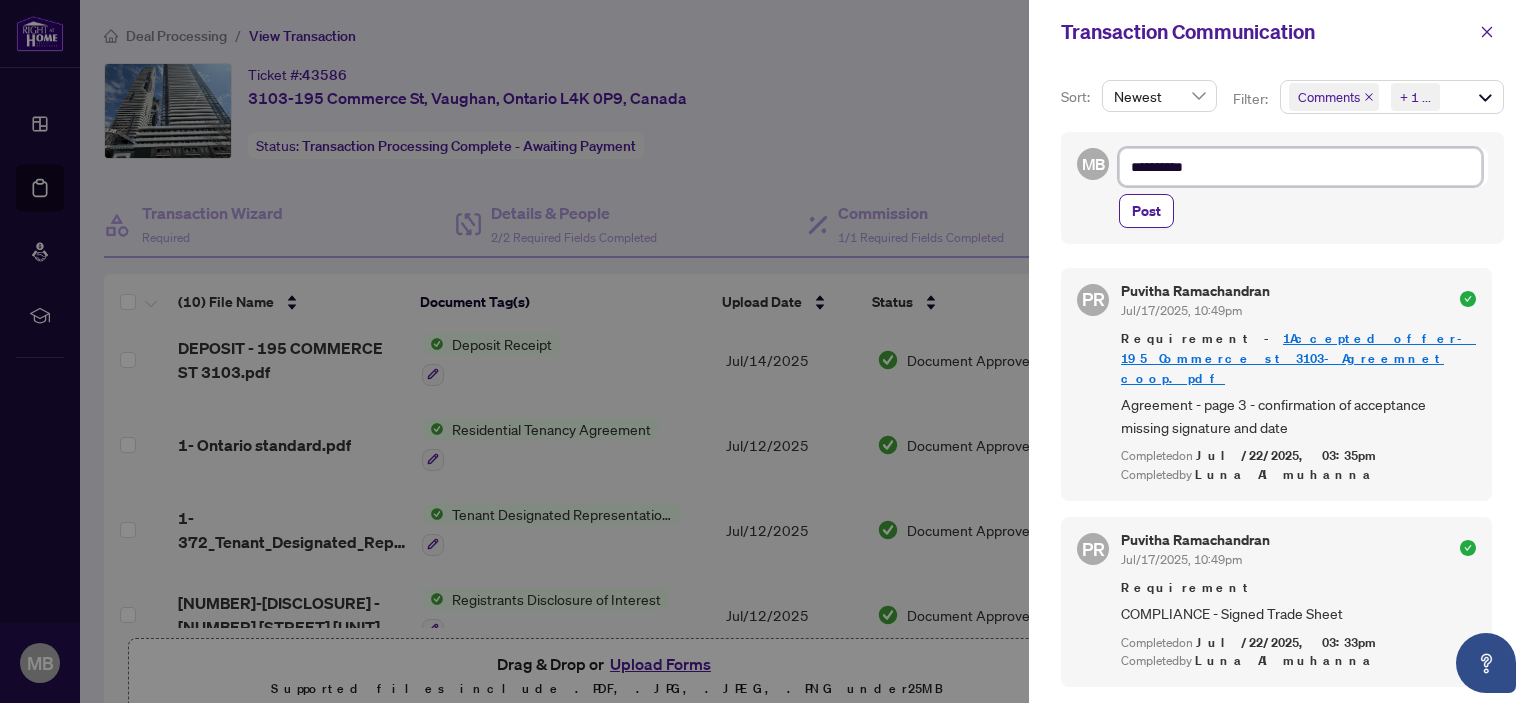 type on "**********" 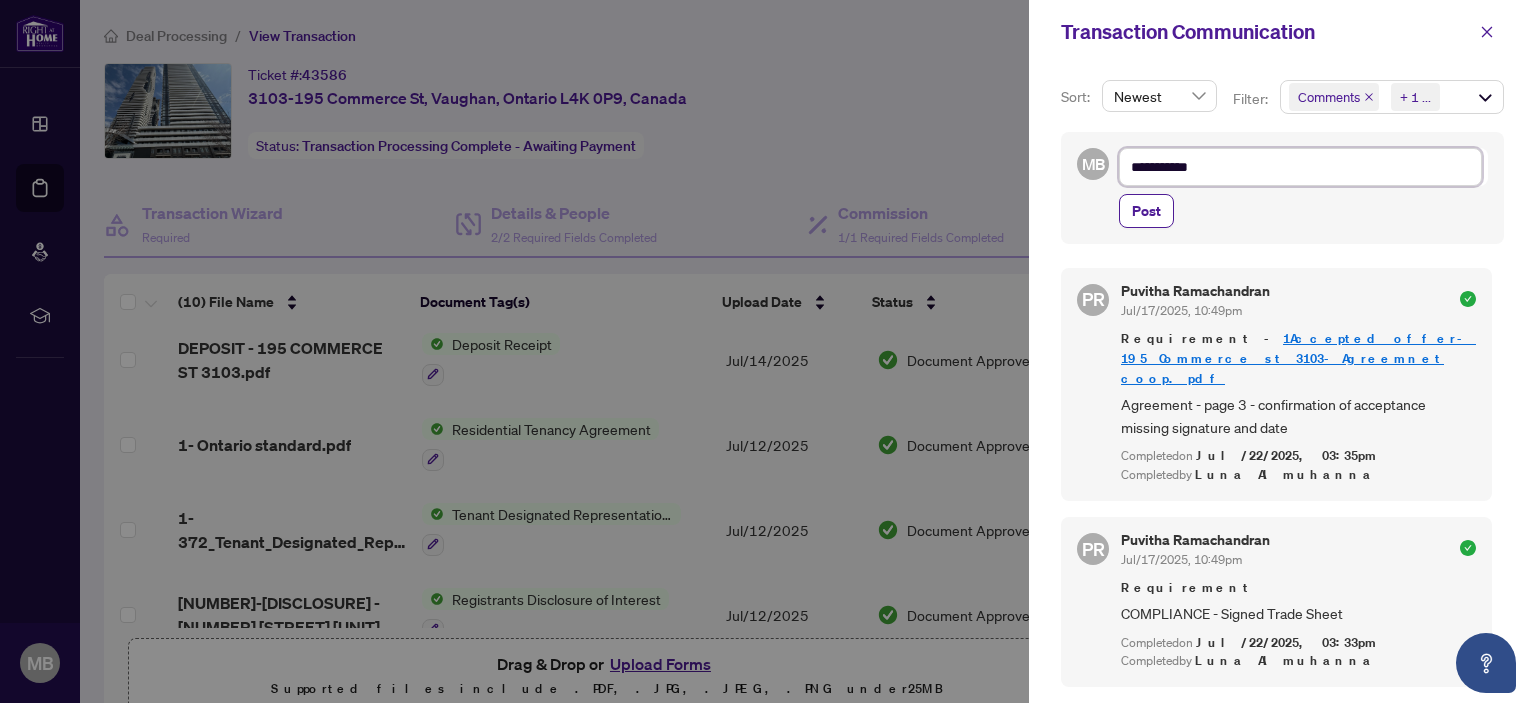 type on "**********" 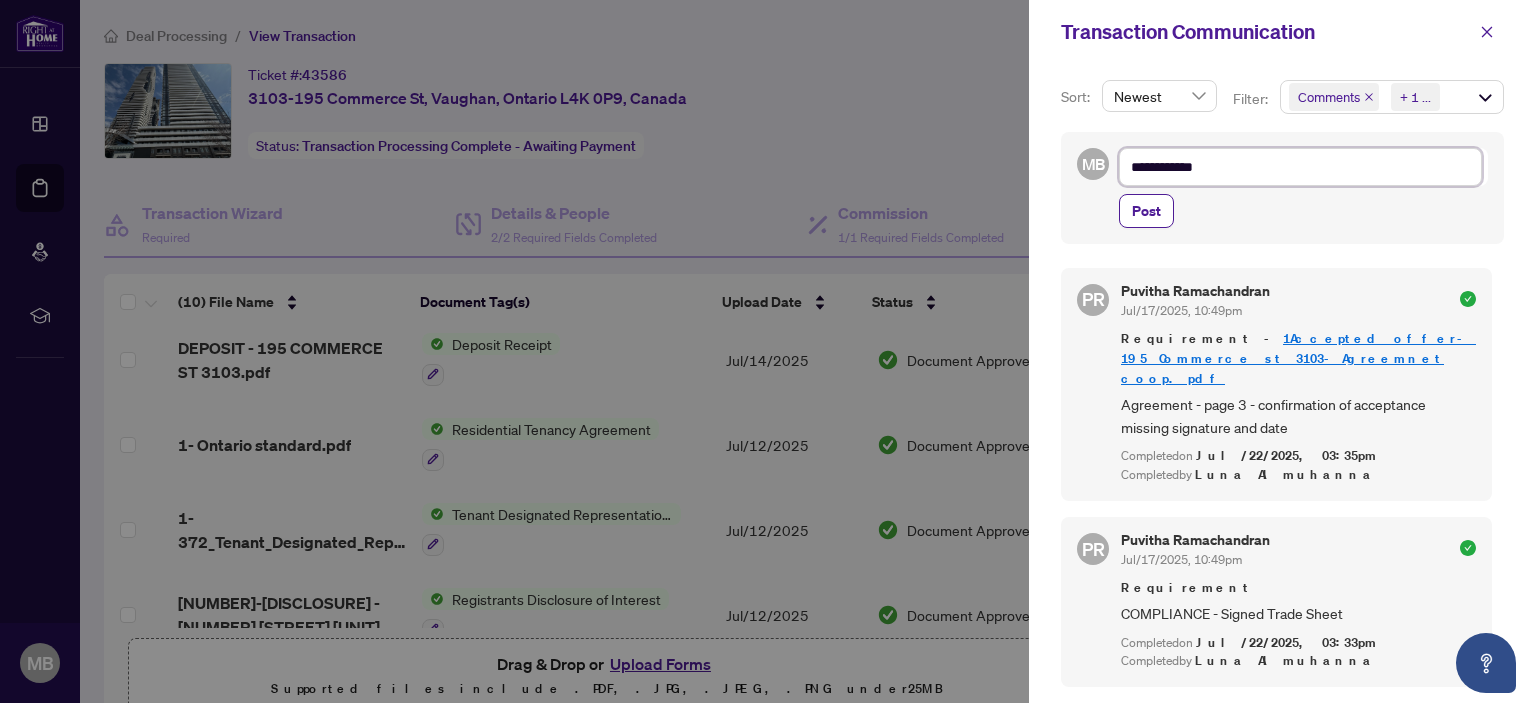 type on "**********" 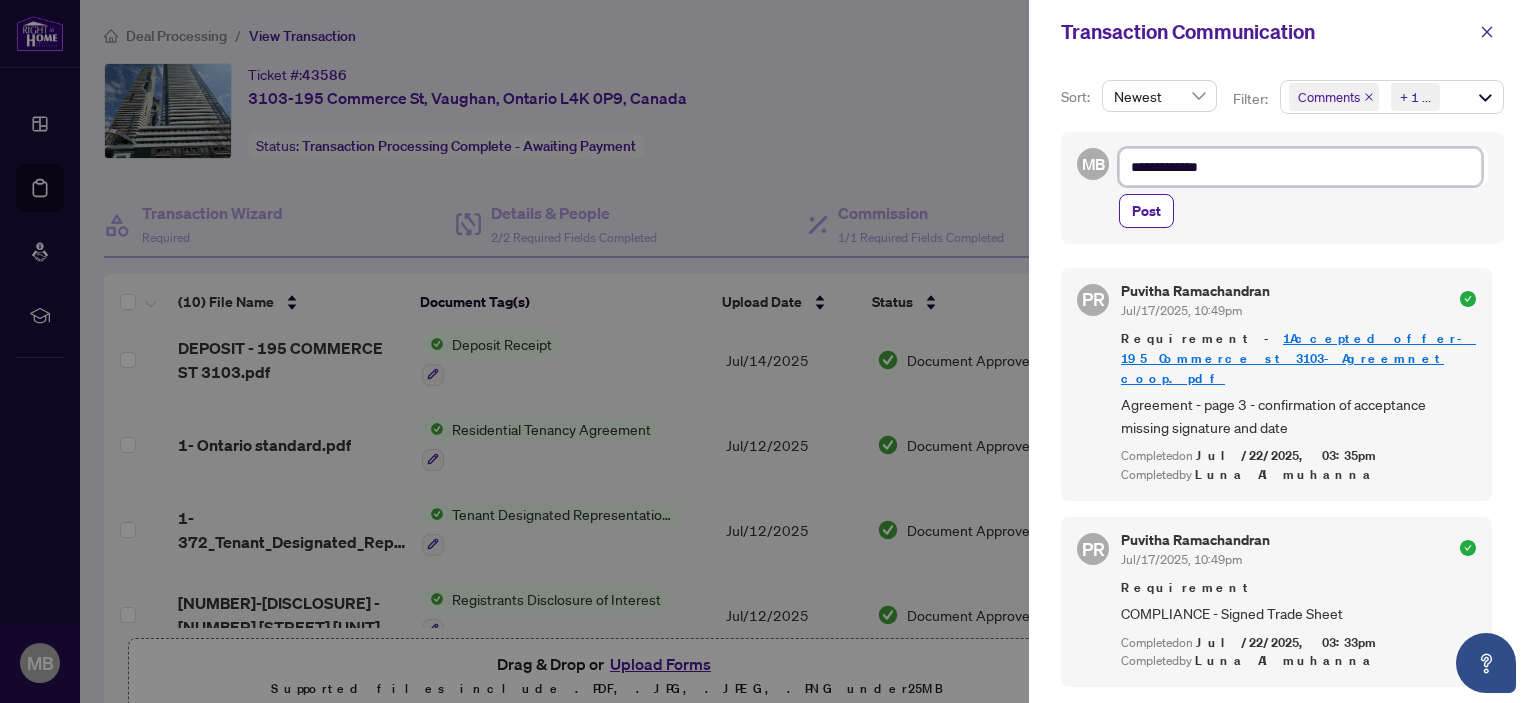 type on "**********" 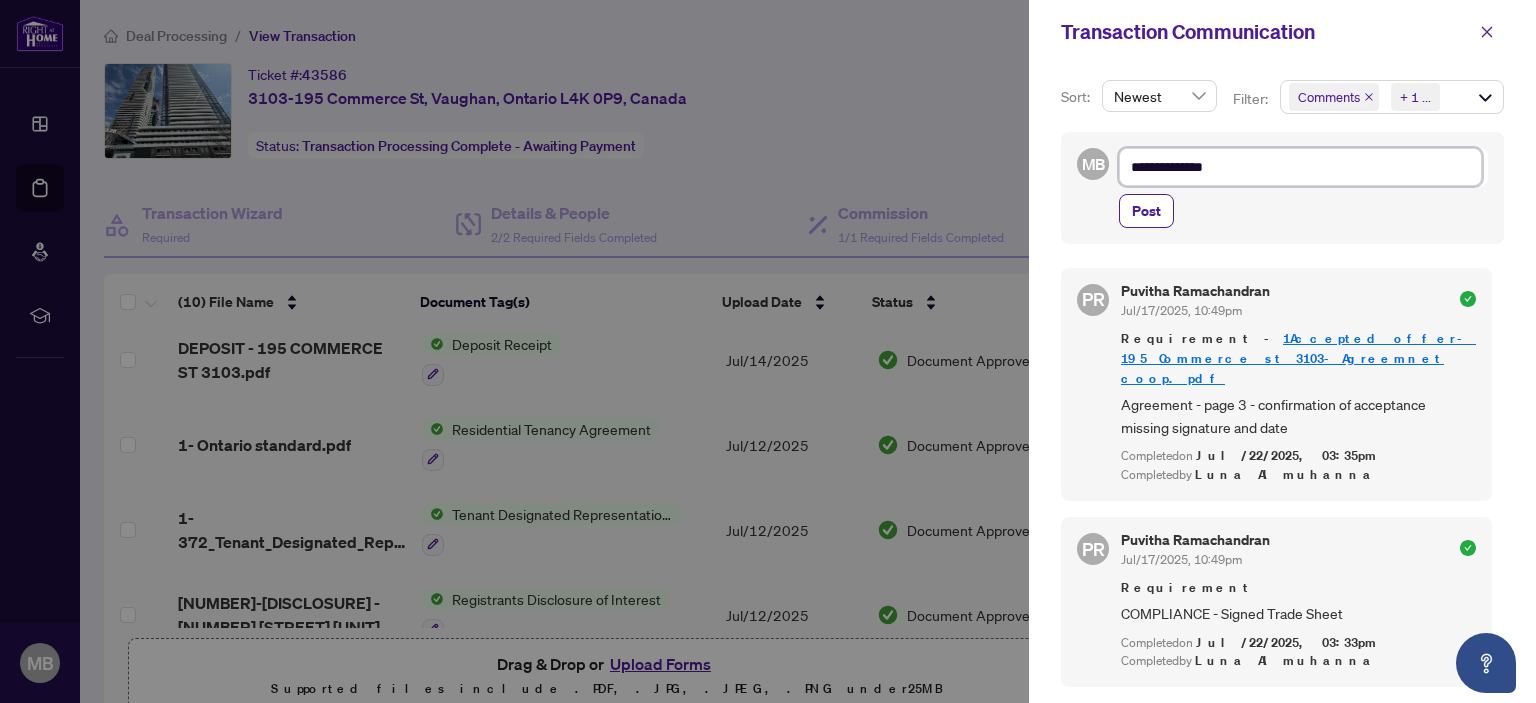 type on "**********" 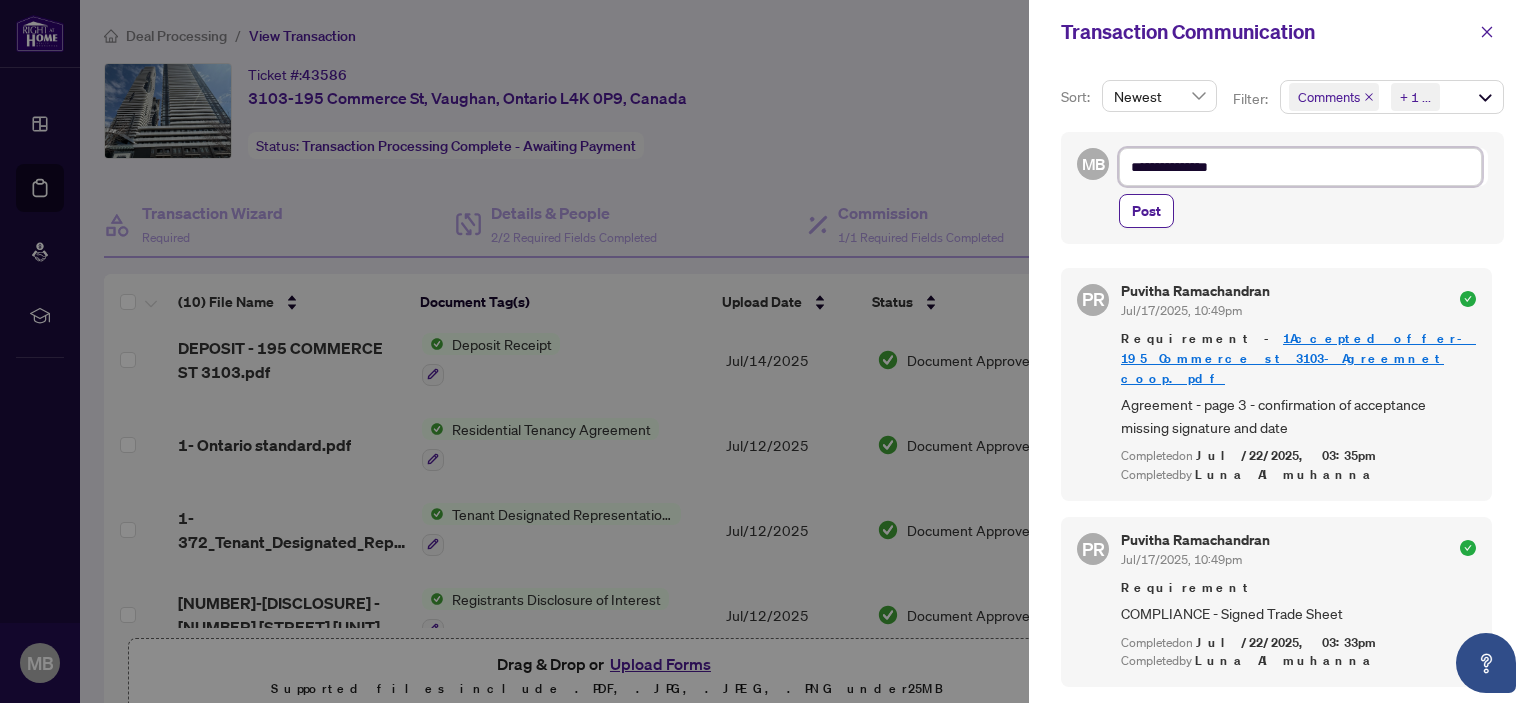 type on "**********" 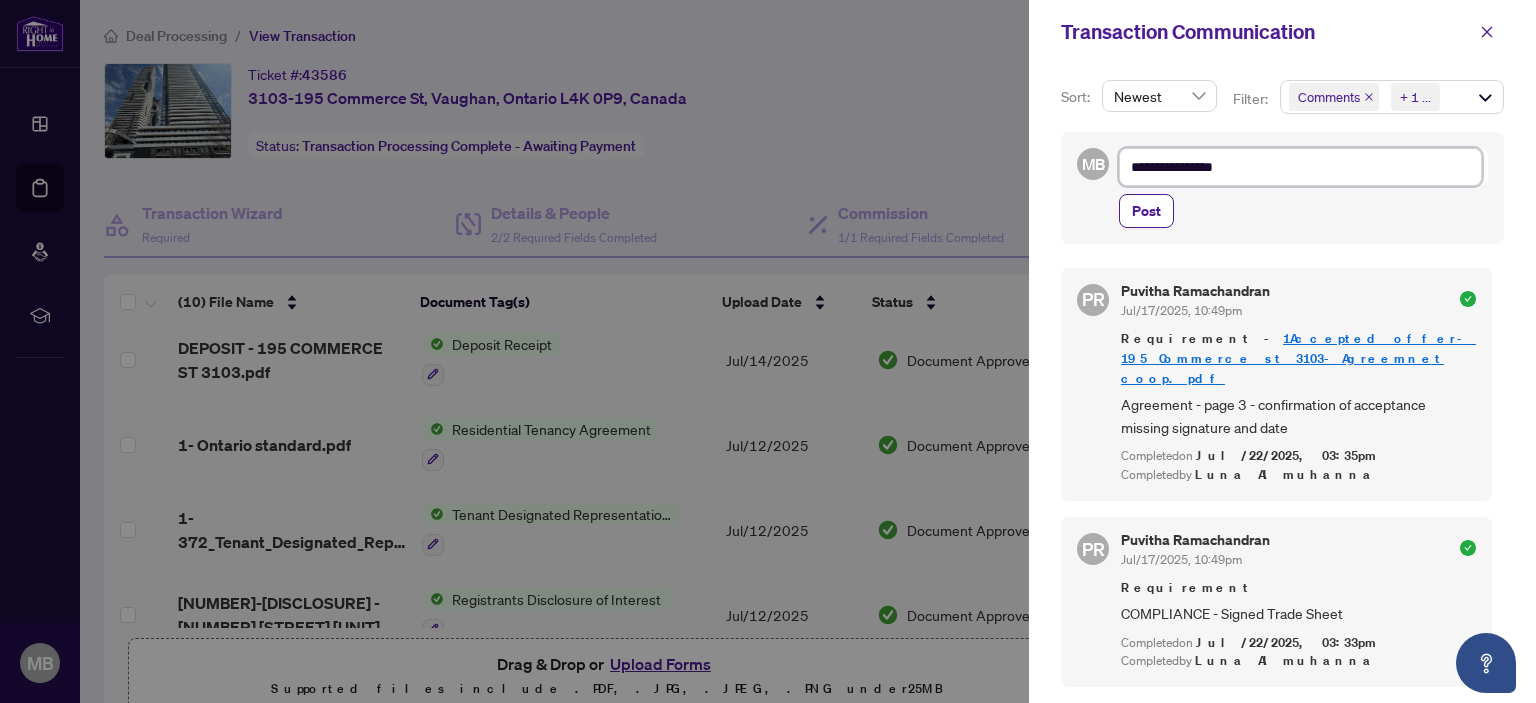 type on "**********" 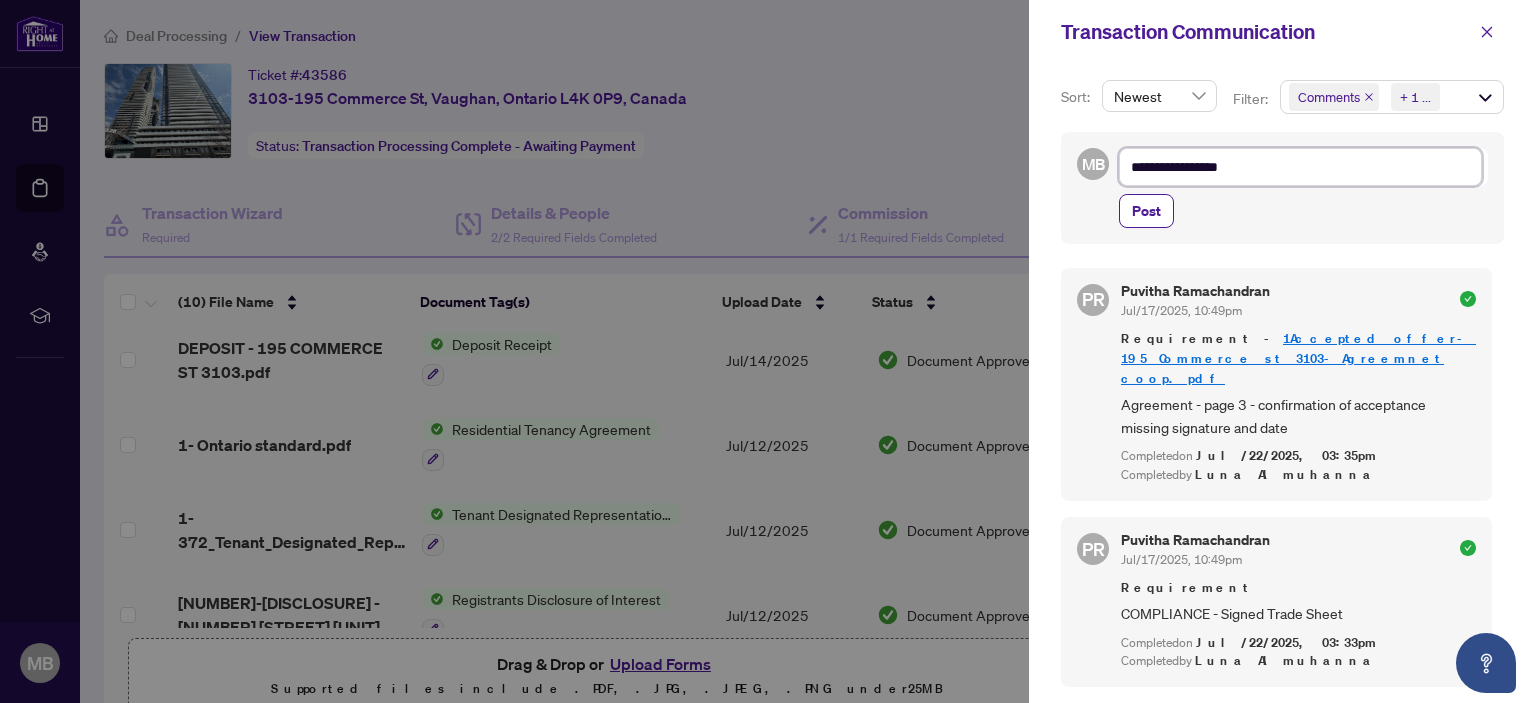 type on "**********" 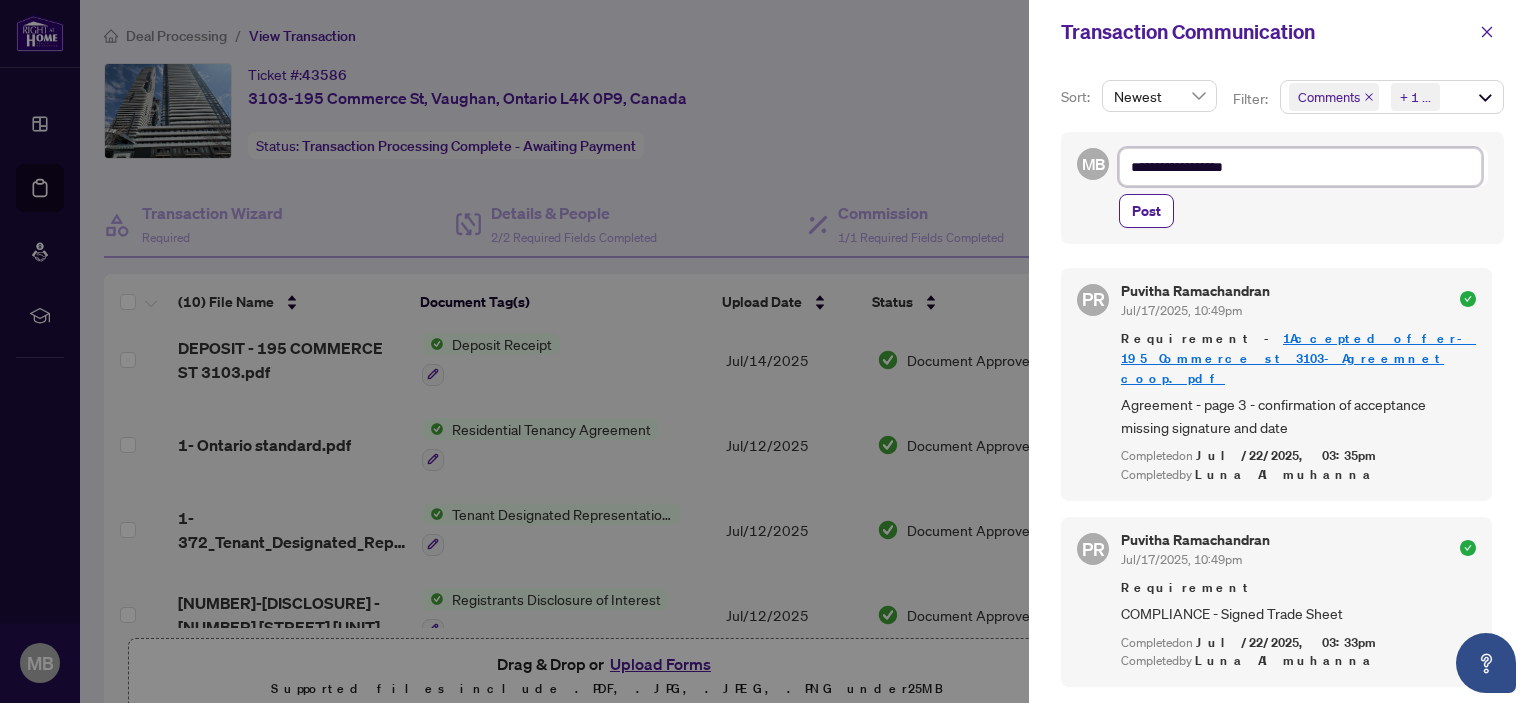 type on "**********" 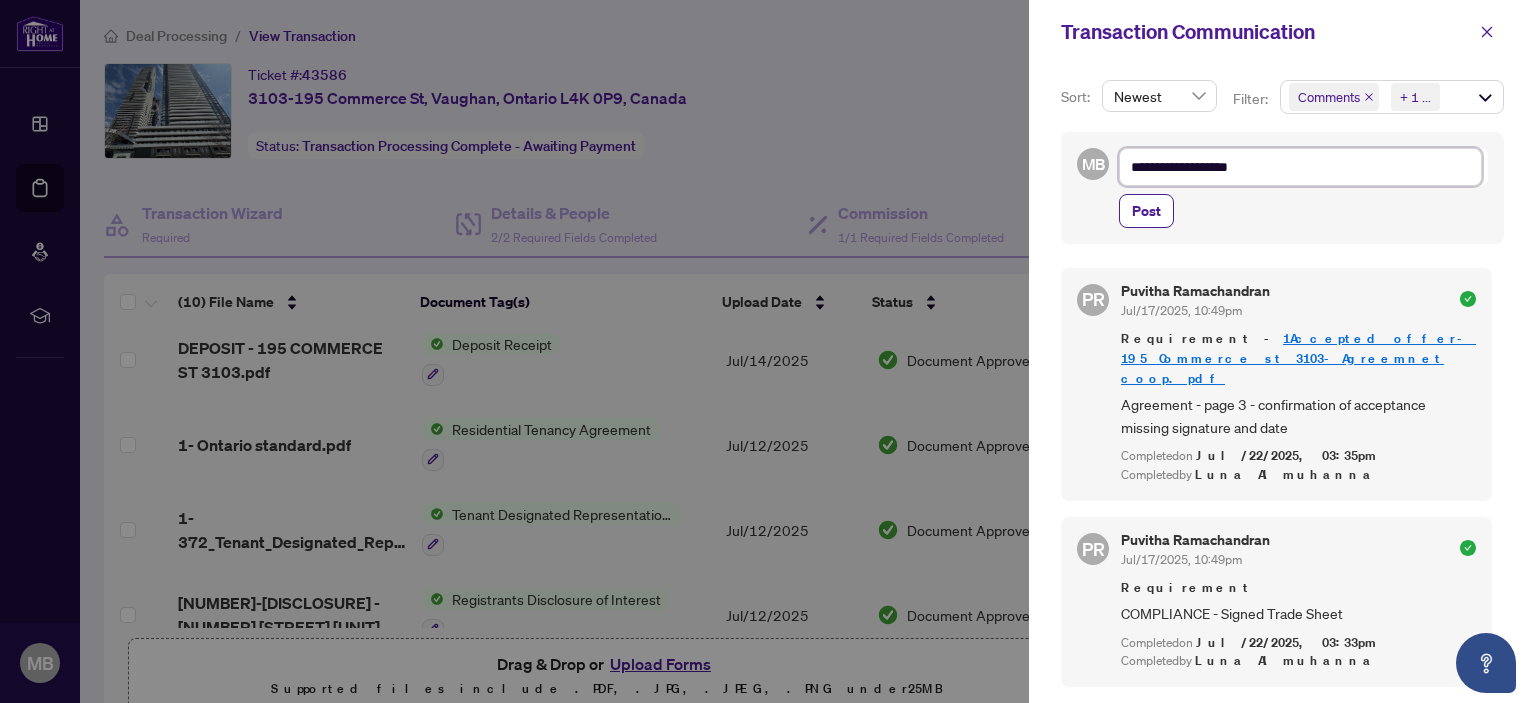 type on "**********" 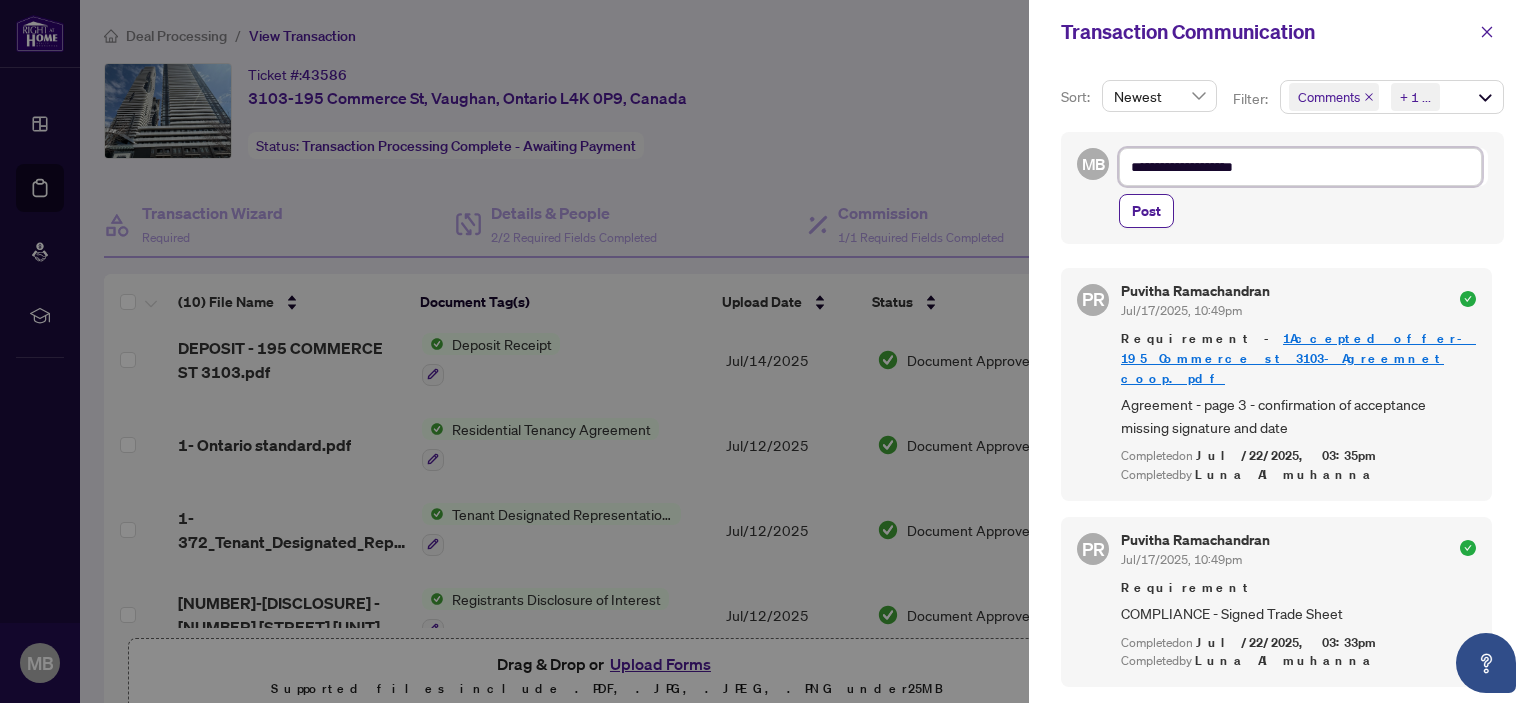 type on "**********" 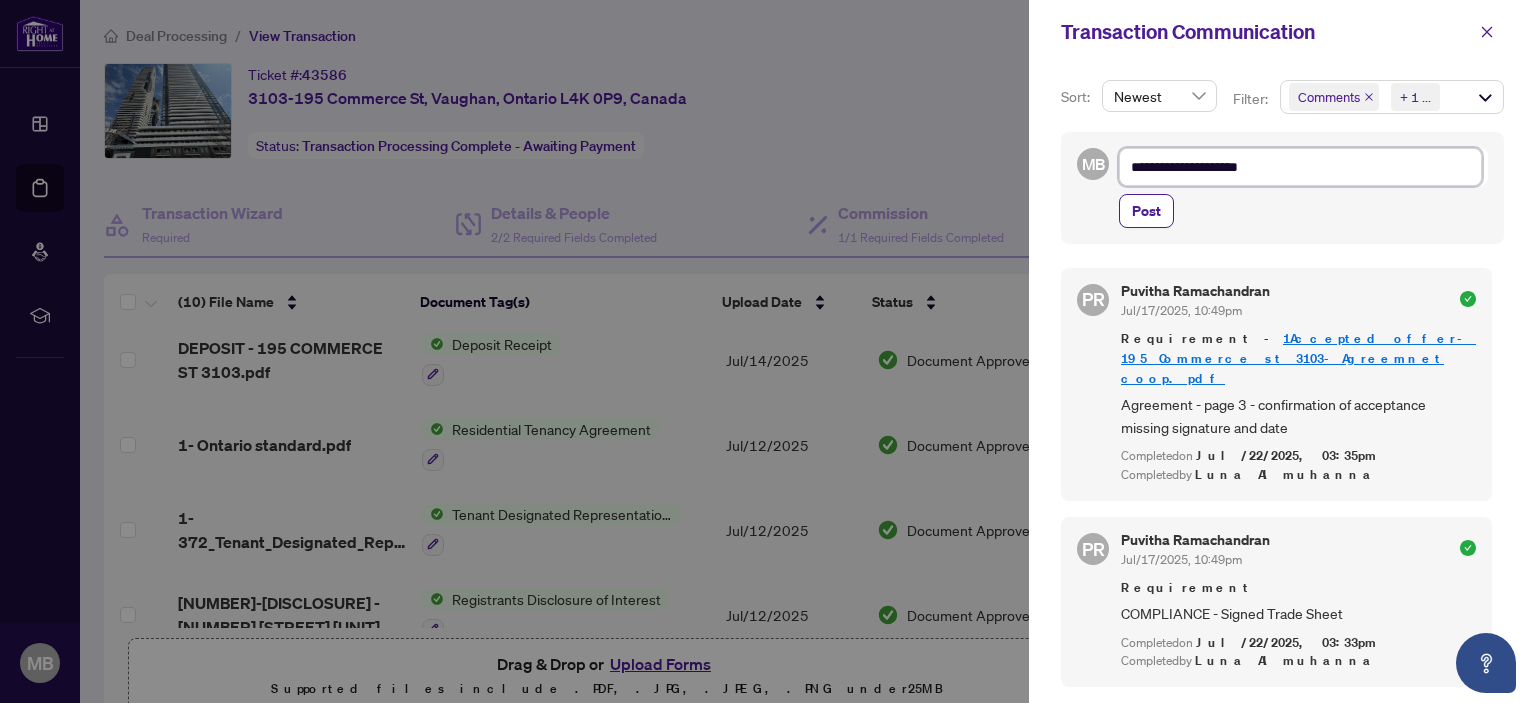 type on "**********" 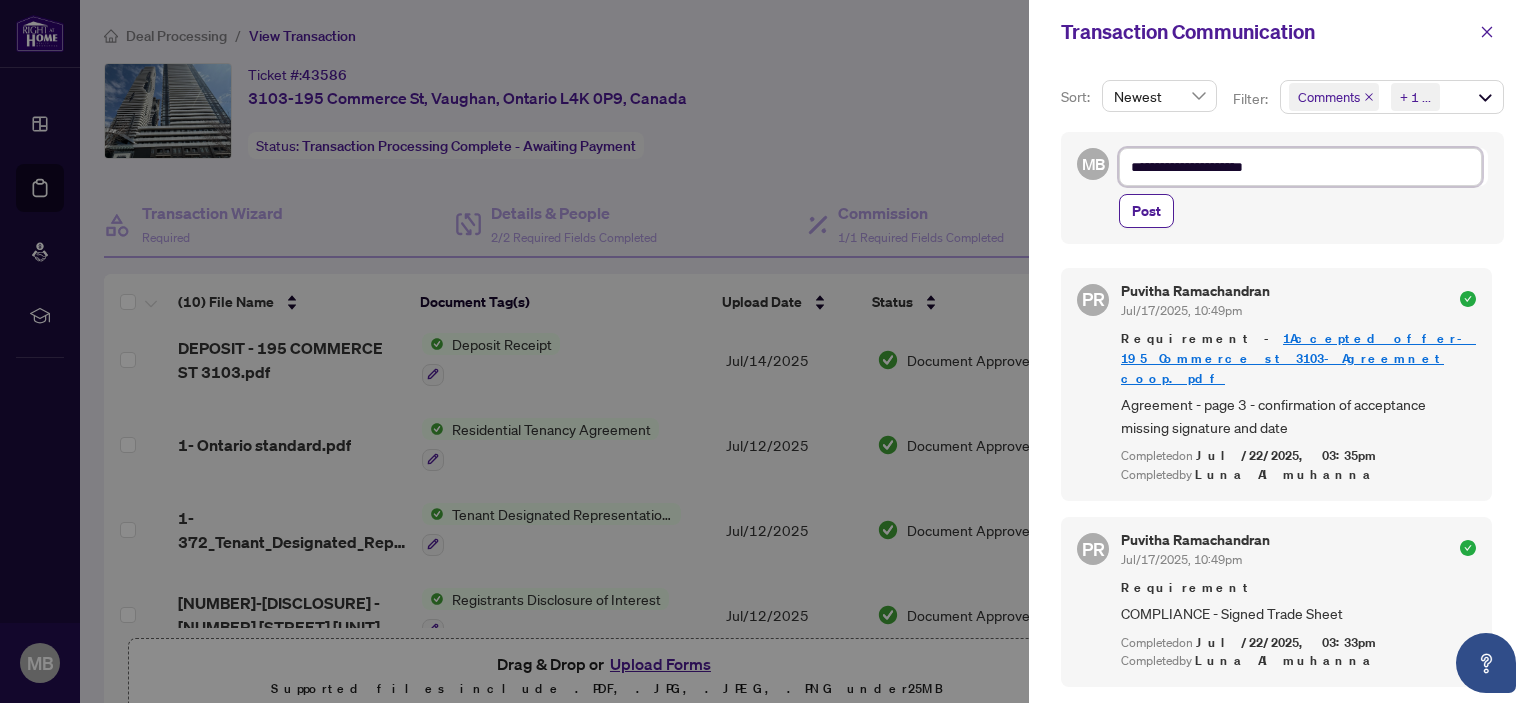 type on "**********" 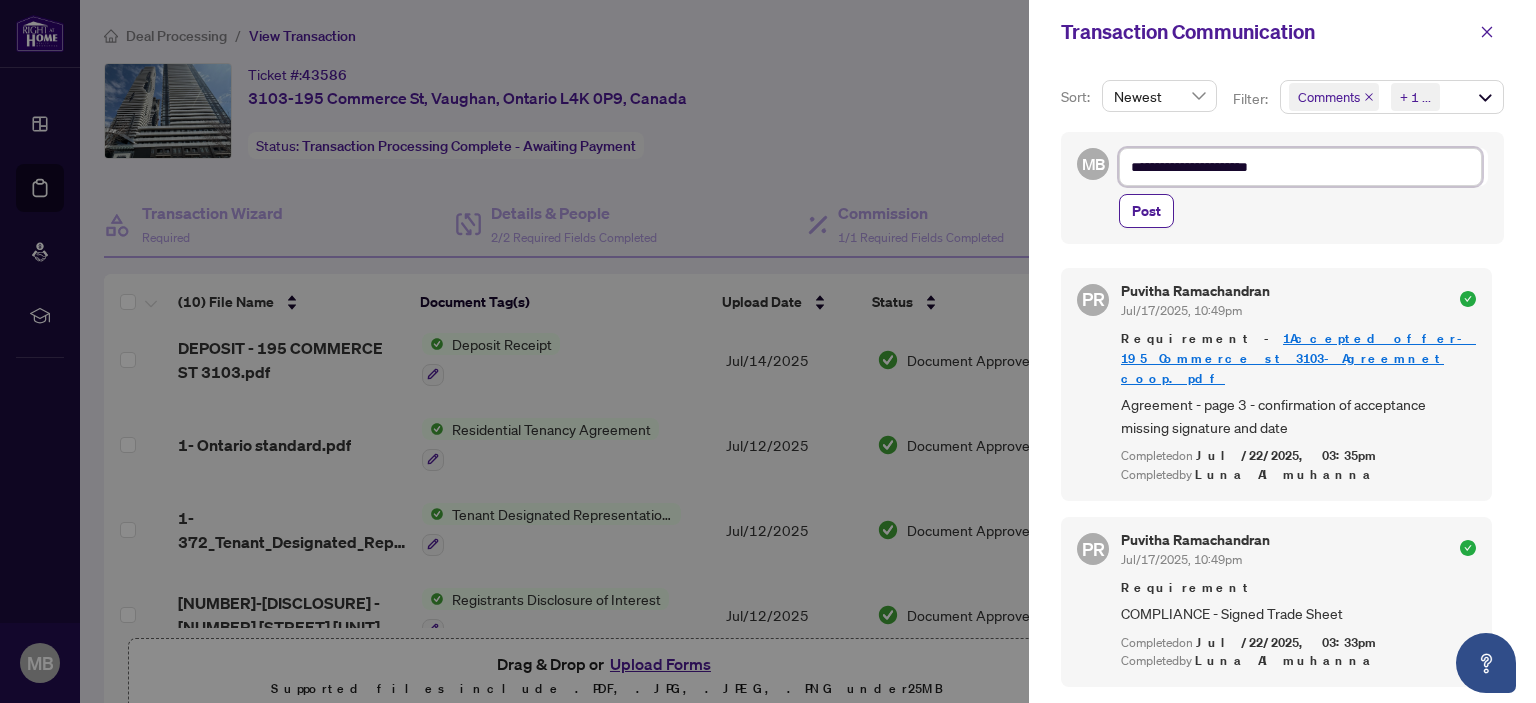 type on "**********" 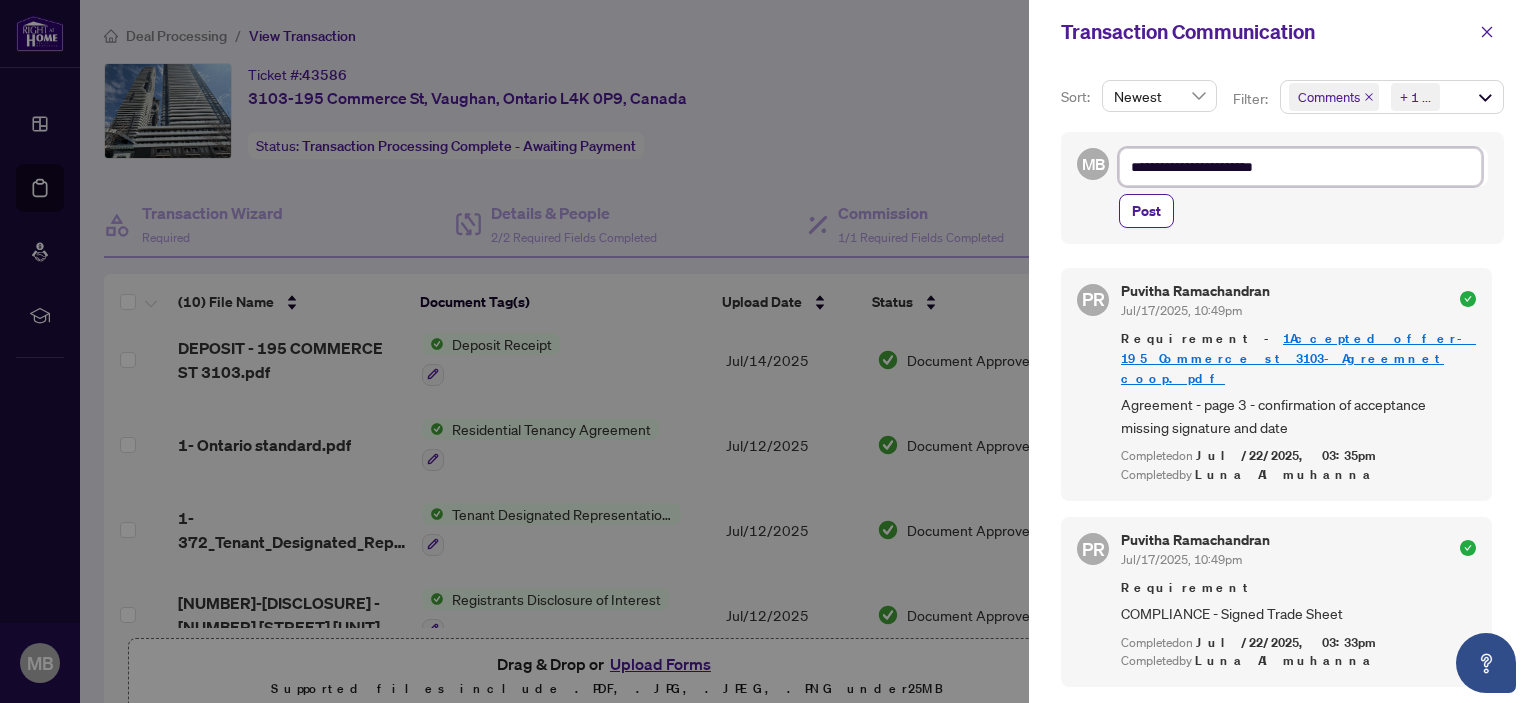 type on "**********" 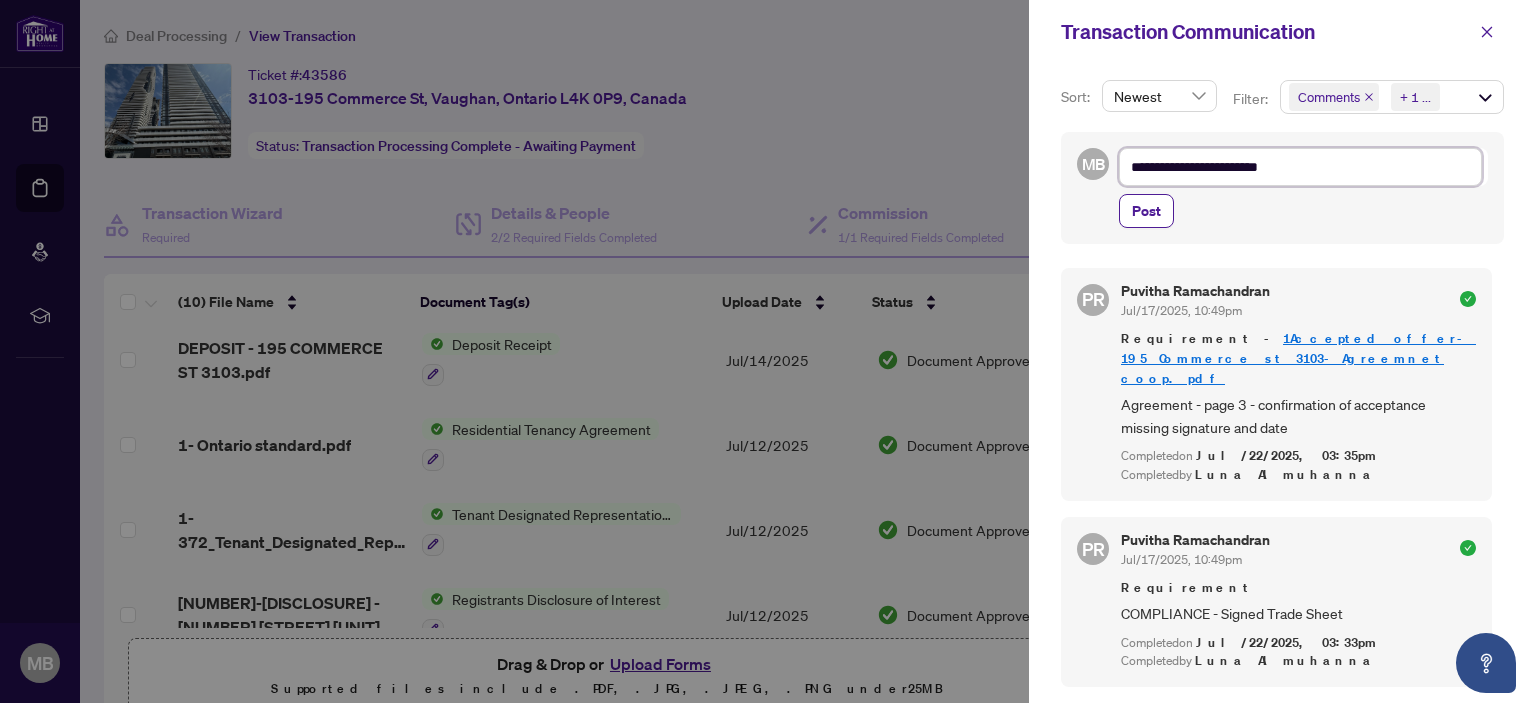 type on "**********" 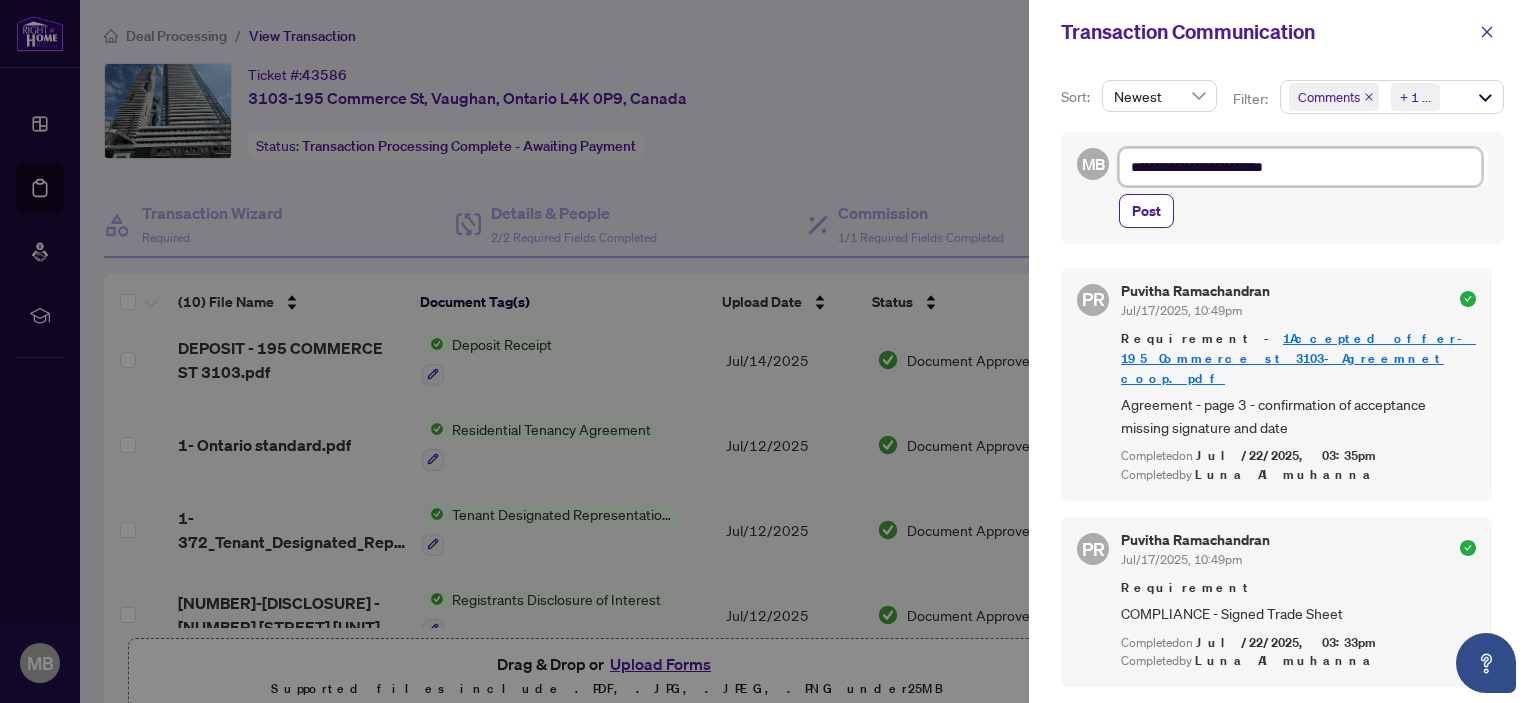 type on "**********" 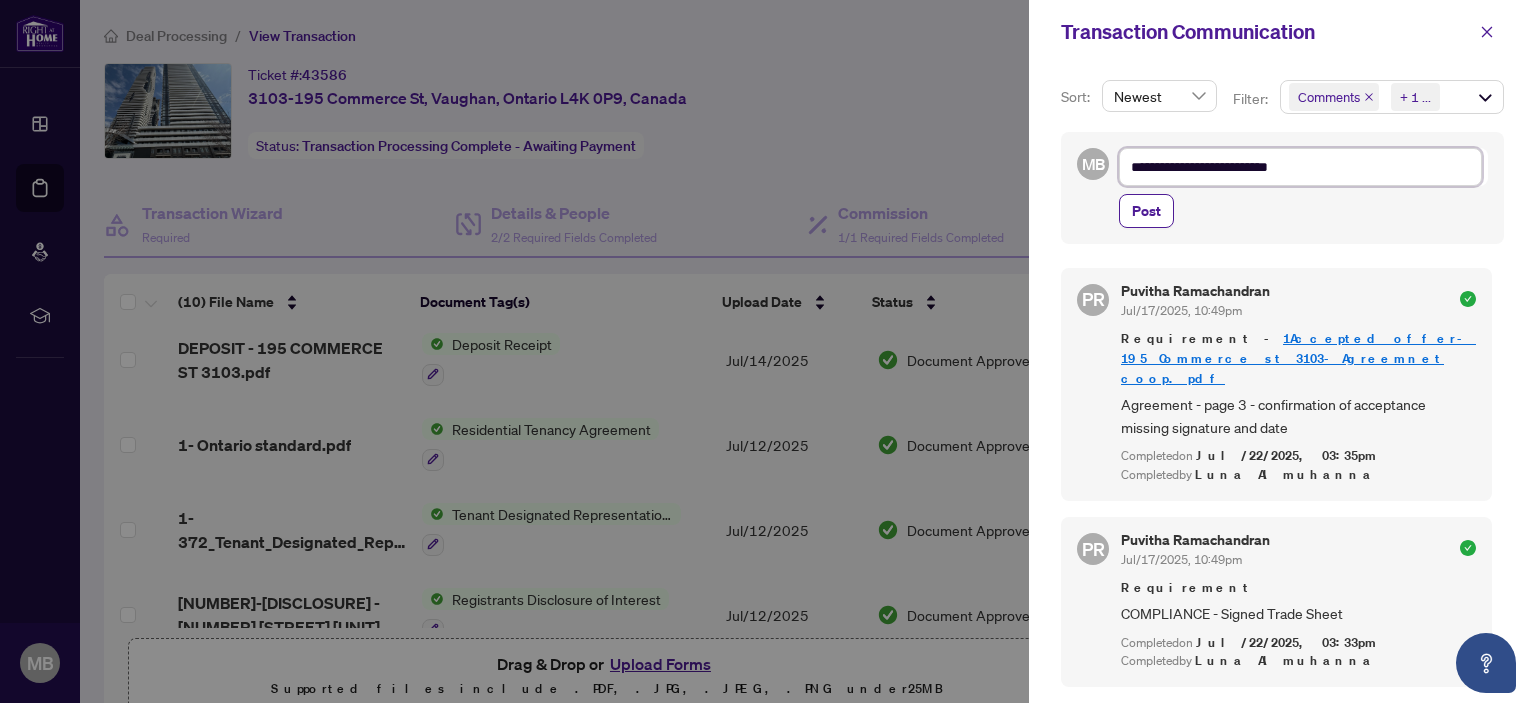 type on "**********" 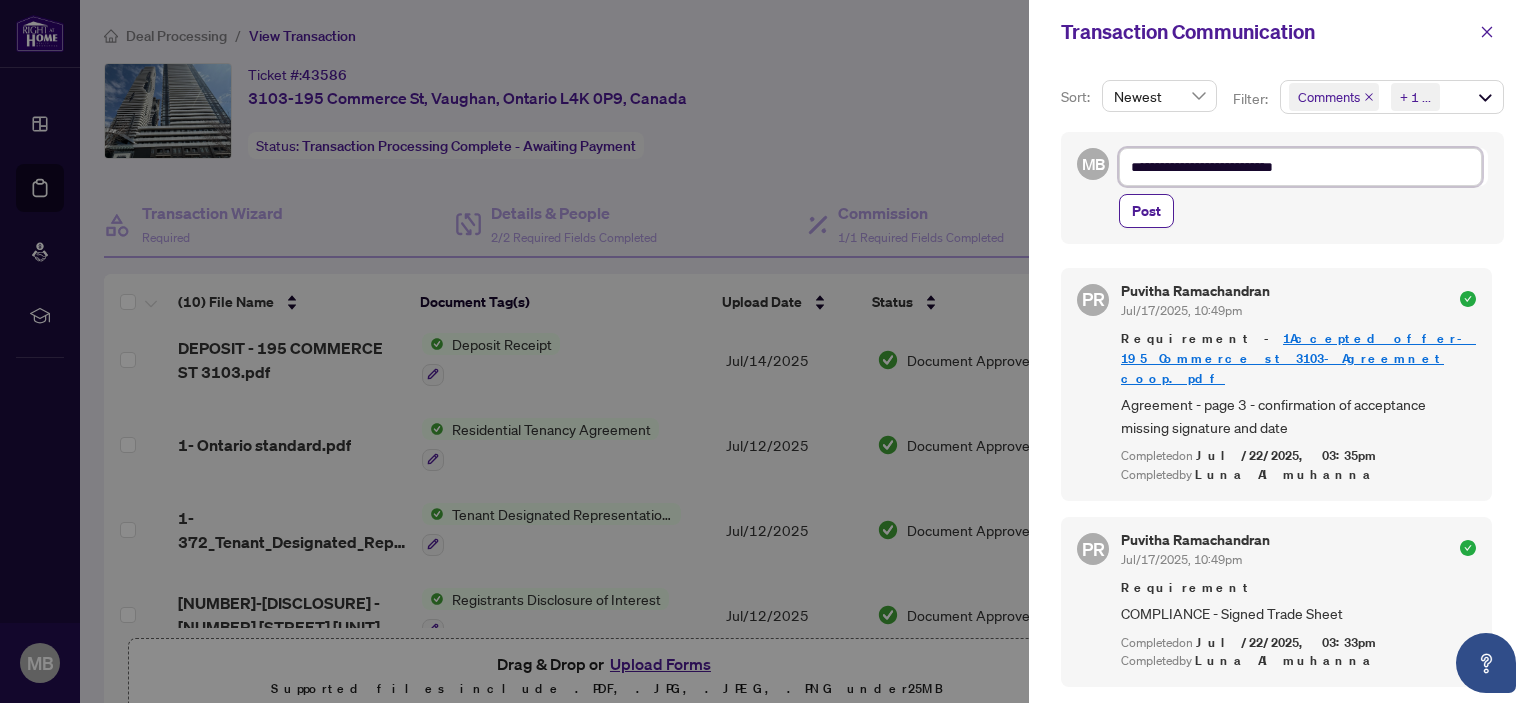 type on "**********" 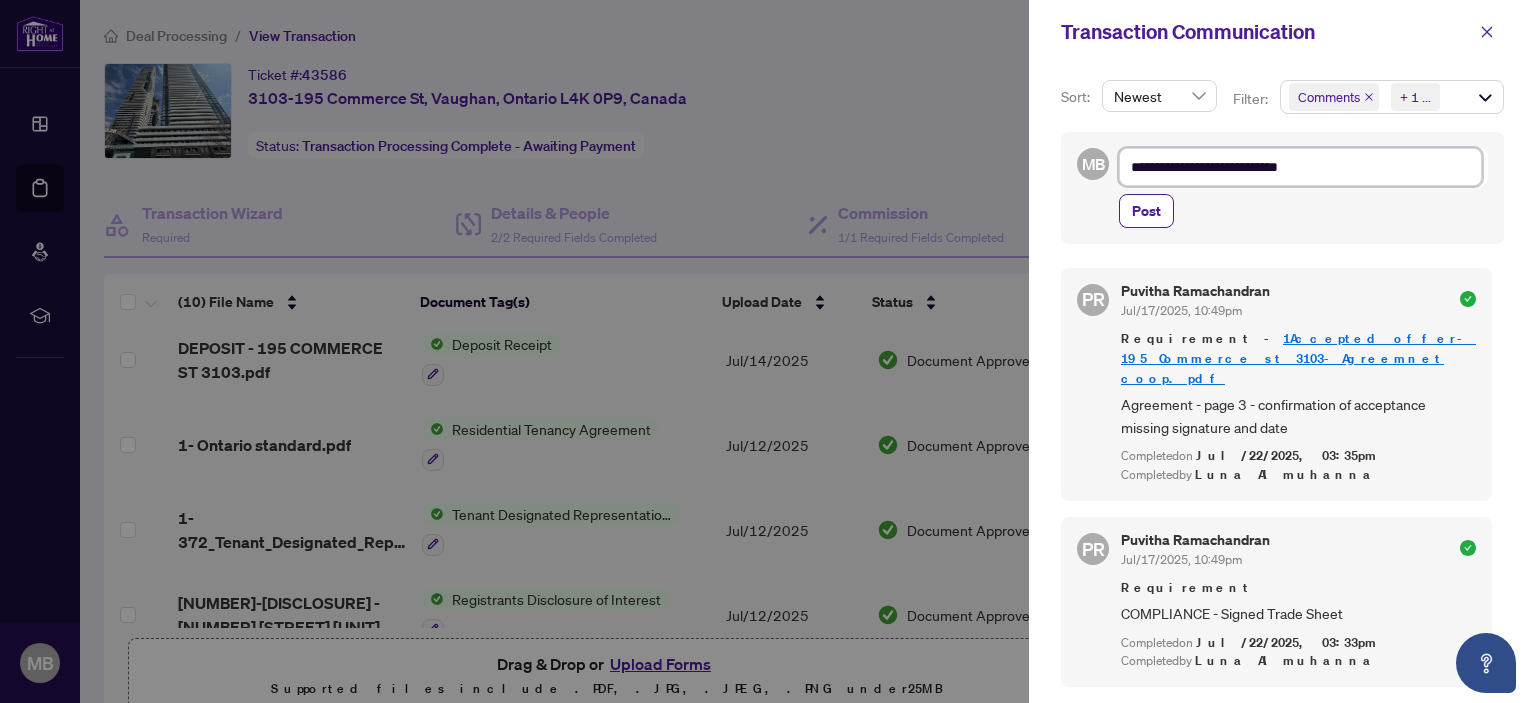 type on "**********" 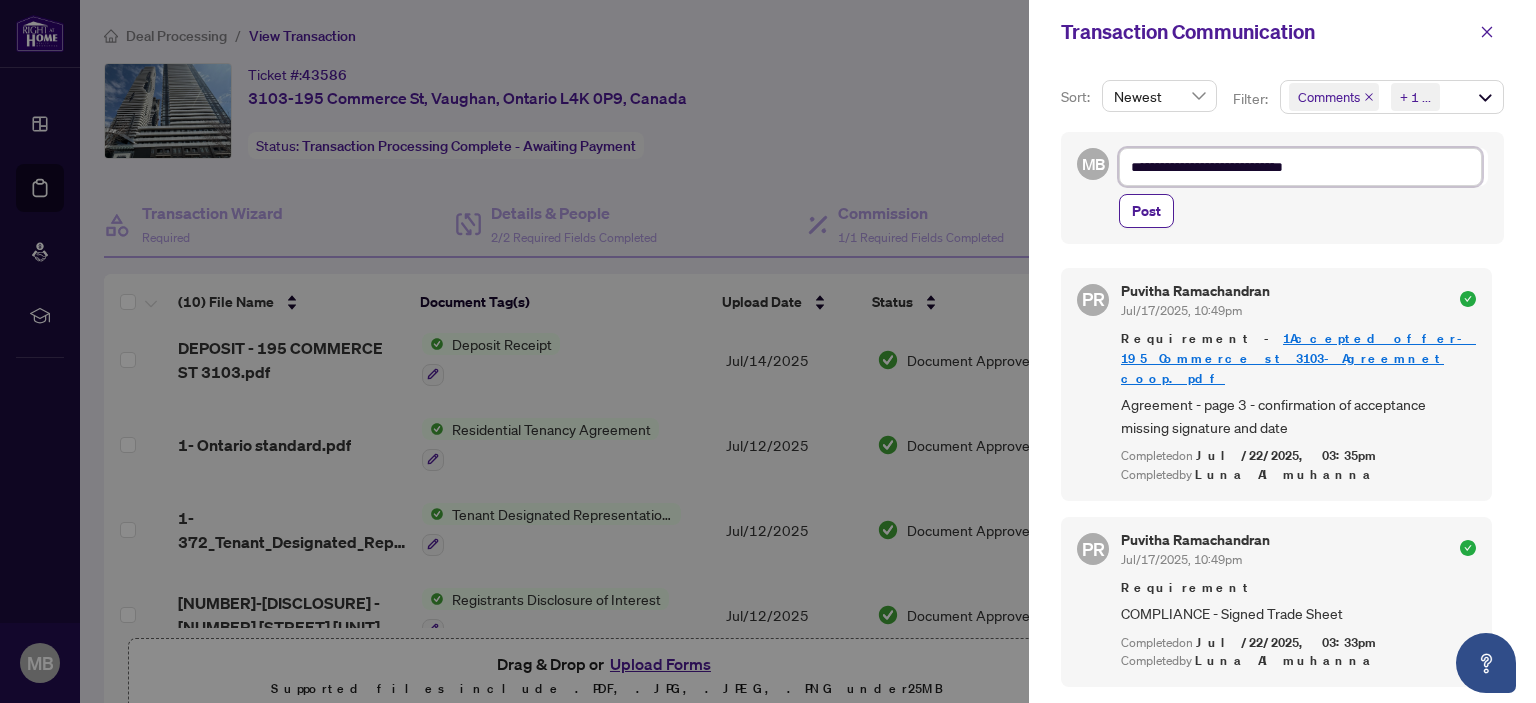 type on "**********" 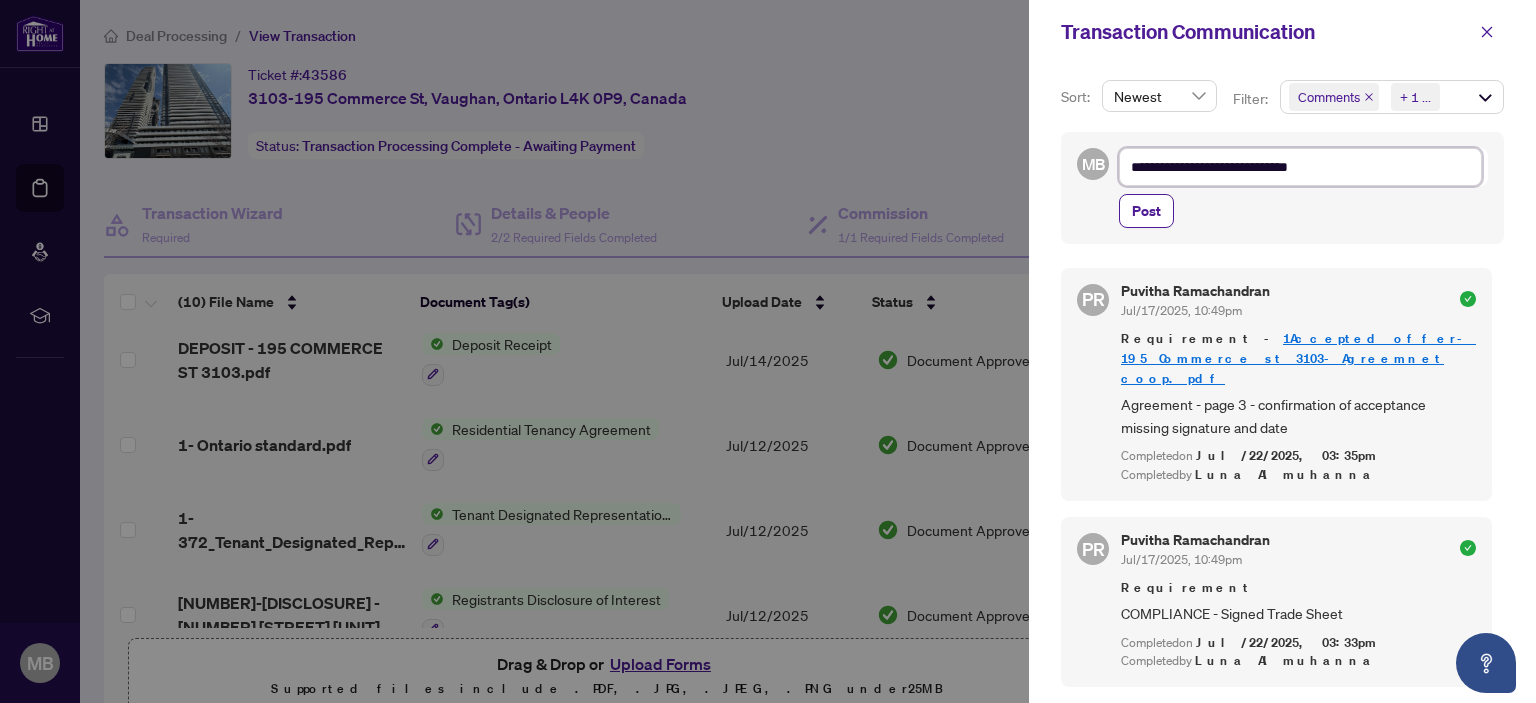 type on "**********" 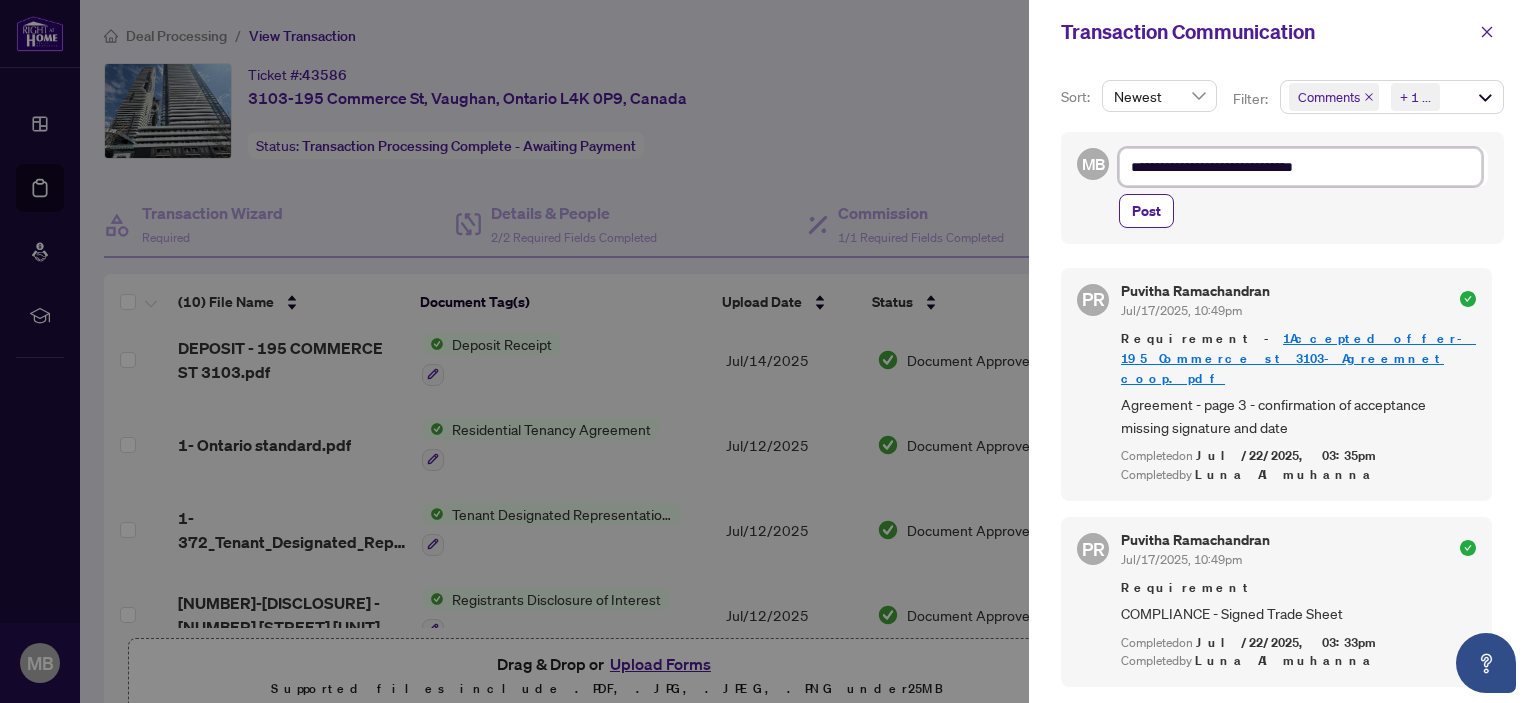 type on "**********" 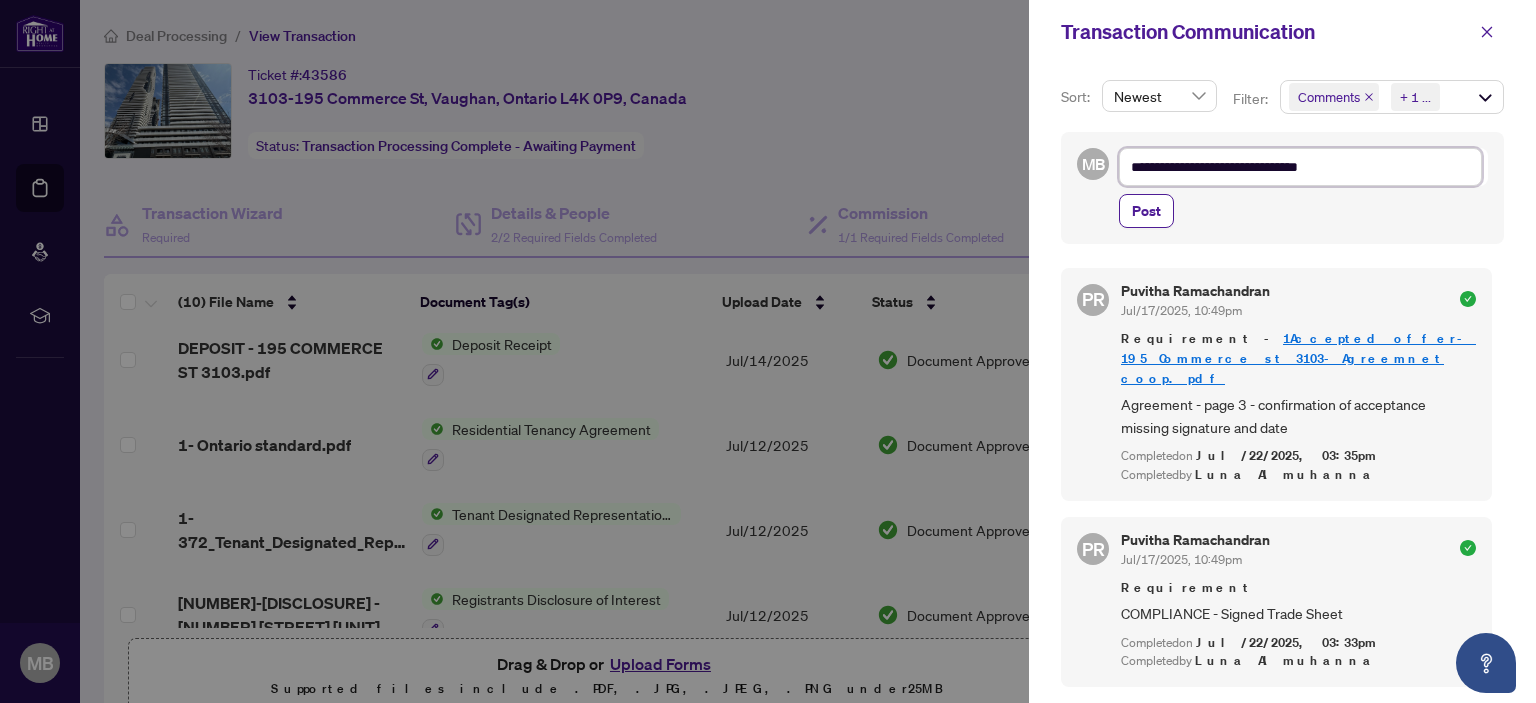 type on "**********" 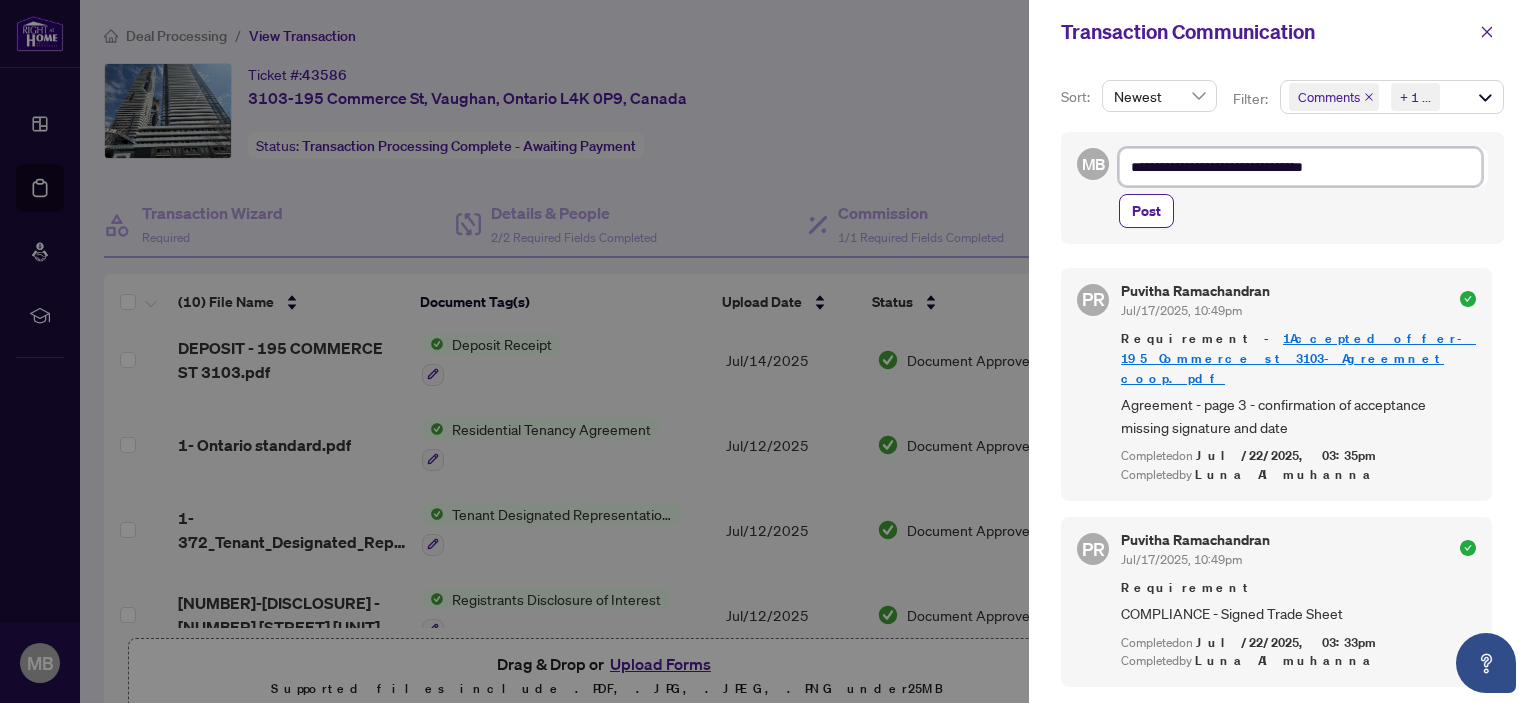 type on "**********" 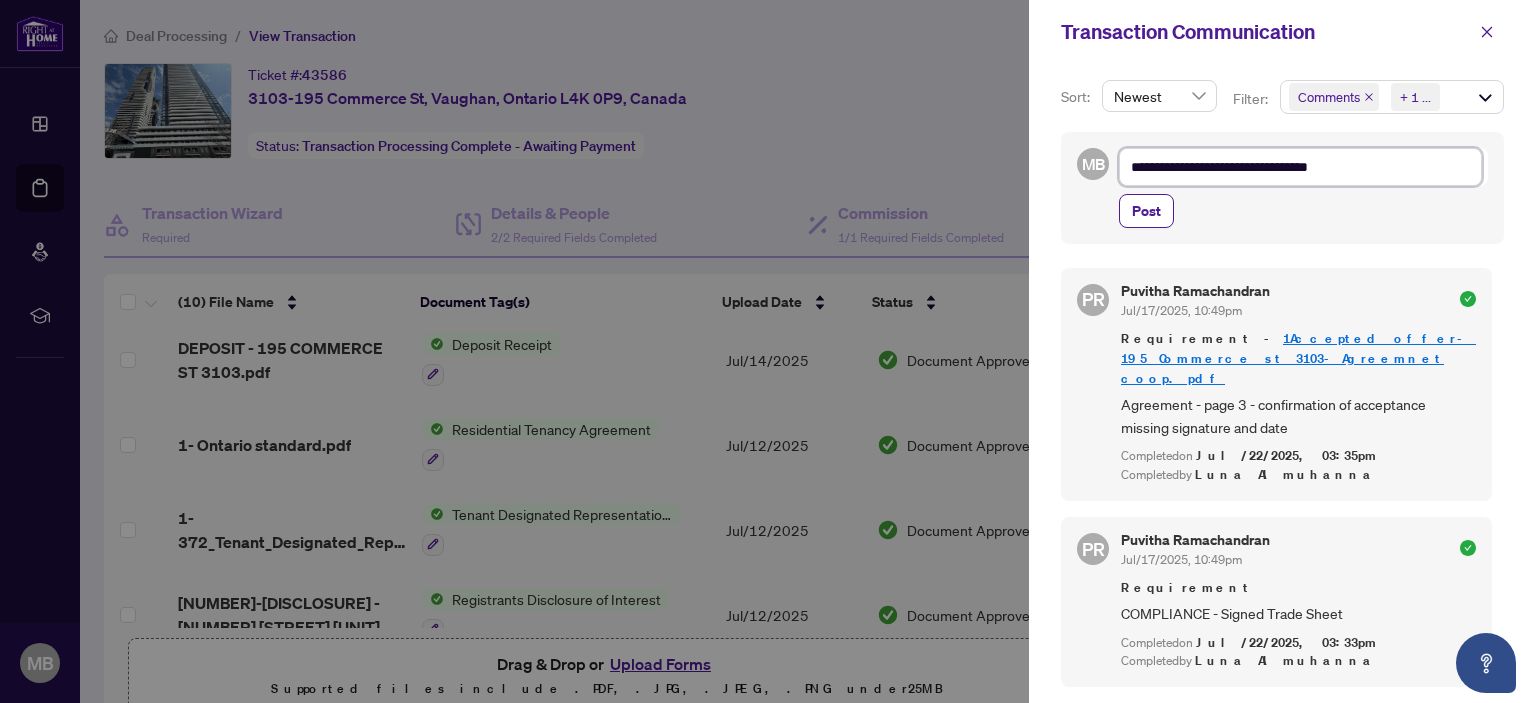 type on "**********" 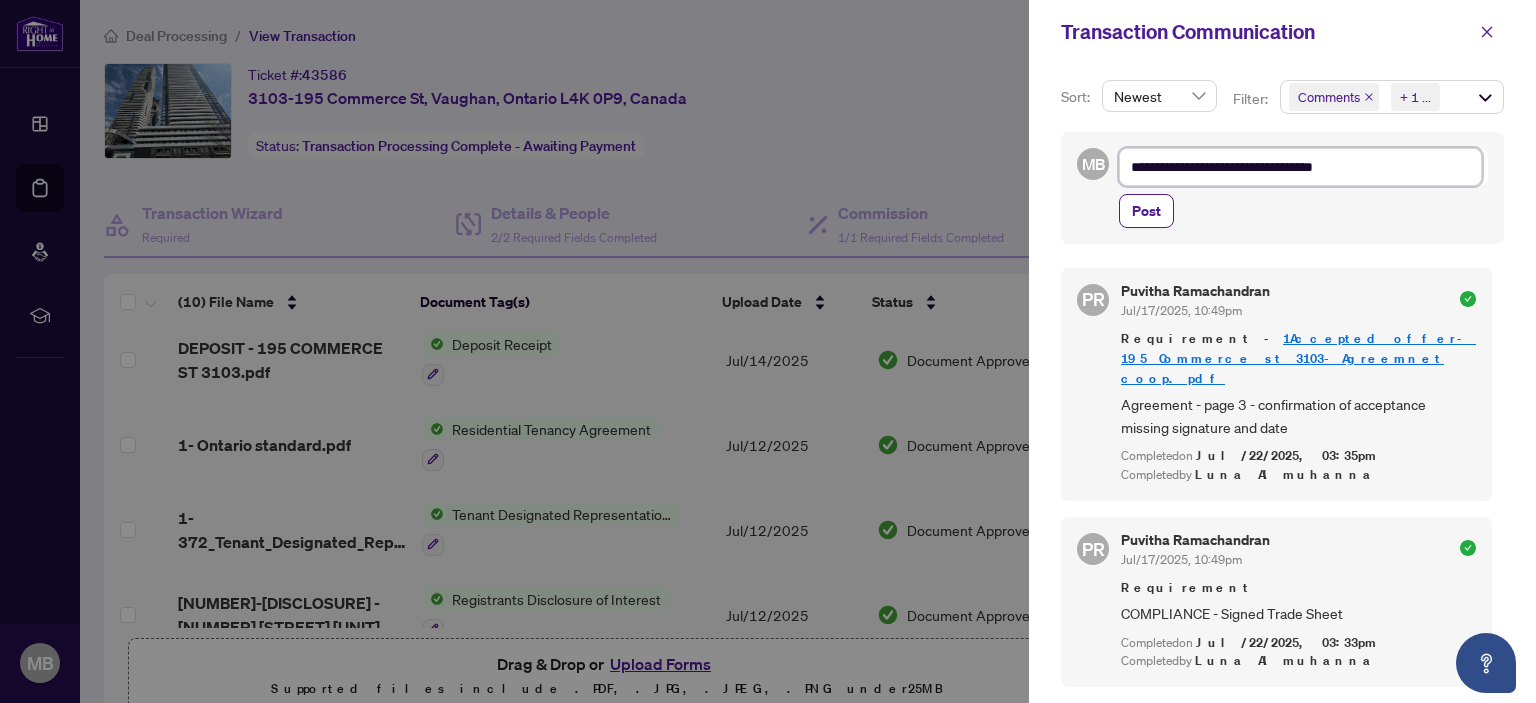 type on "**********" 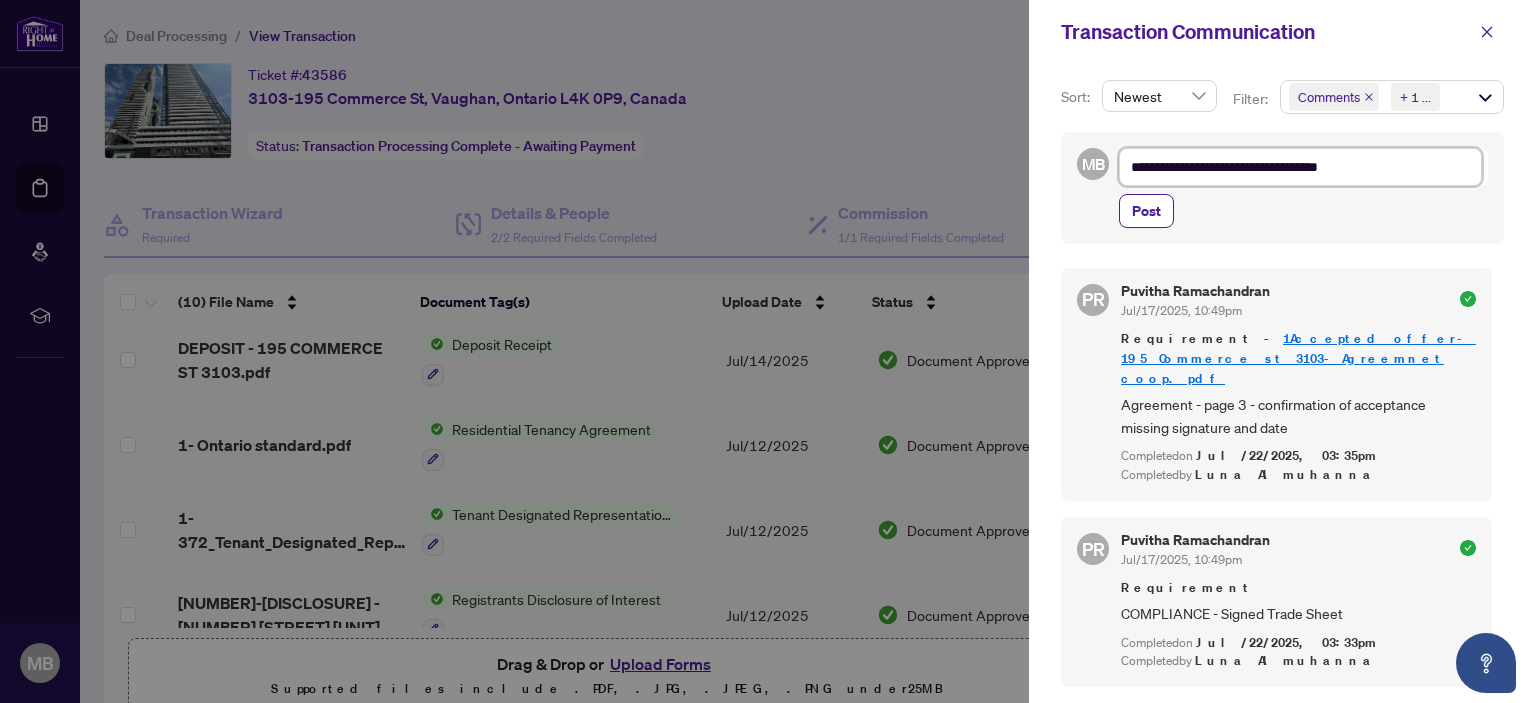 type on "**********" 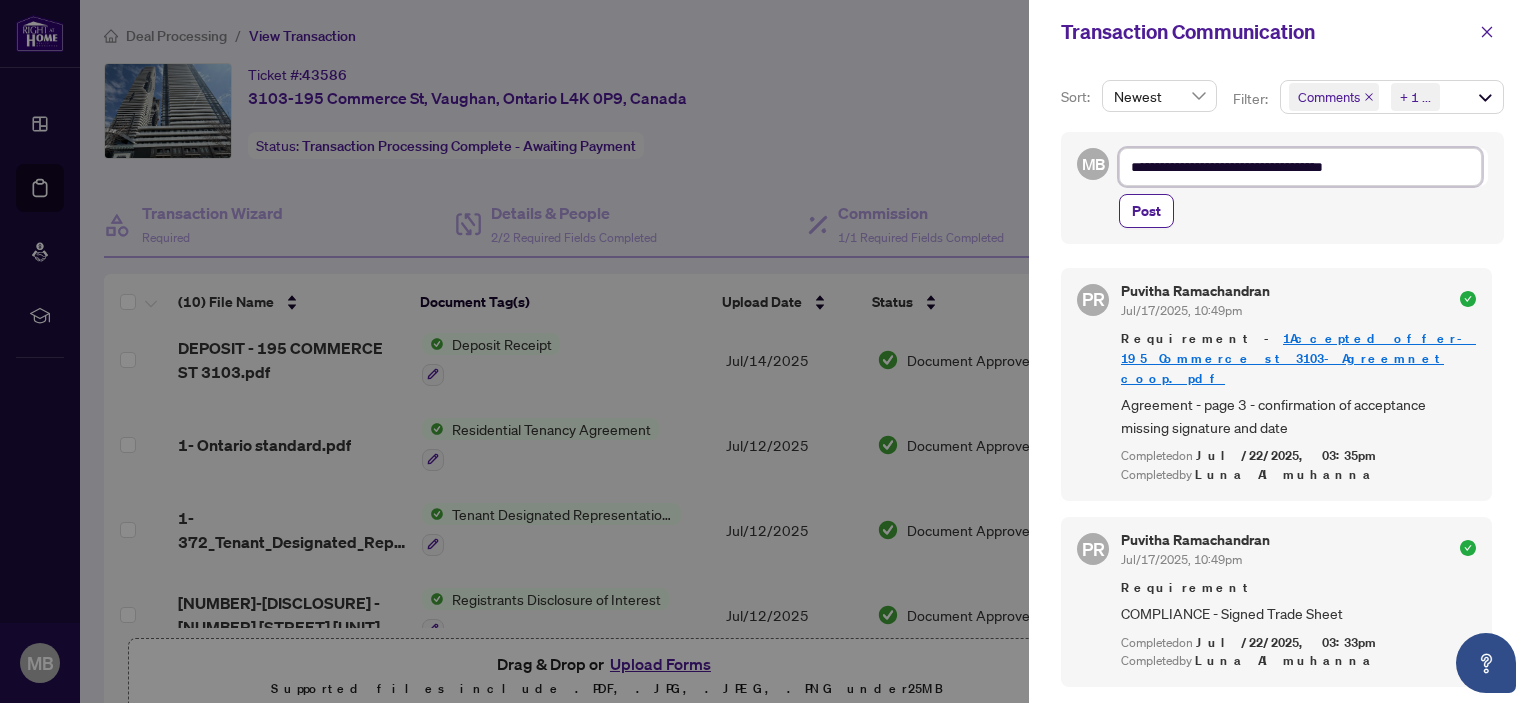 type on "**********" 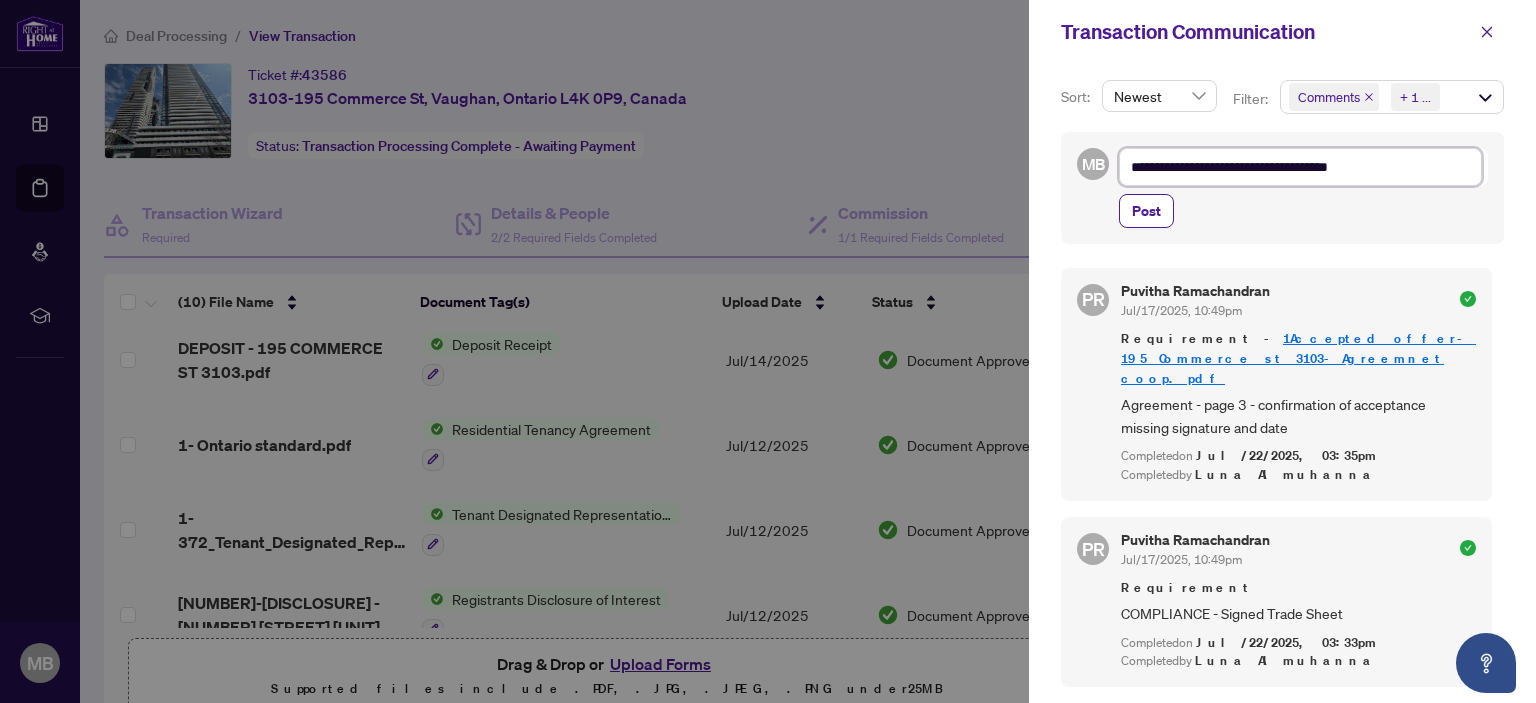 type on "**********" 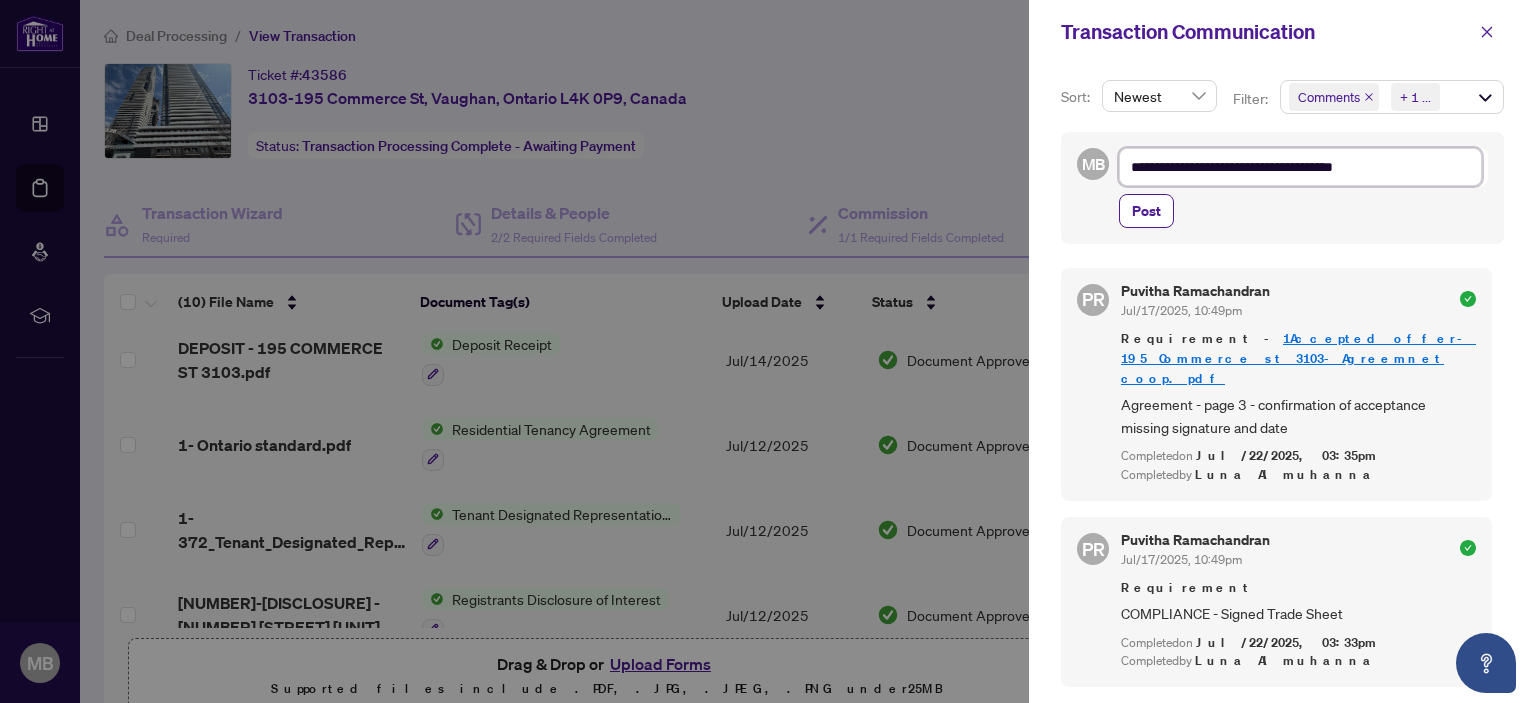 type on "**********" 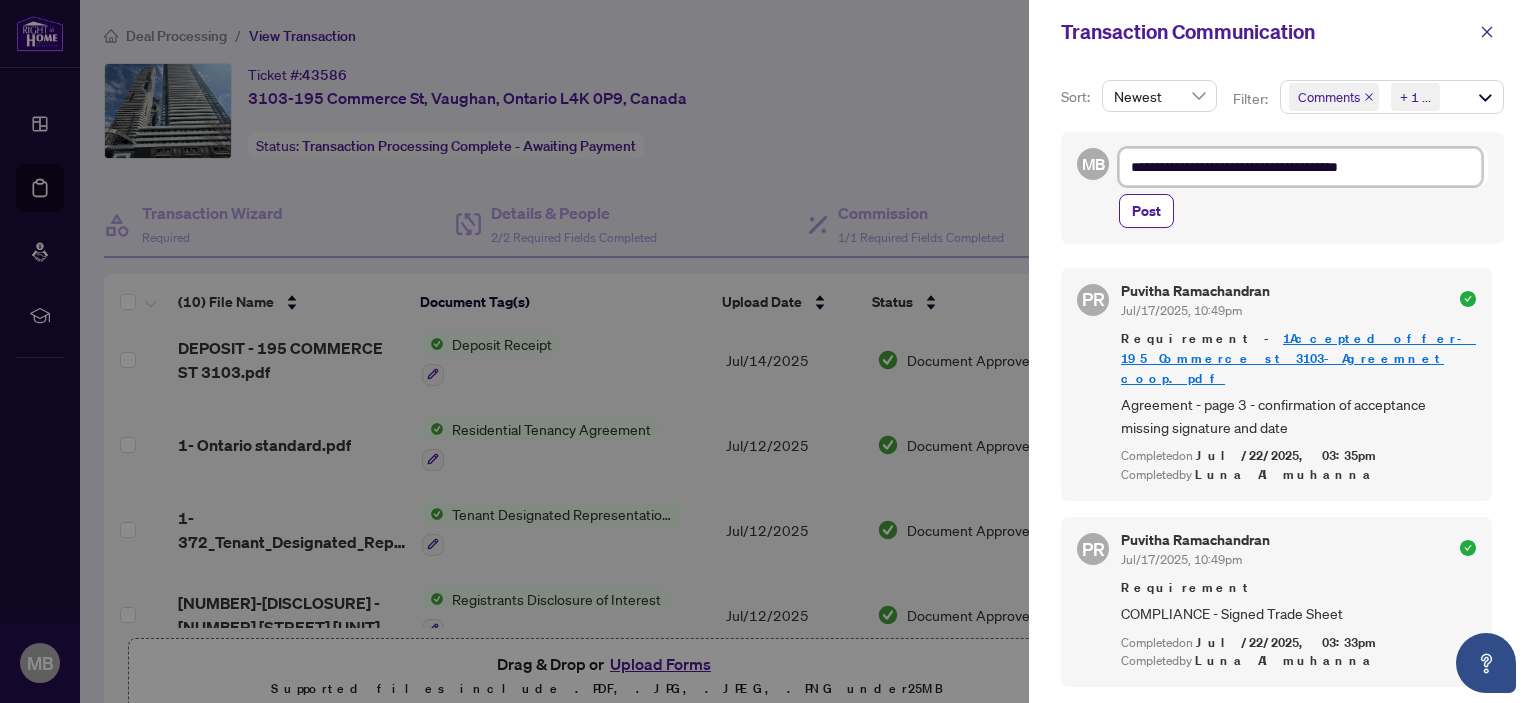 type on "**********" 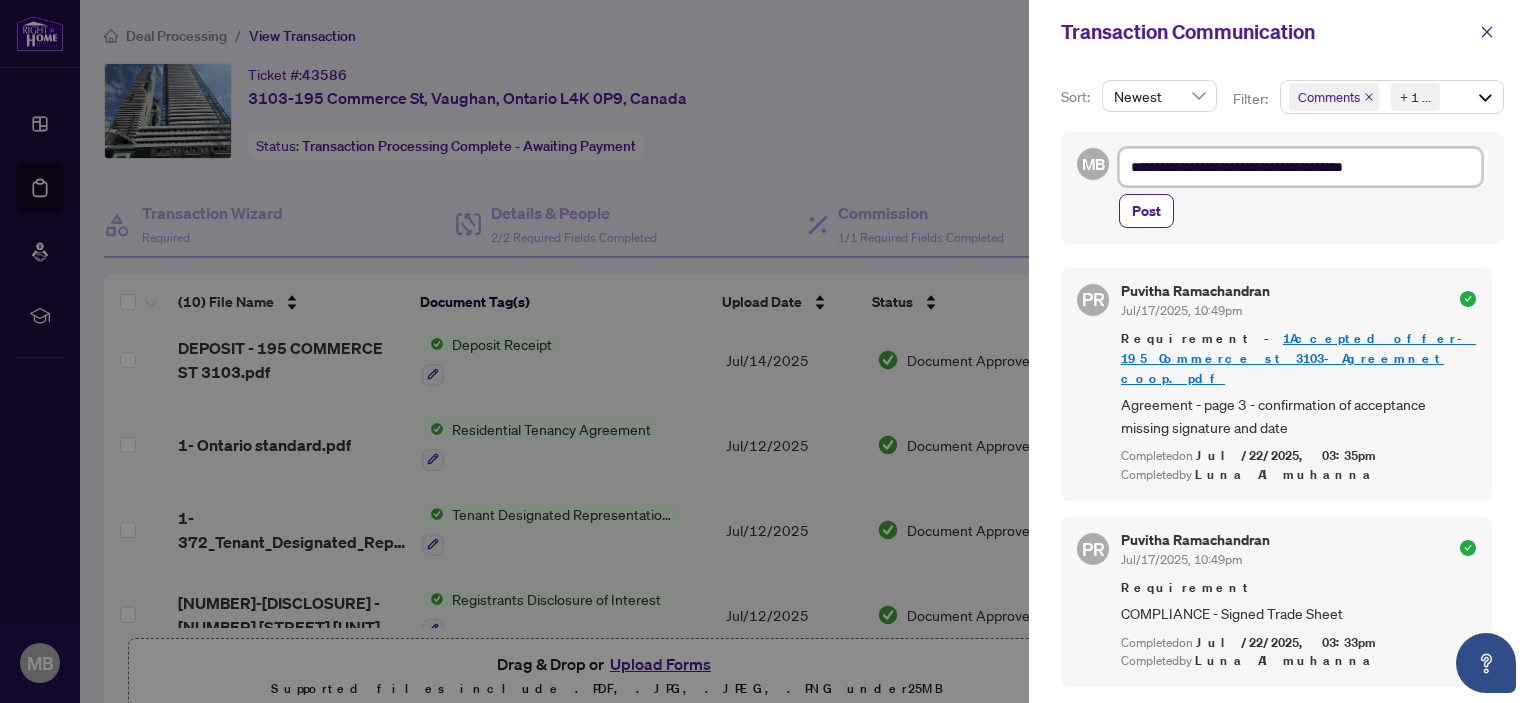 type on "**********" 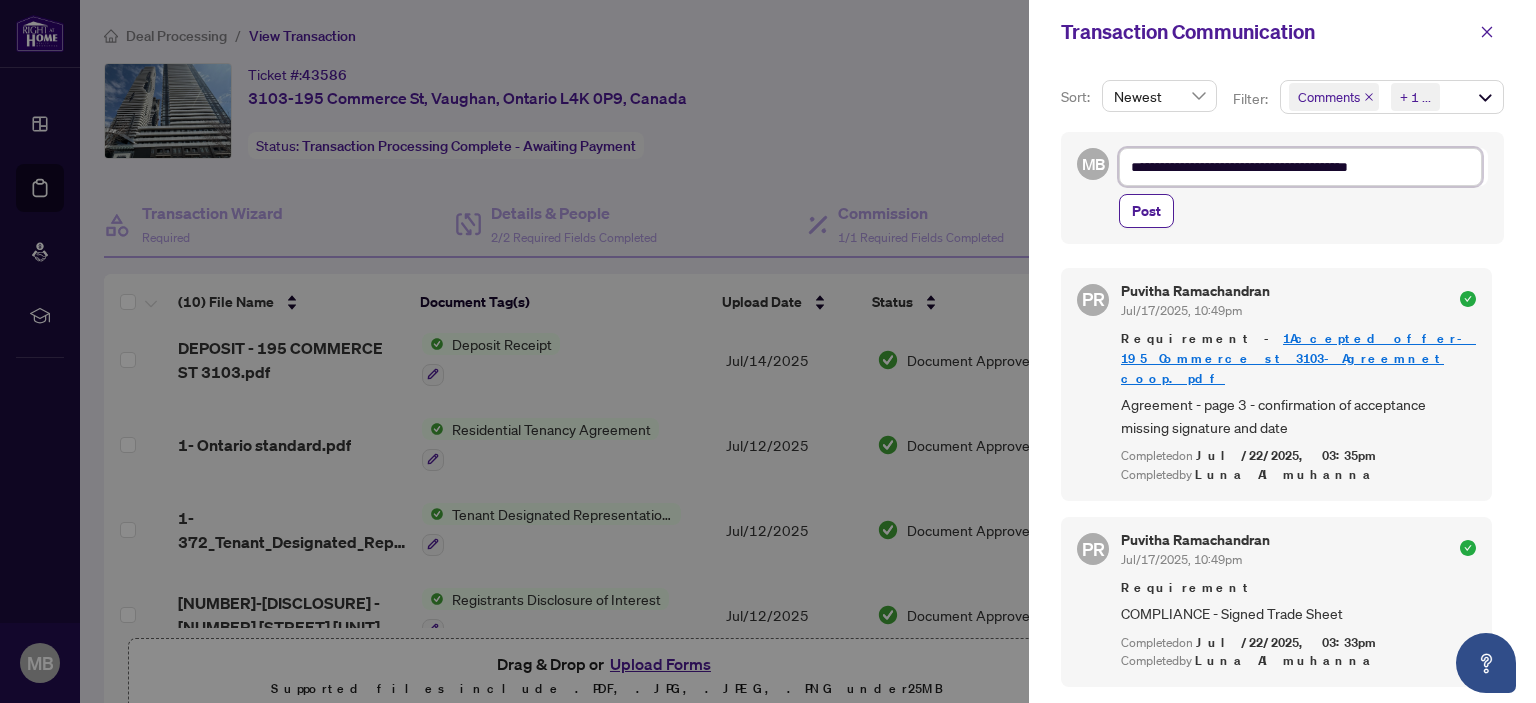 type on "**********" 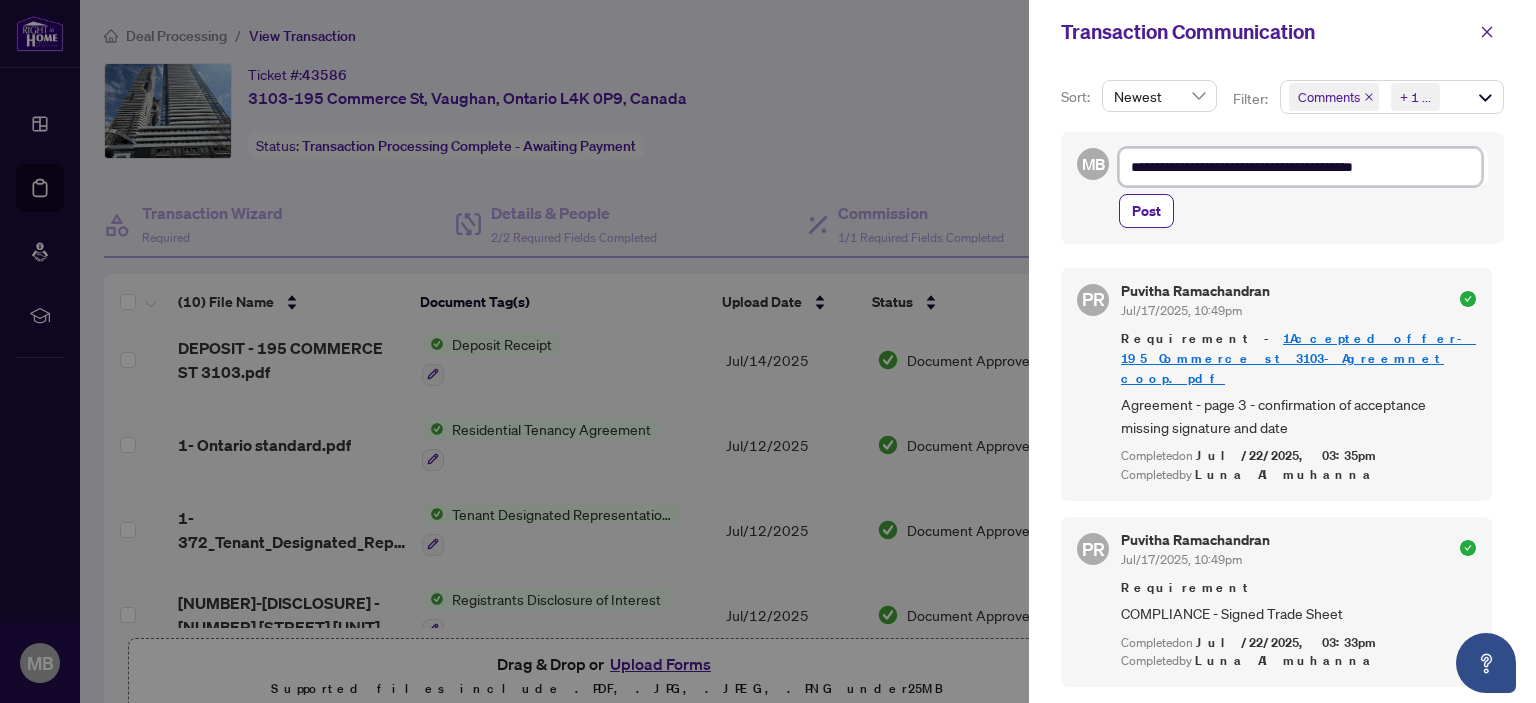 type on "**********" 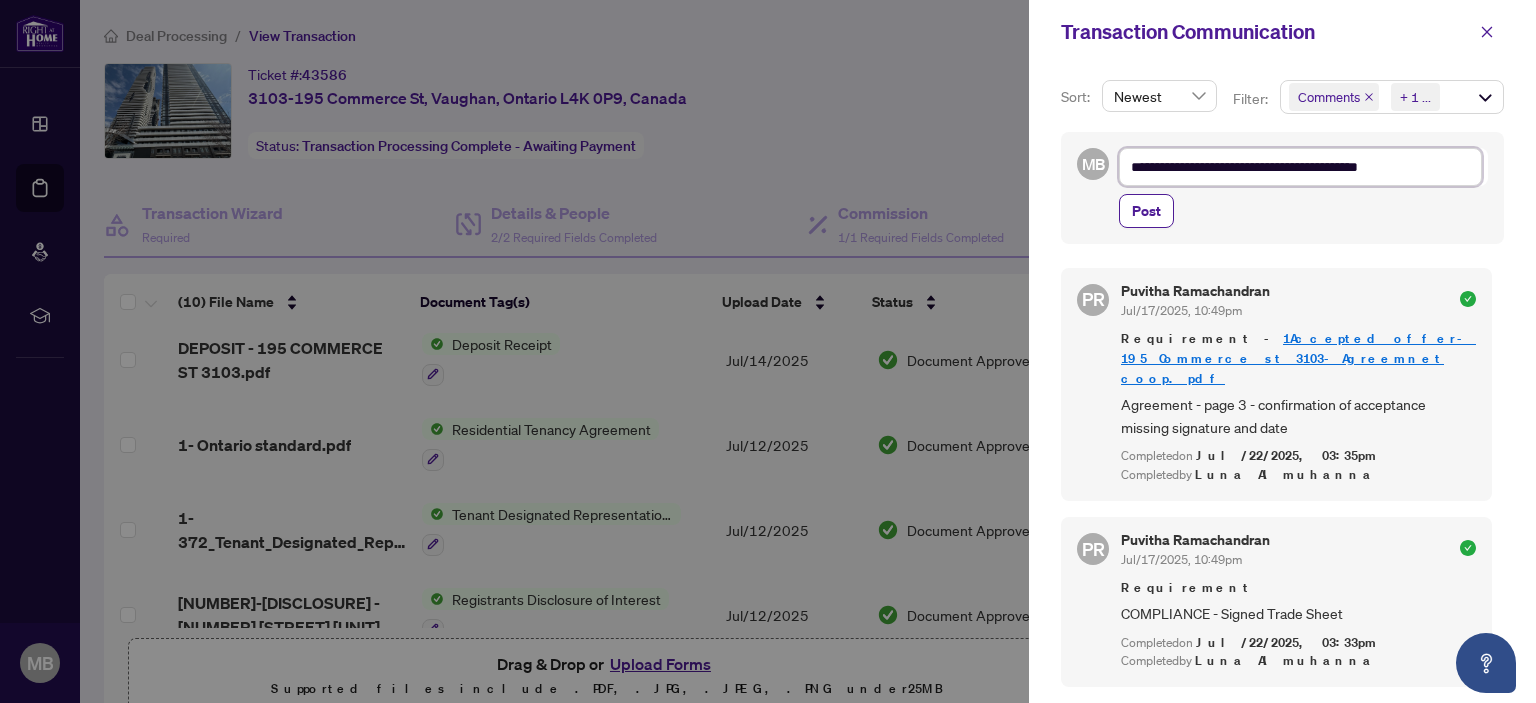 type on "**********" 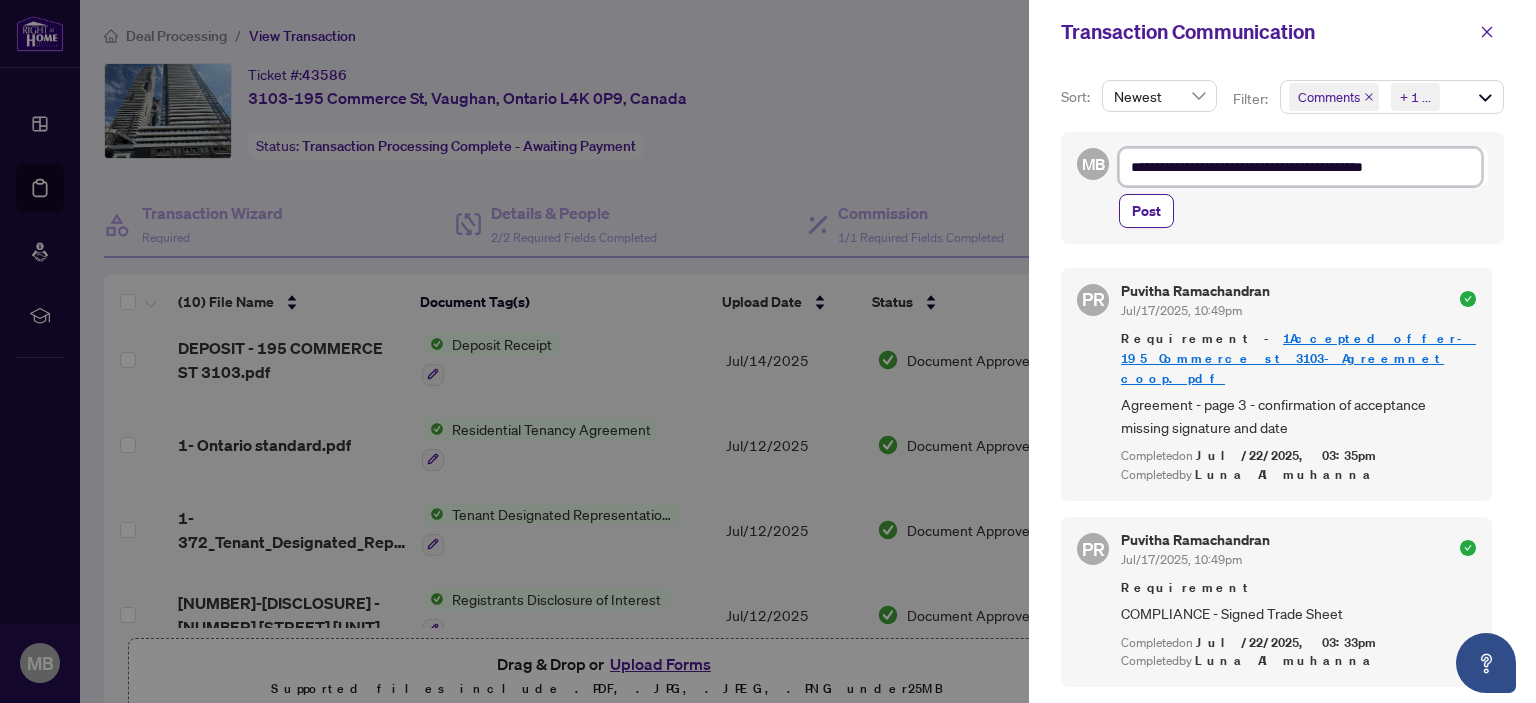 type on "**********" 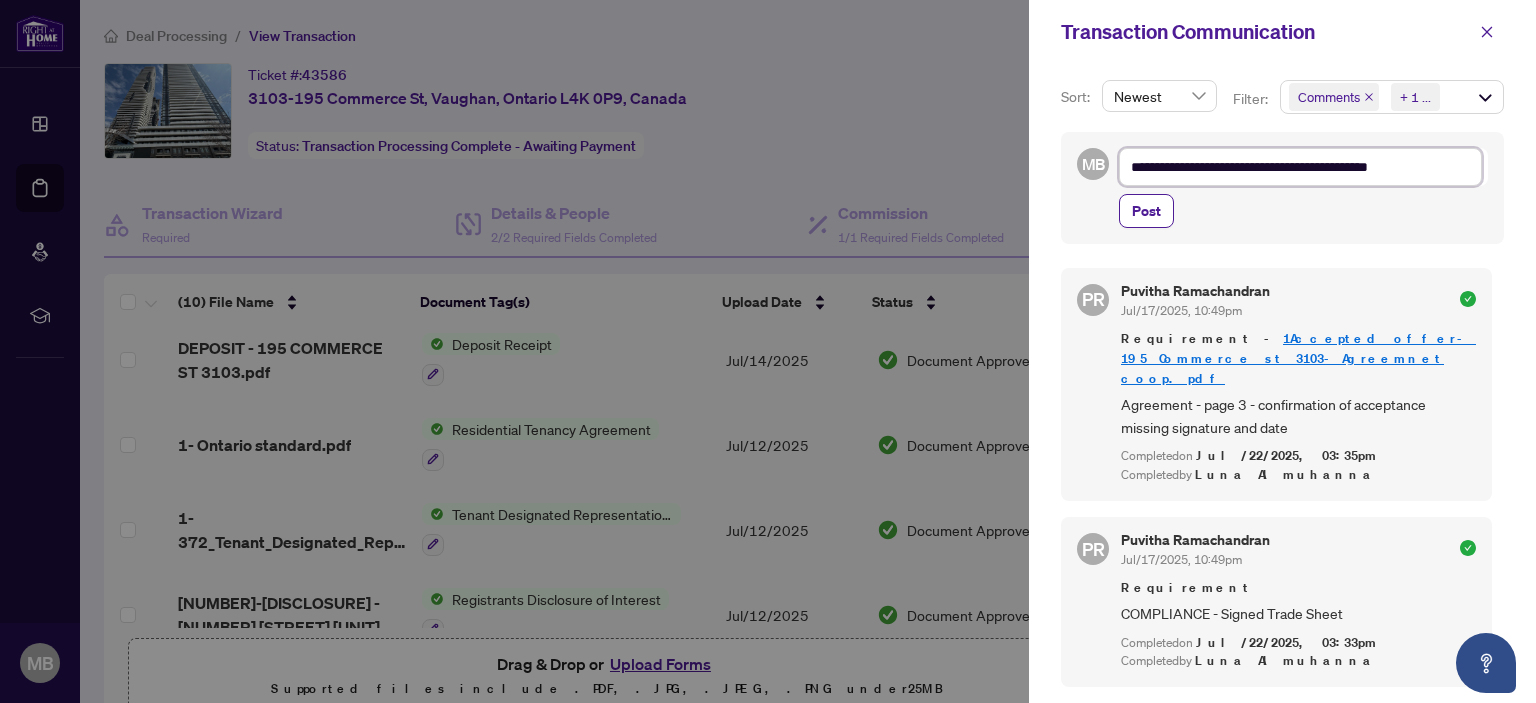 type on "**********" 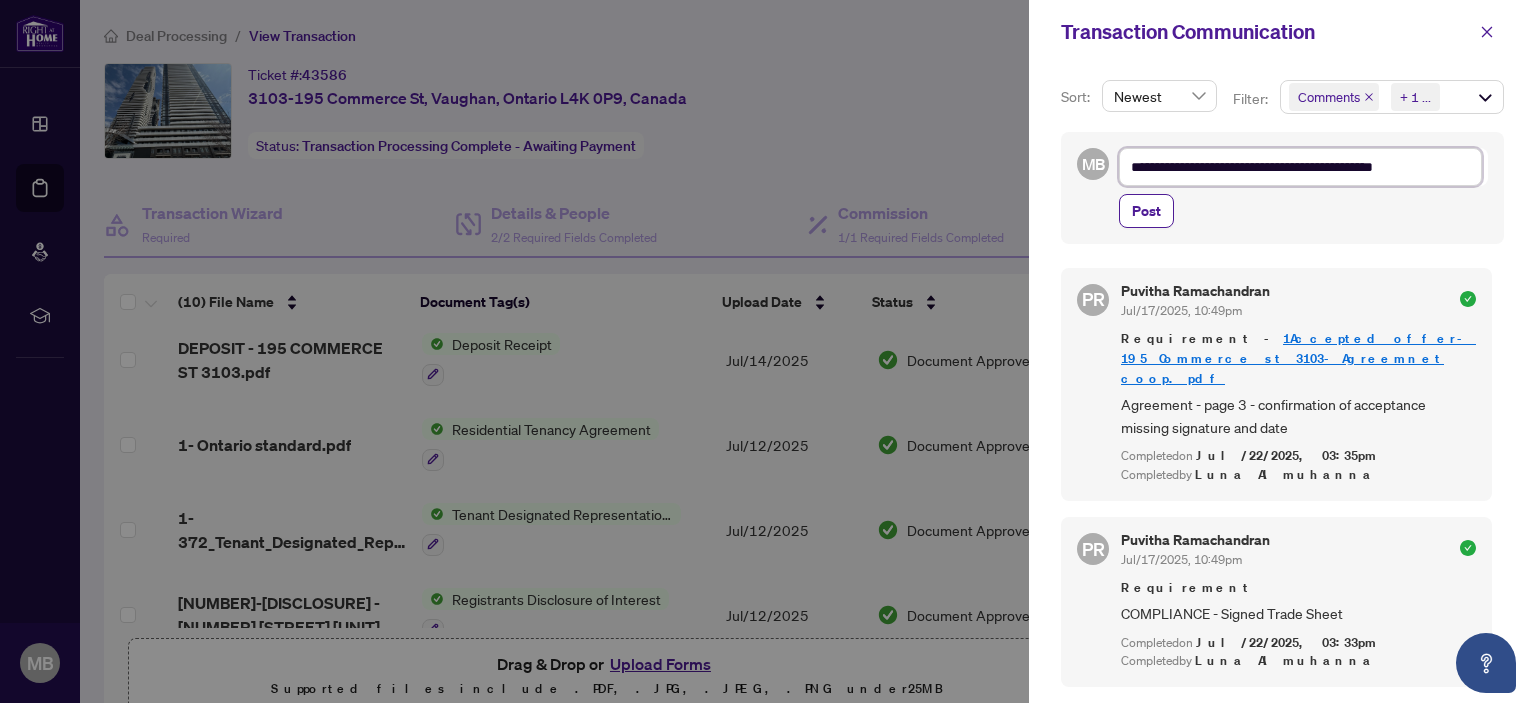 type on "**********" 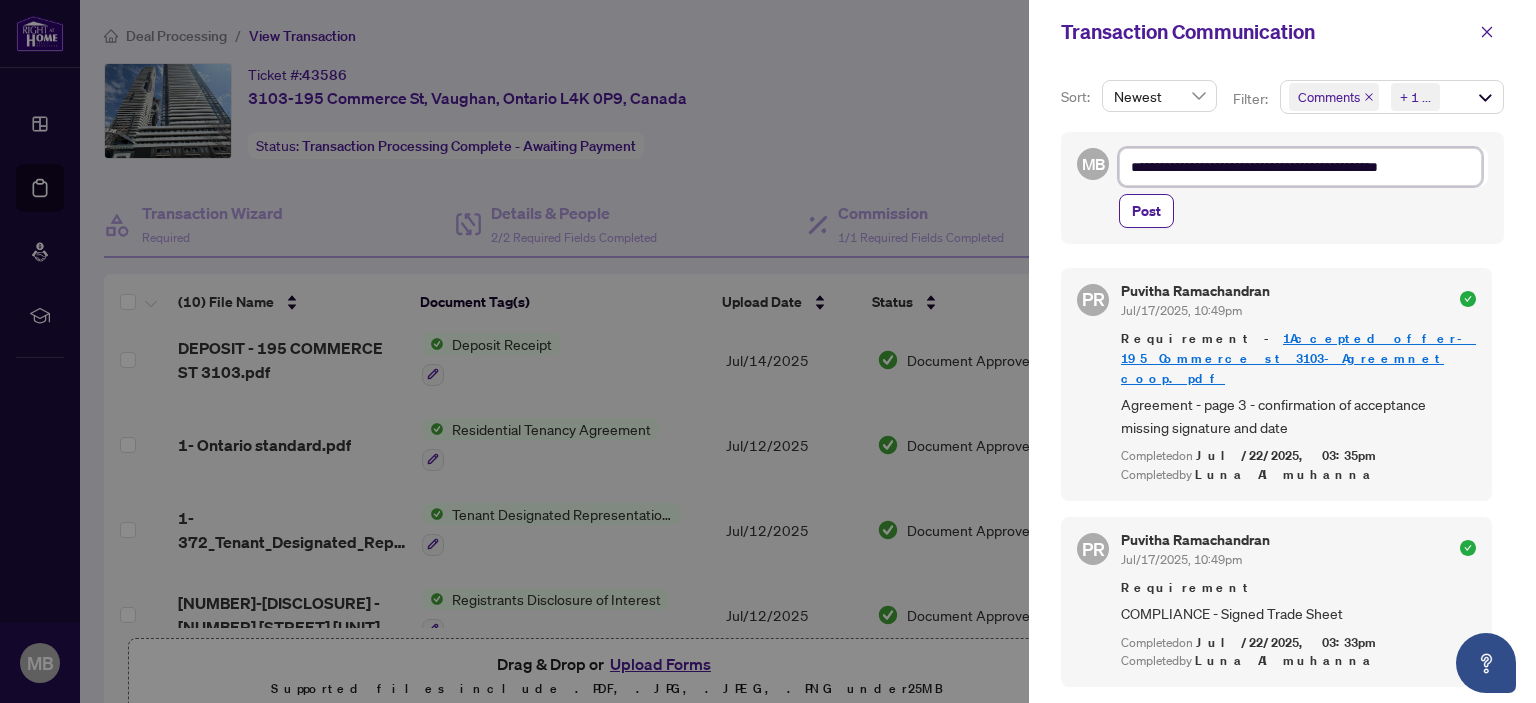 type on "**********" 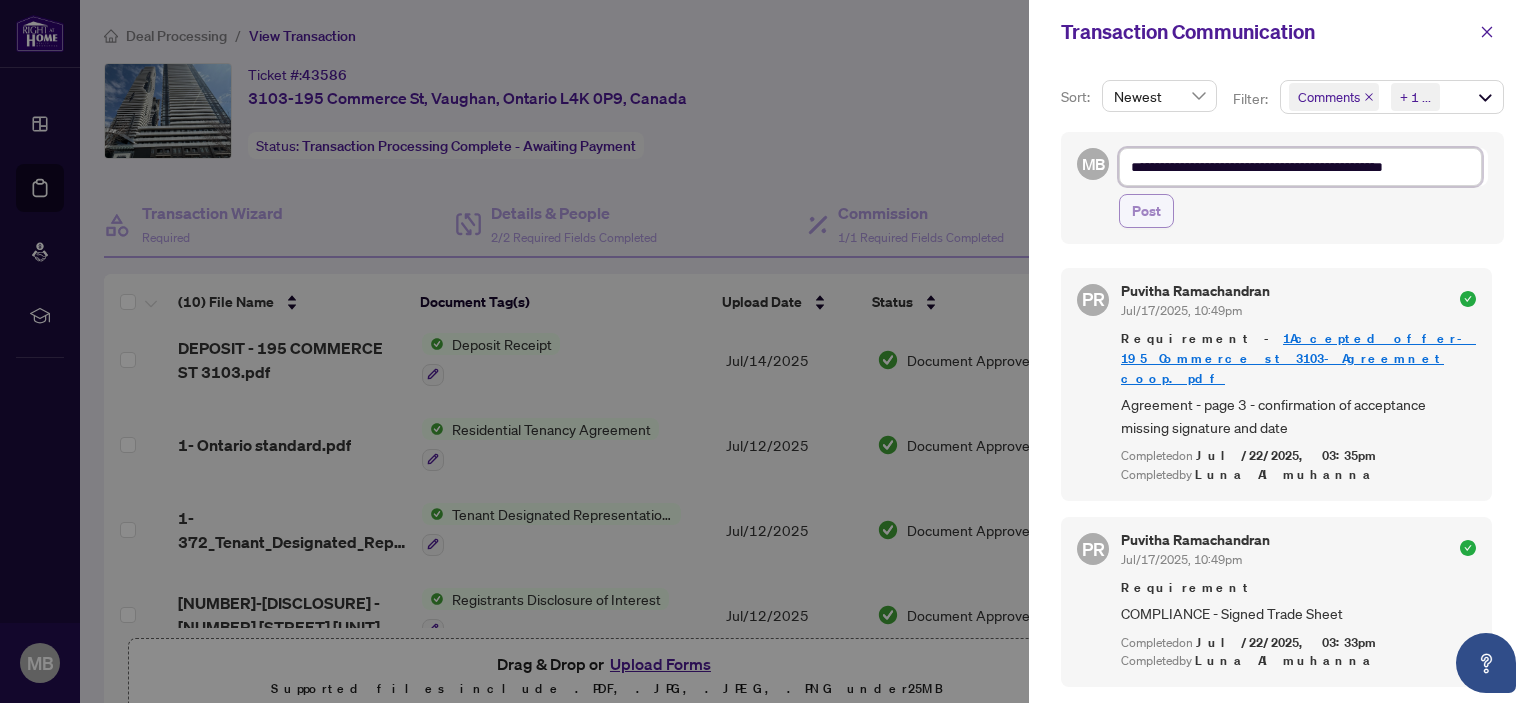 type on "**********" 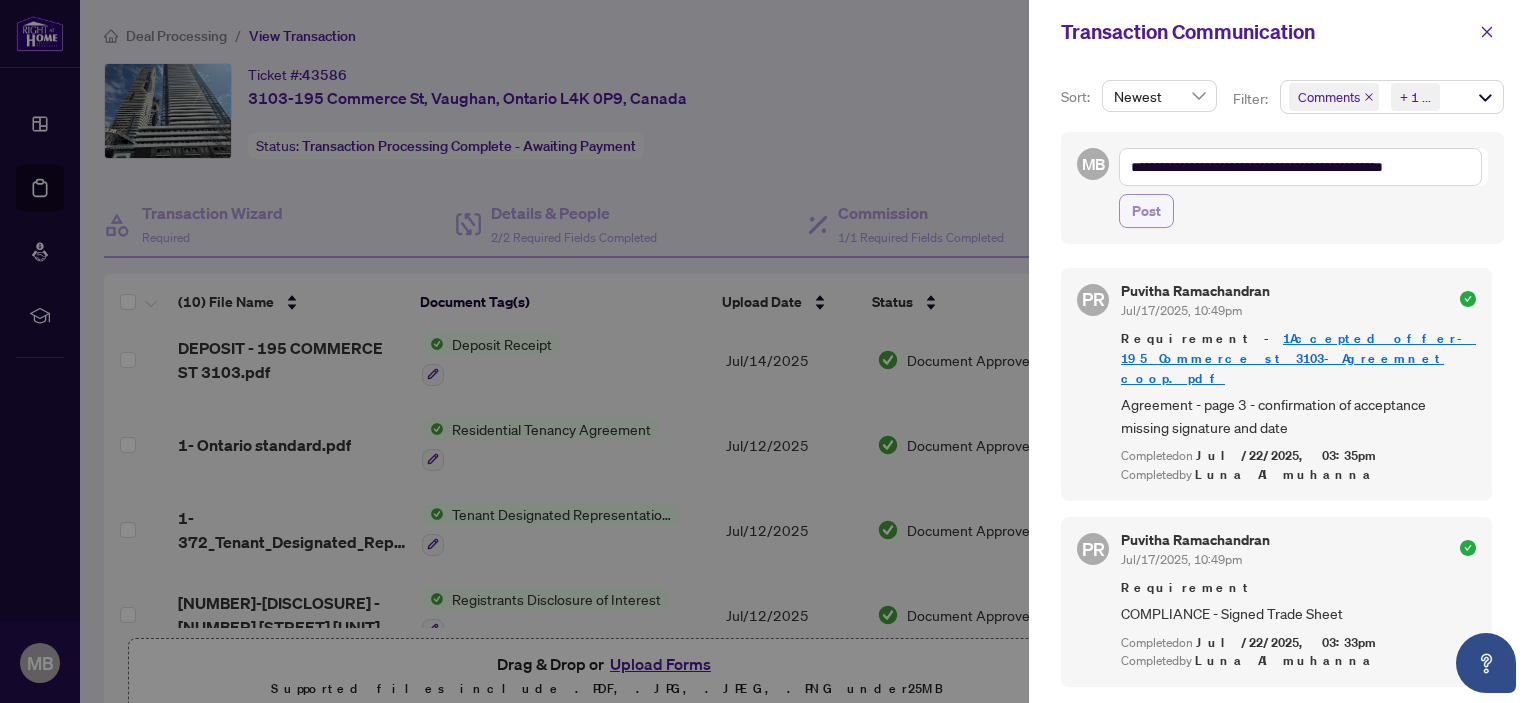 click on "Post" at bounding box center (1146, 211) 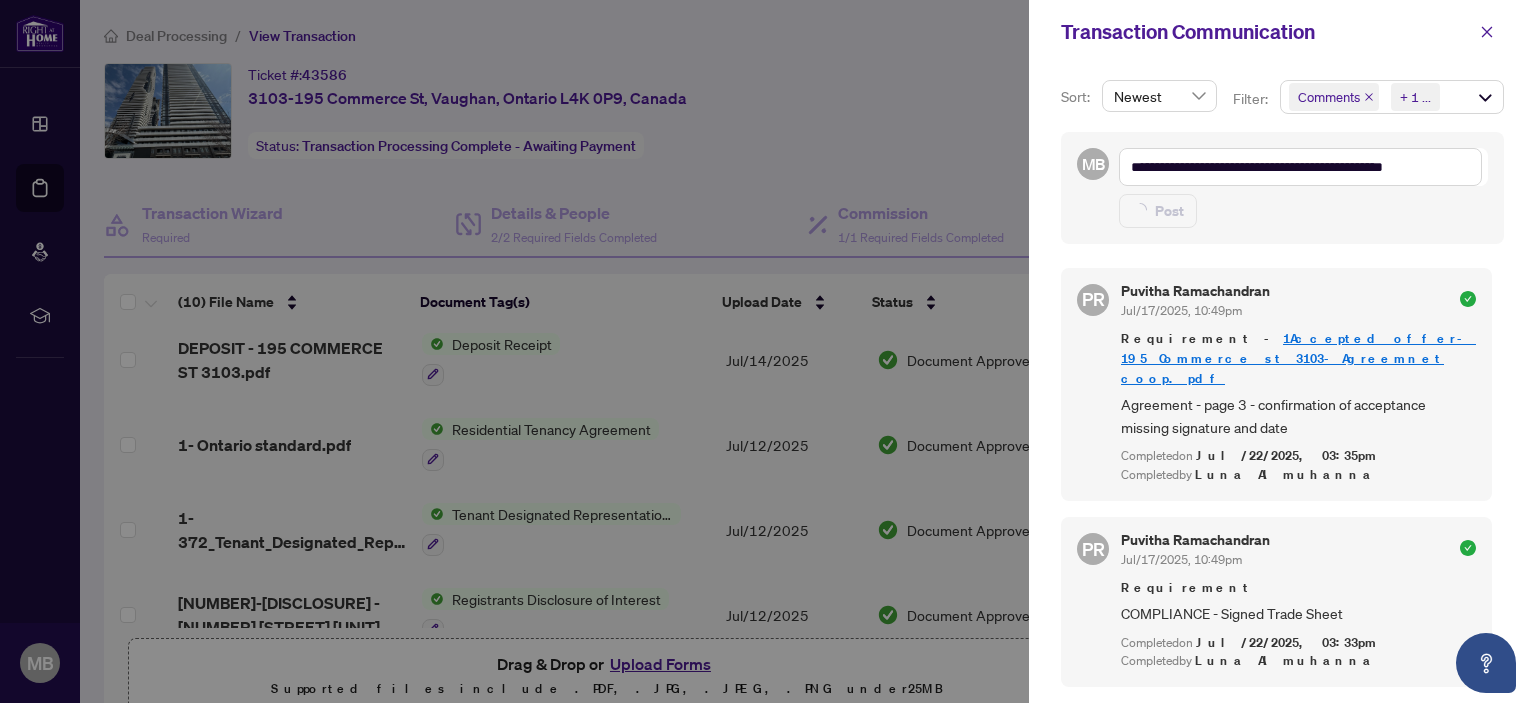 type on "**********" 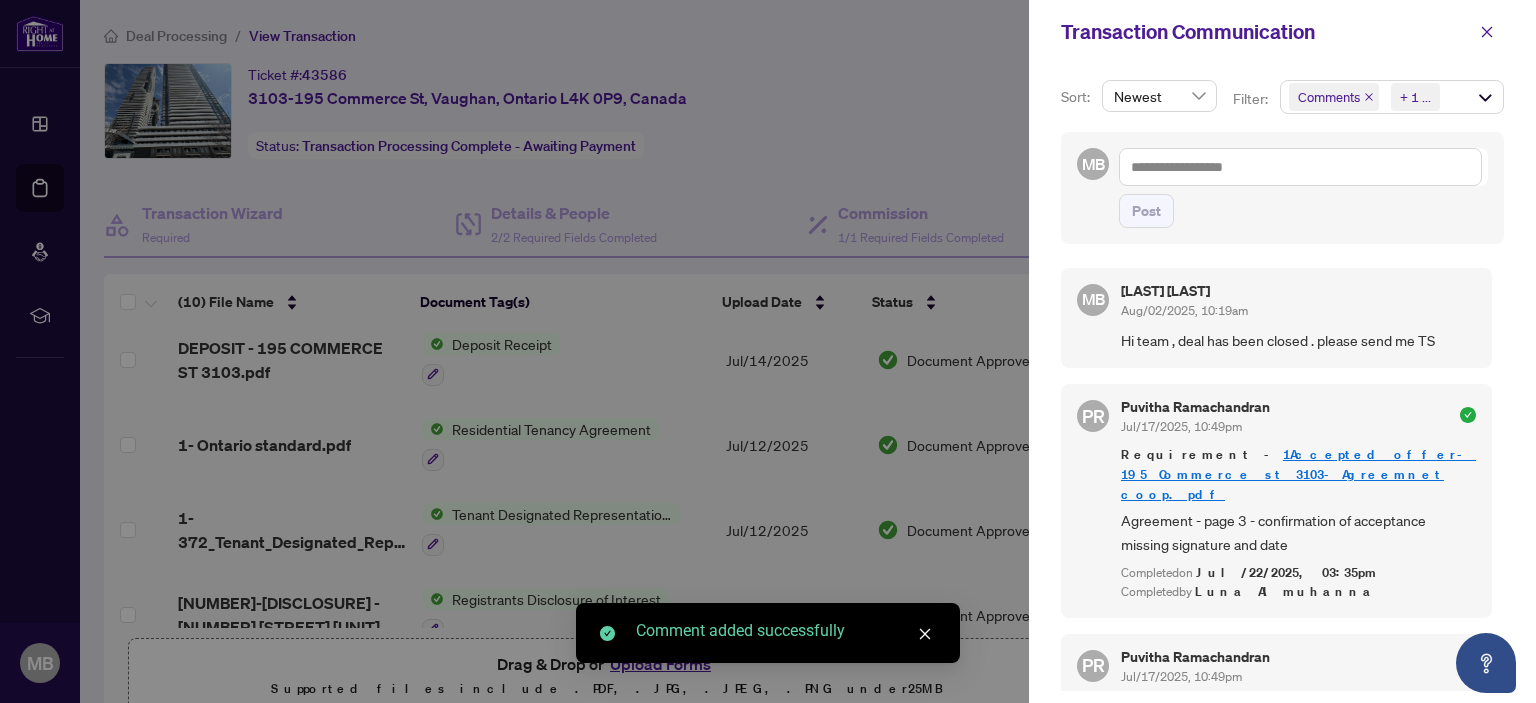 click at bounding box center [768, 351] 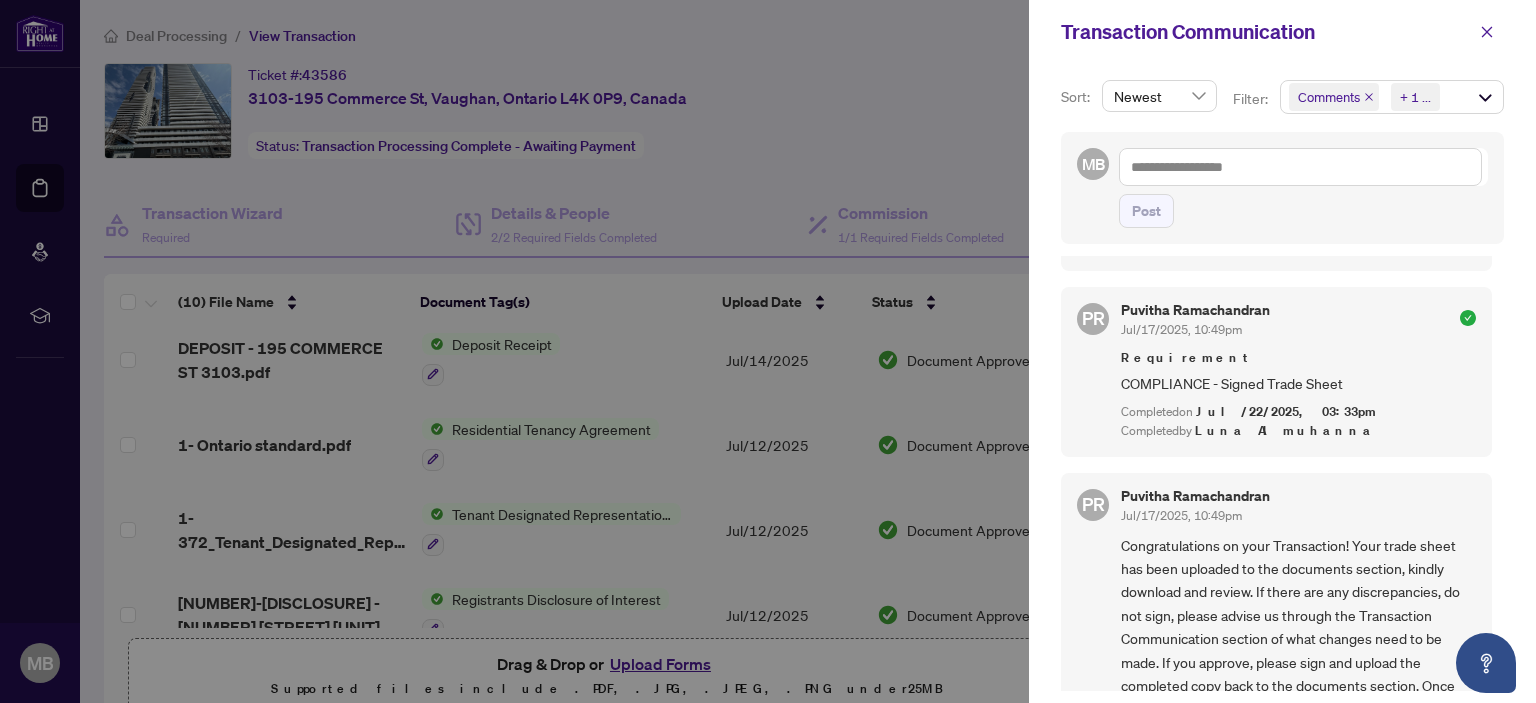 scroll, scrollTop: 553, scrollLeft: 0, axis: vertical 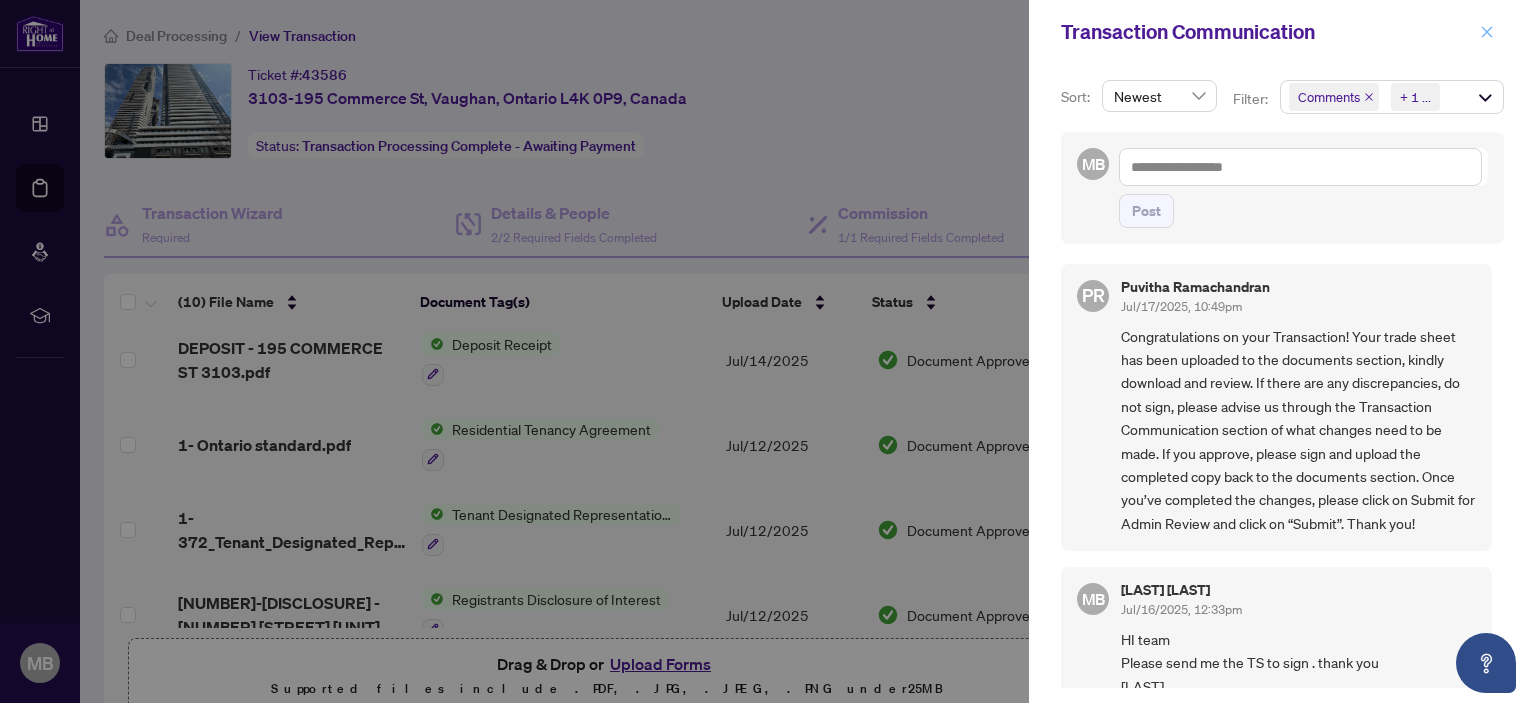 click 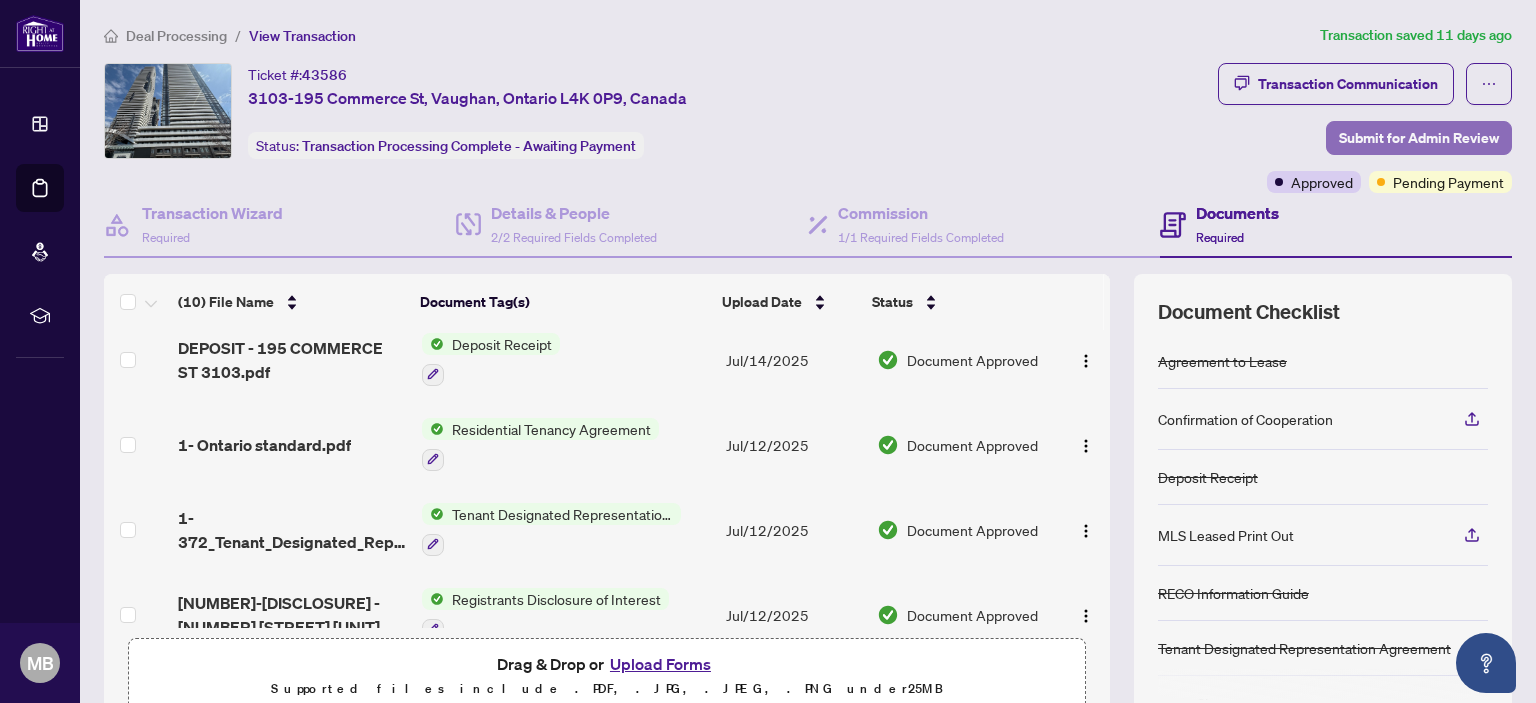 click on "Submit for Admin Review" at bounding box center [1419, 138] 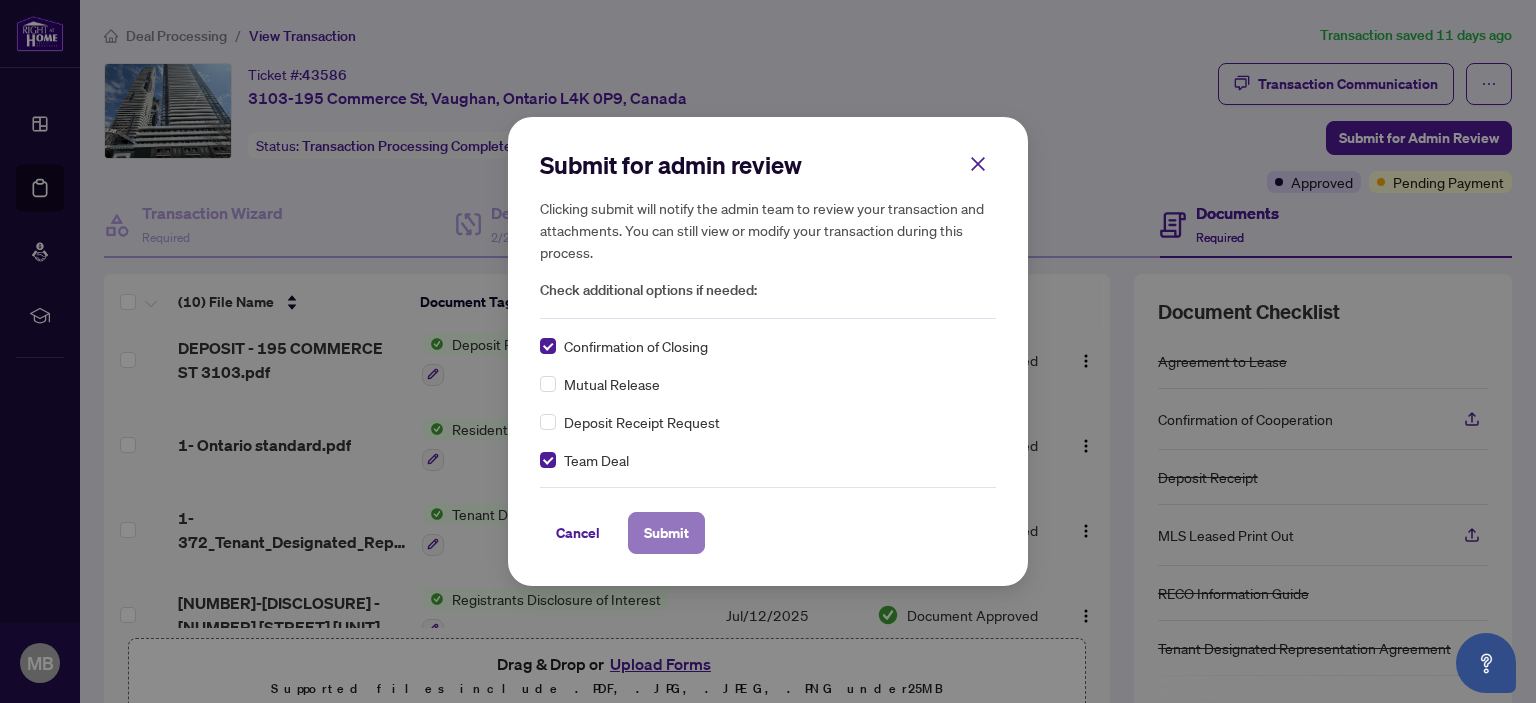 click on "Submit" at bounding box center [666, 533] 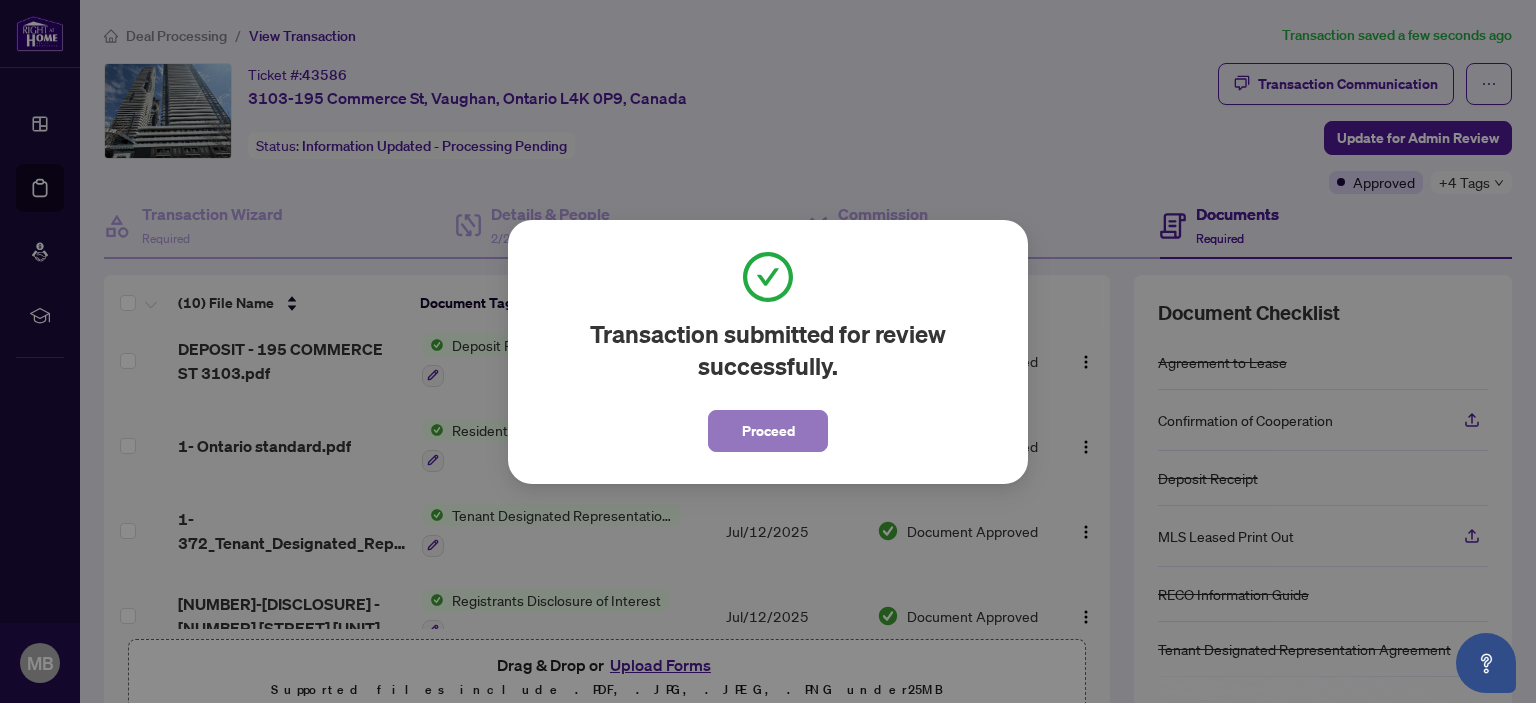 click on "Proceed" at bounding box center [768, 431] 